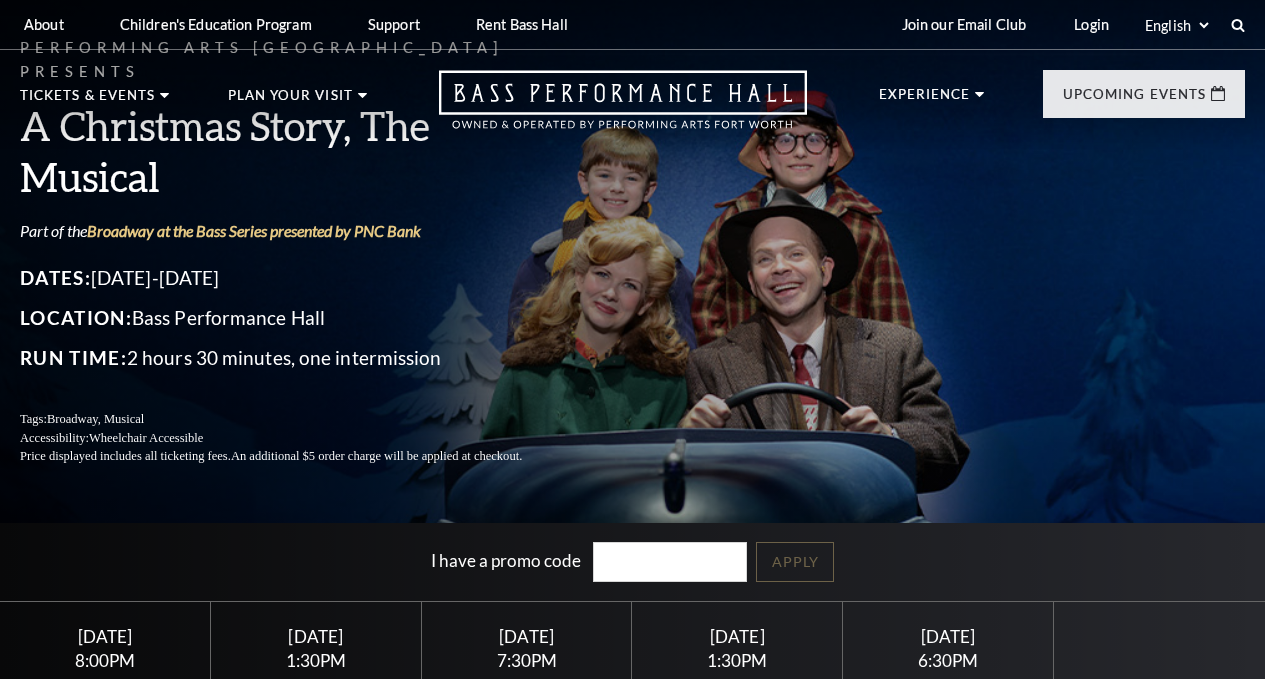 scroll, scrollTop: 0, scrollLeft: 0, axis: both 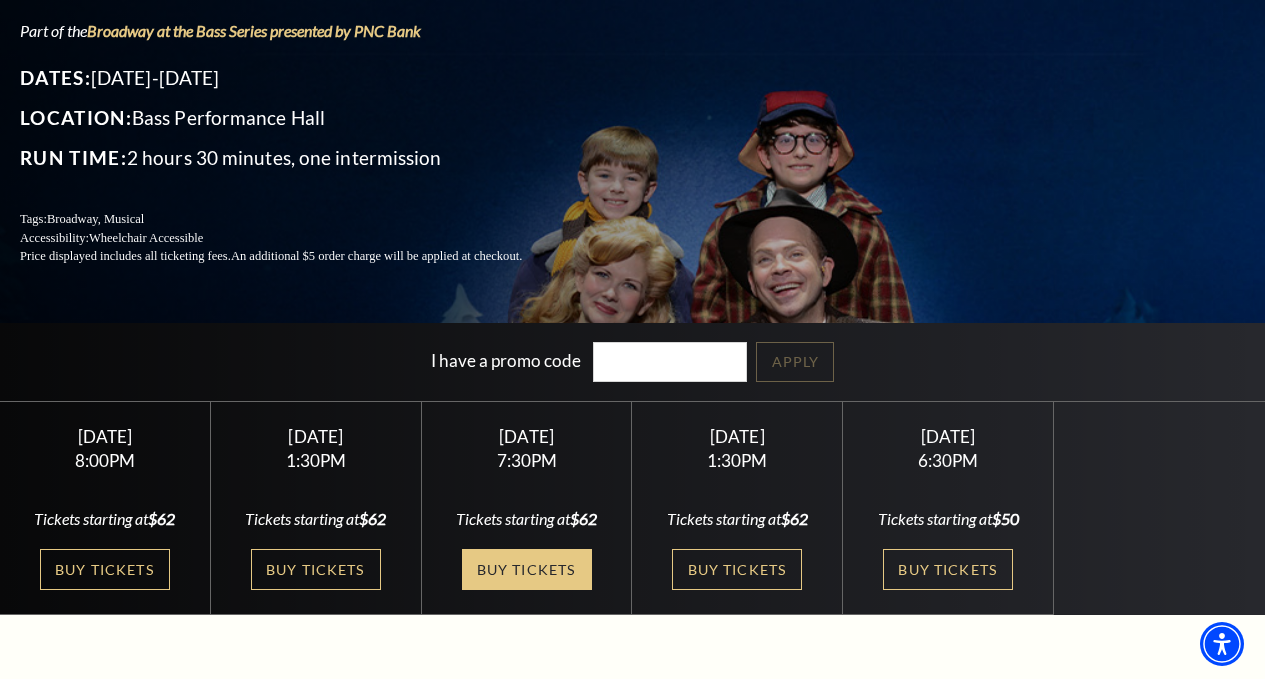 click on "Buy Tickets" at bounding box center (527, 569) 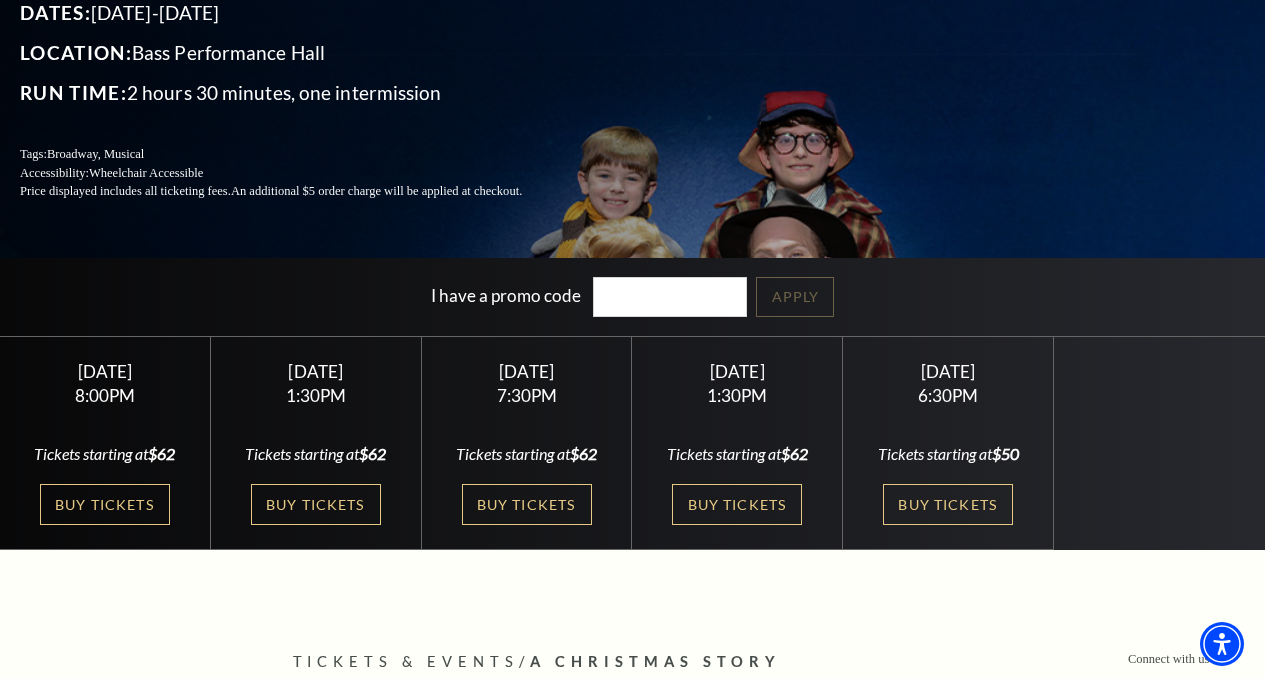 scroll, scrollTop: 300, scrollLeft: 0, axis: vertical 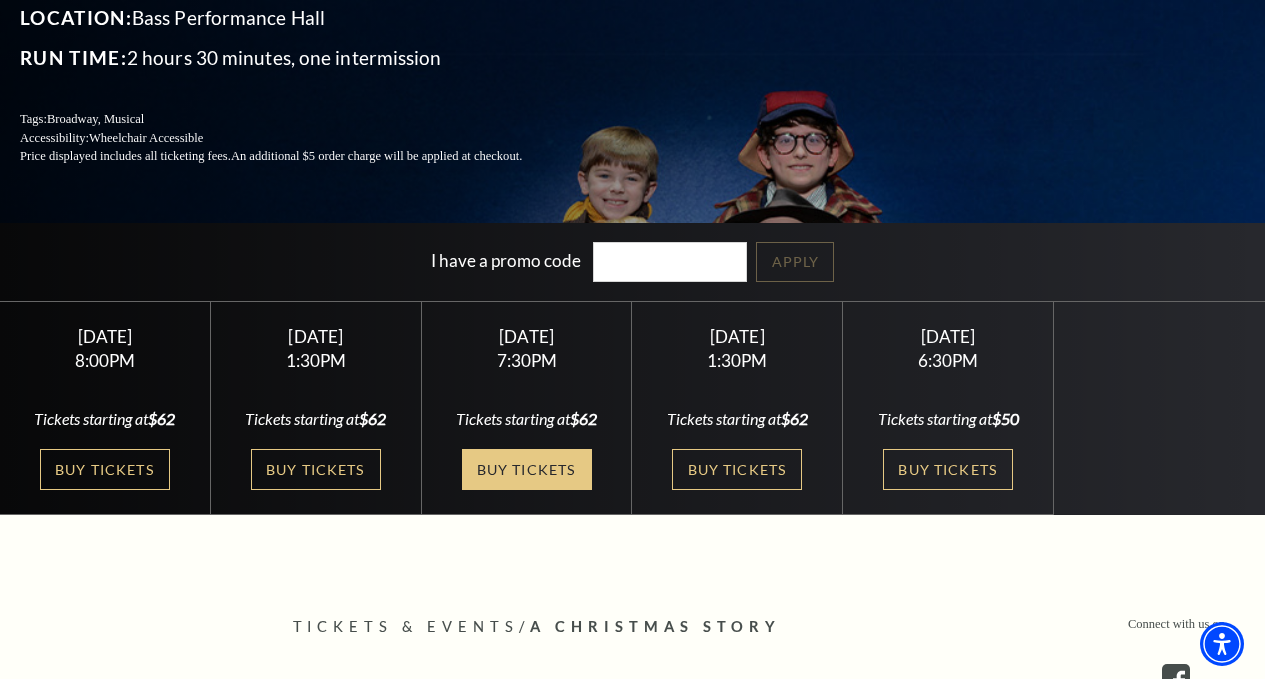 click on "Buy Tickets" at bounding box center (527, 469) 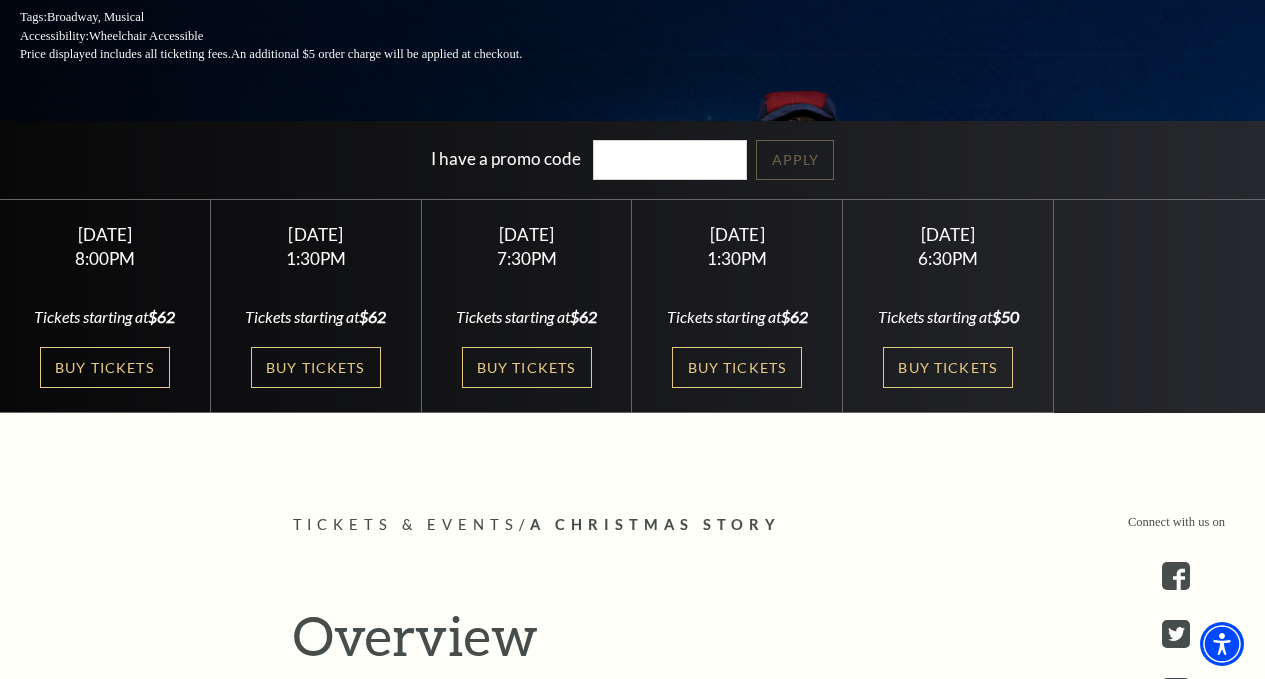 scroll, scrollTop: 400, scrollLeft: 0, axis: vertical 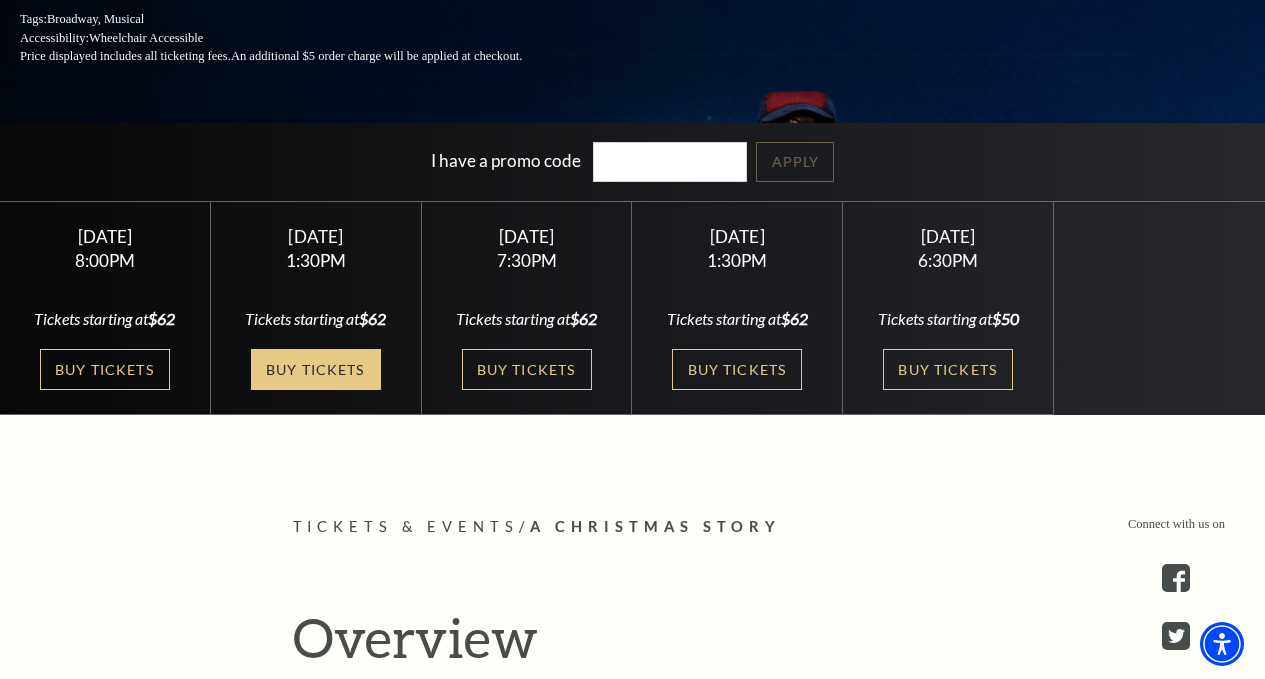click on "Buy Tickets" at bounding box center (316, 369) 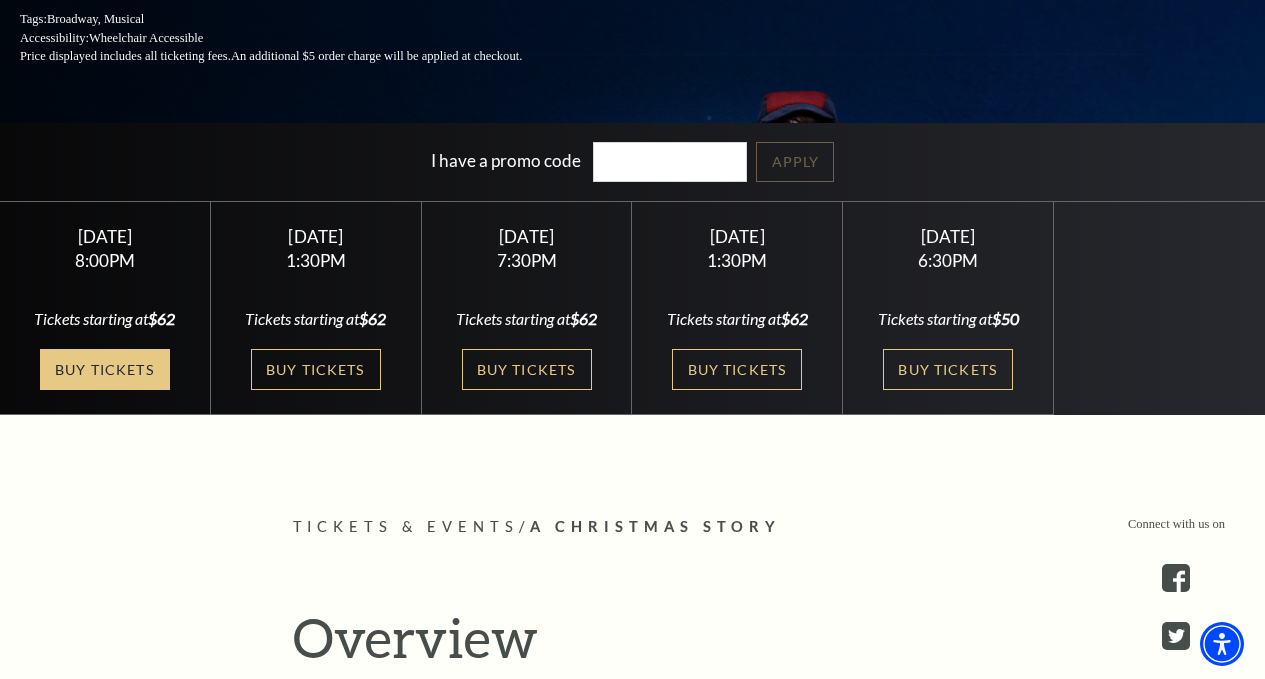 click on "Buy Tickets" at bounding box center [105, 369] 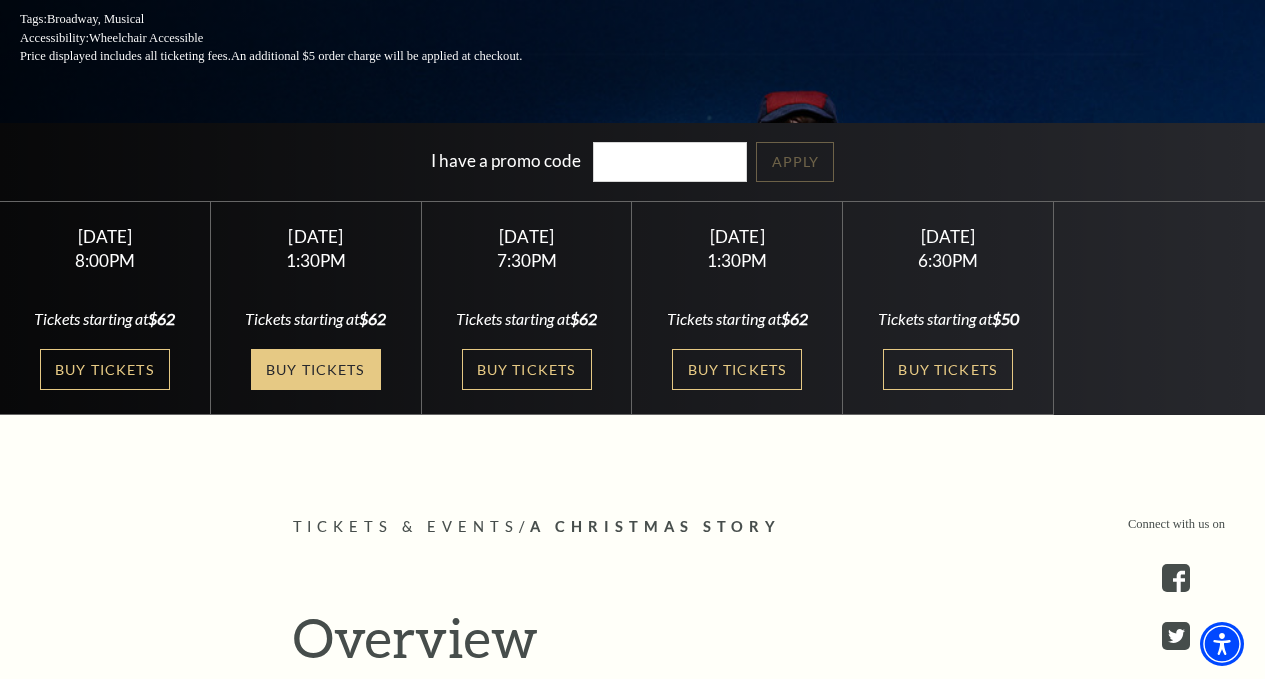 click on "Buy Tickets" at bounding box center (316, 369) 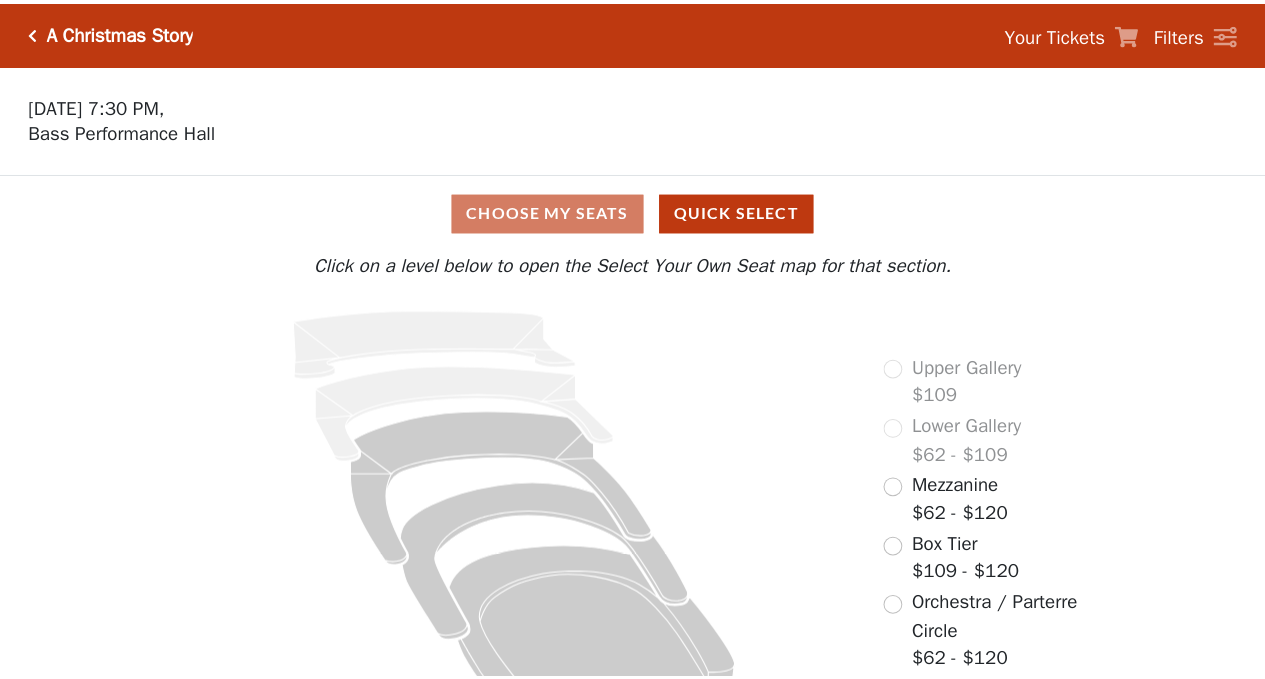 scroll, scrollTop: 0, scrollLeft: 0, axis: both 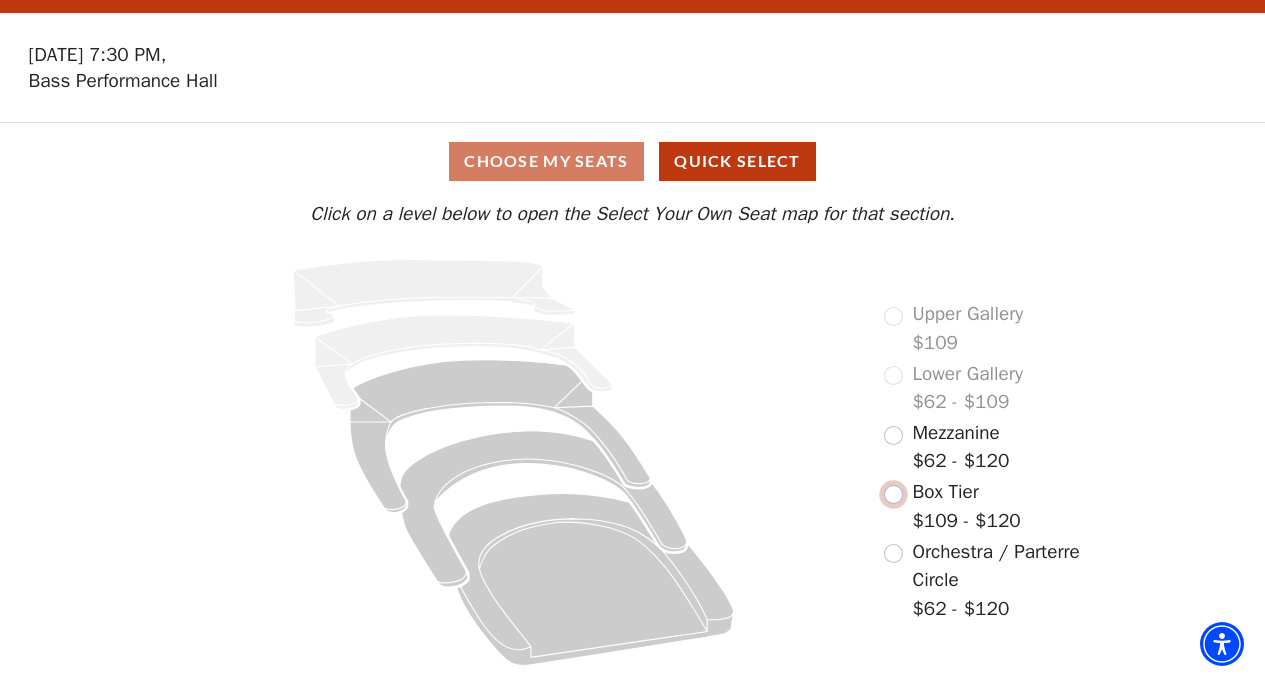 click at bounding box center (893, 494) 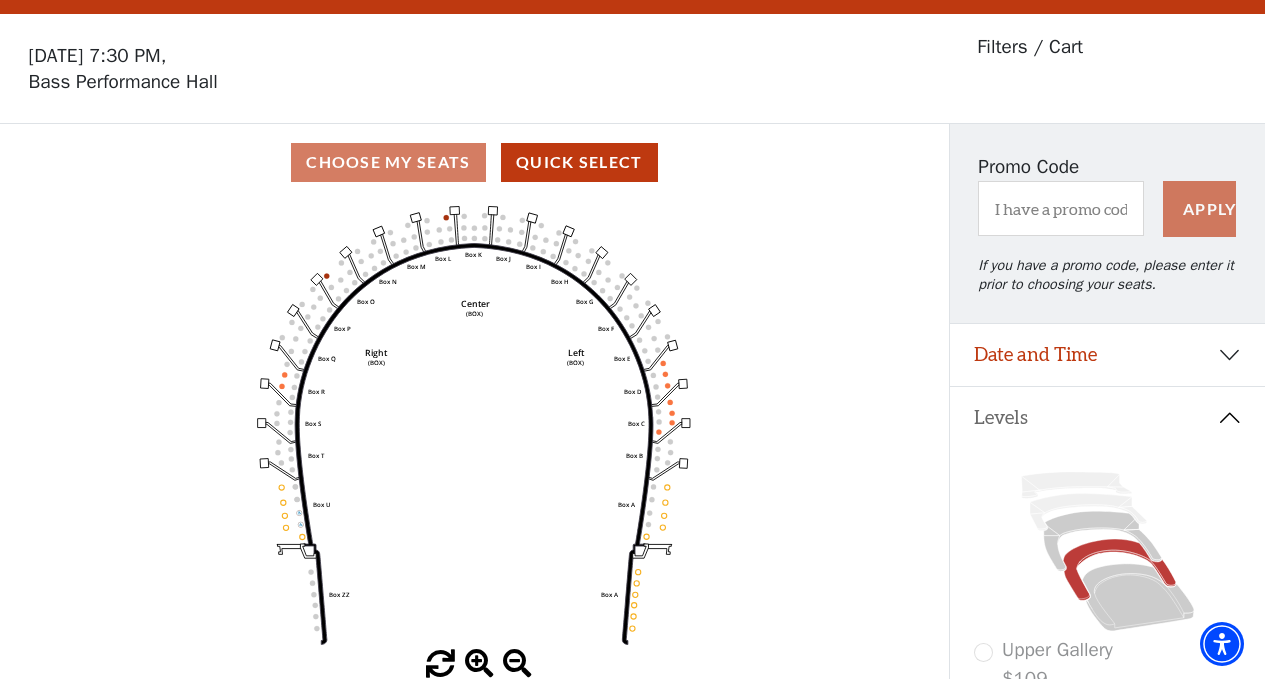 scroll, scrollTop: 93, scrollLeft: 0, axis: vertical 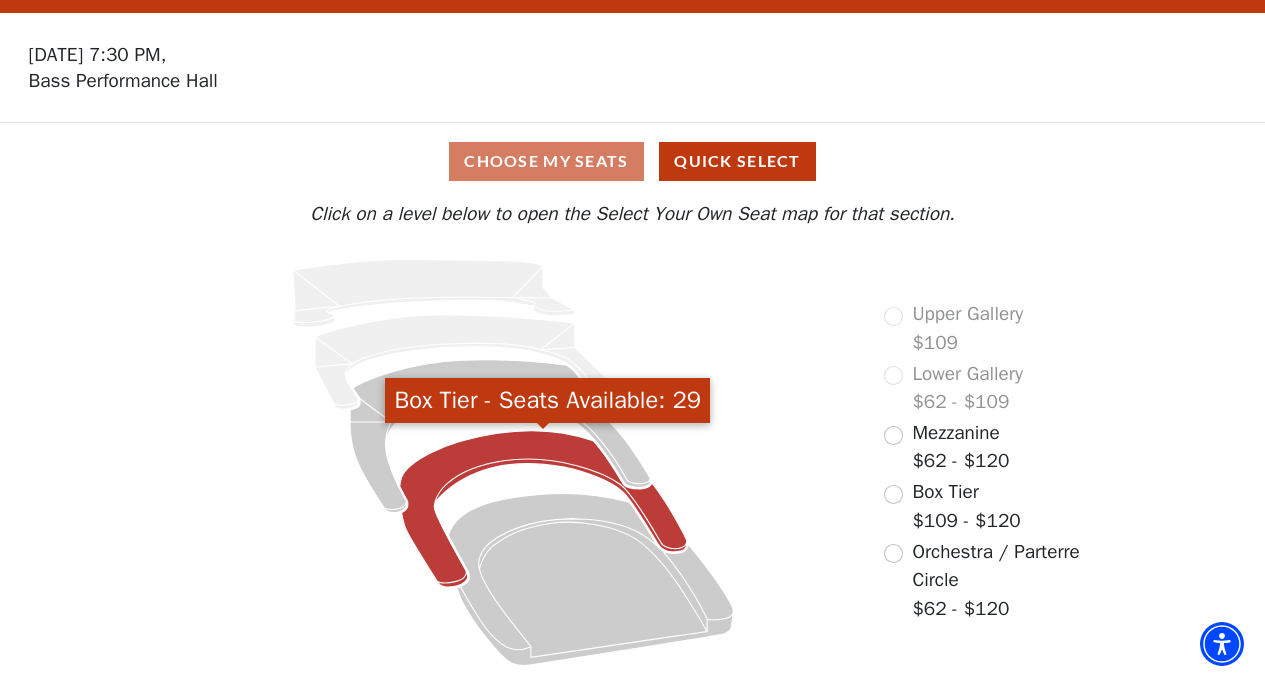 click 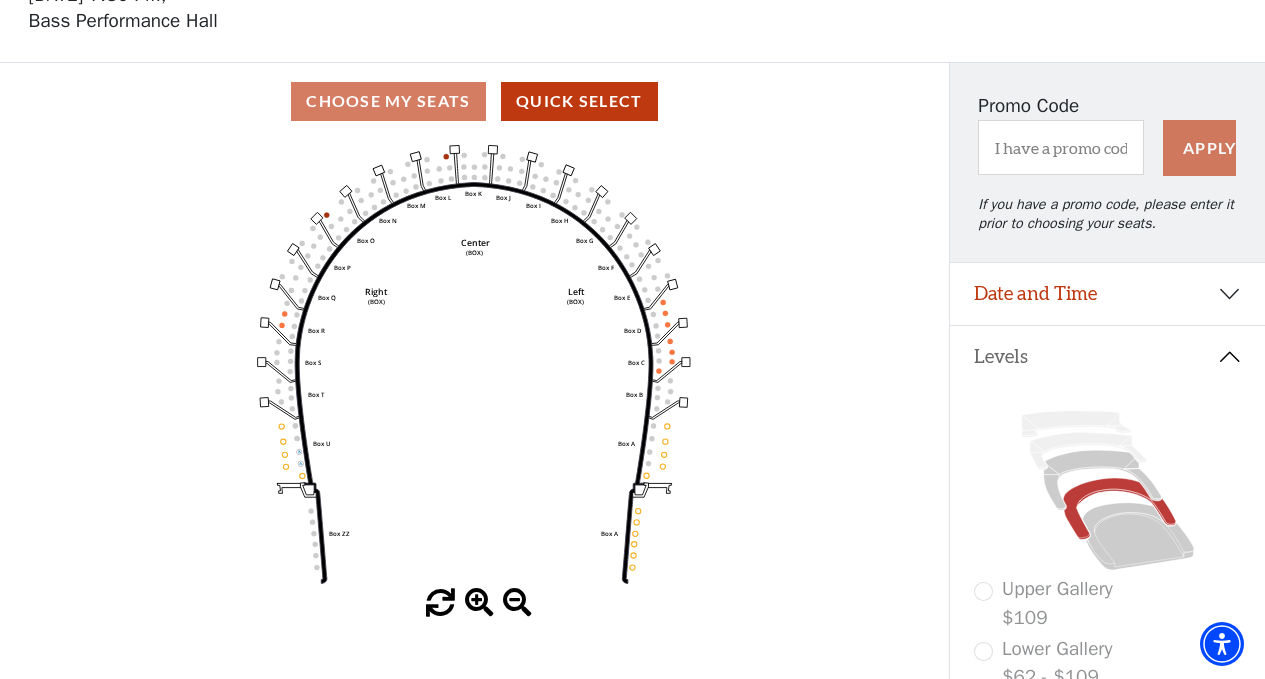 scroll, scrollTop: 93, scrollLeft: 0, axis: vertical 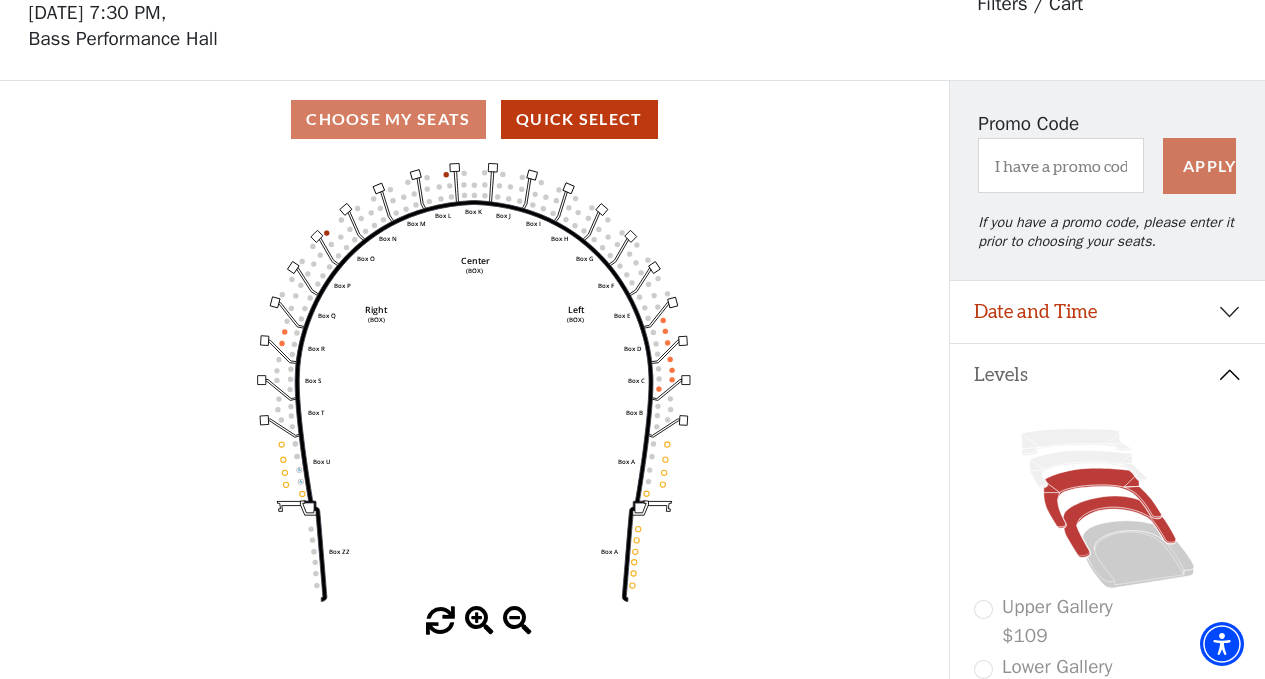 click 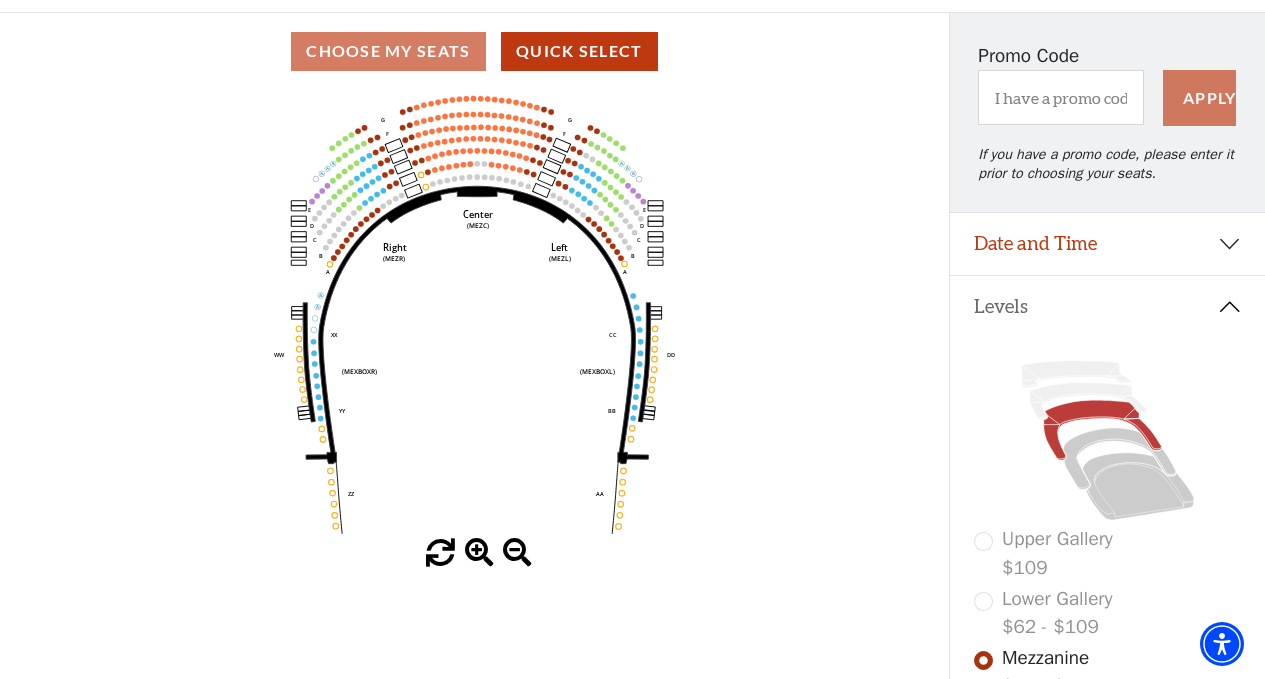 scroll, scrollTop: 300, scrollLeft: 0, axis: vertical 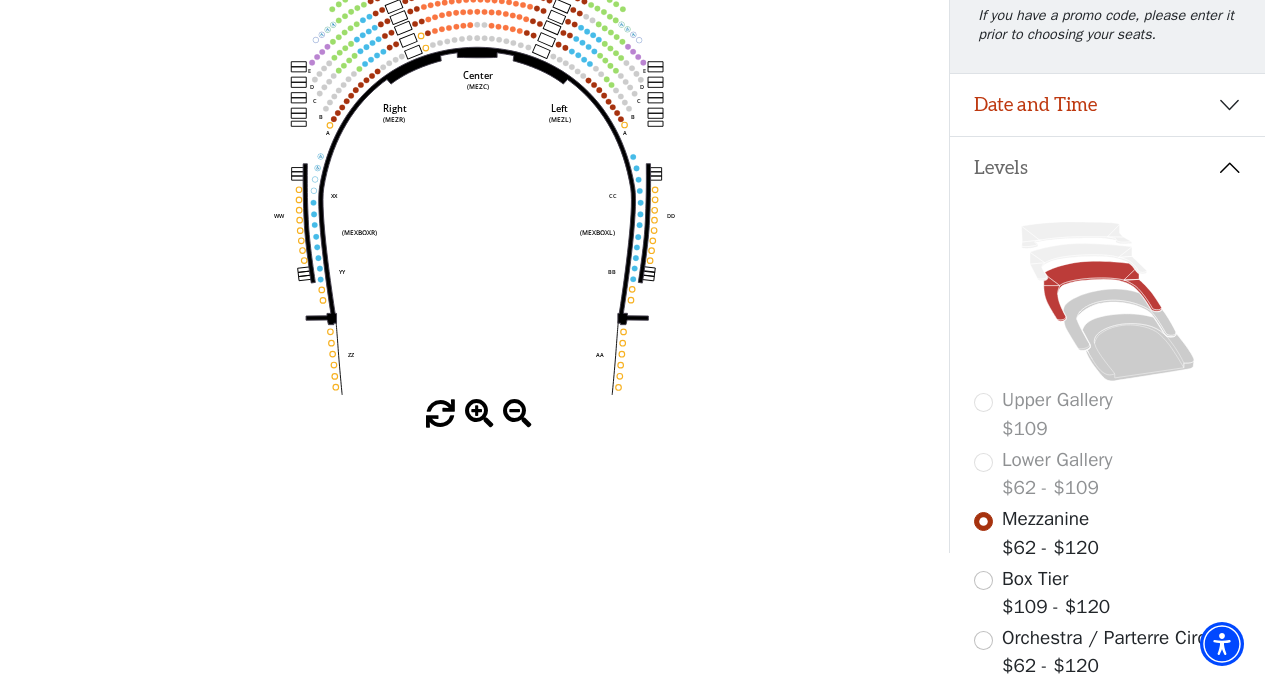 click at bounding box center (479, 414) 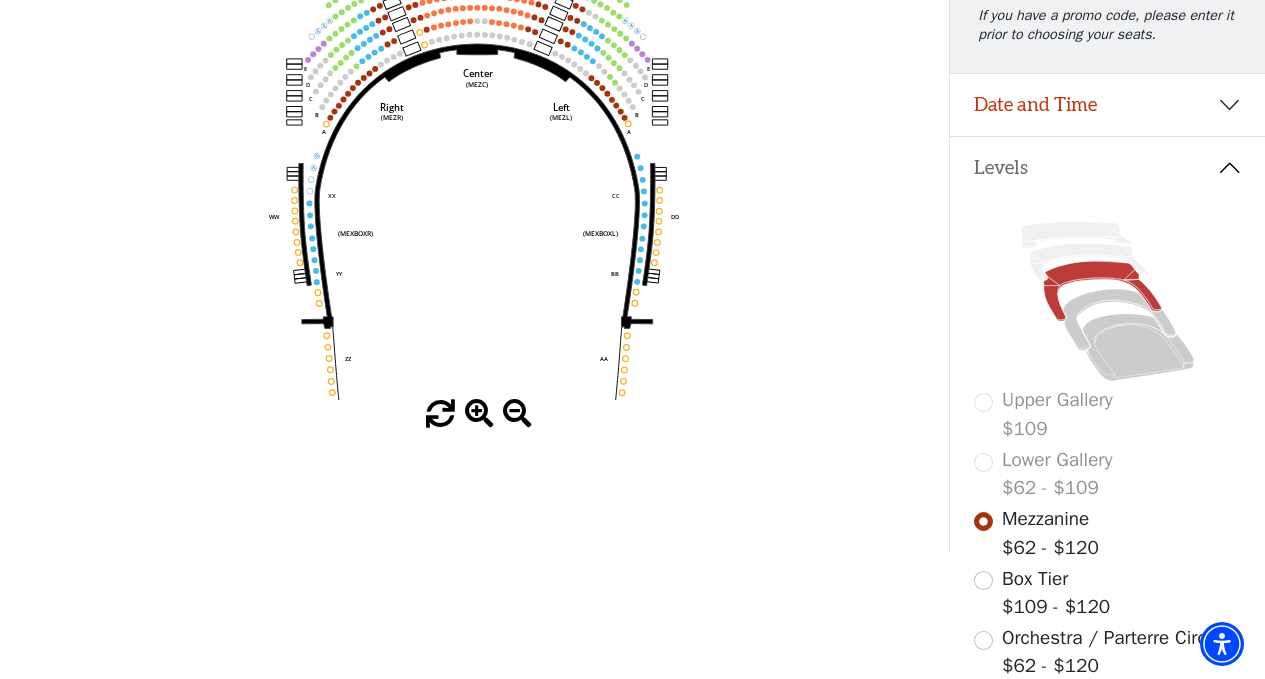 click at bounding box center (479, 414) 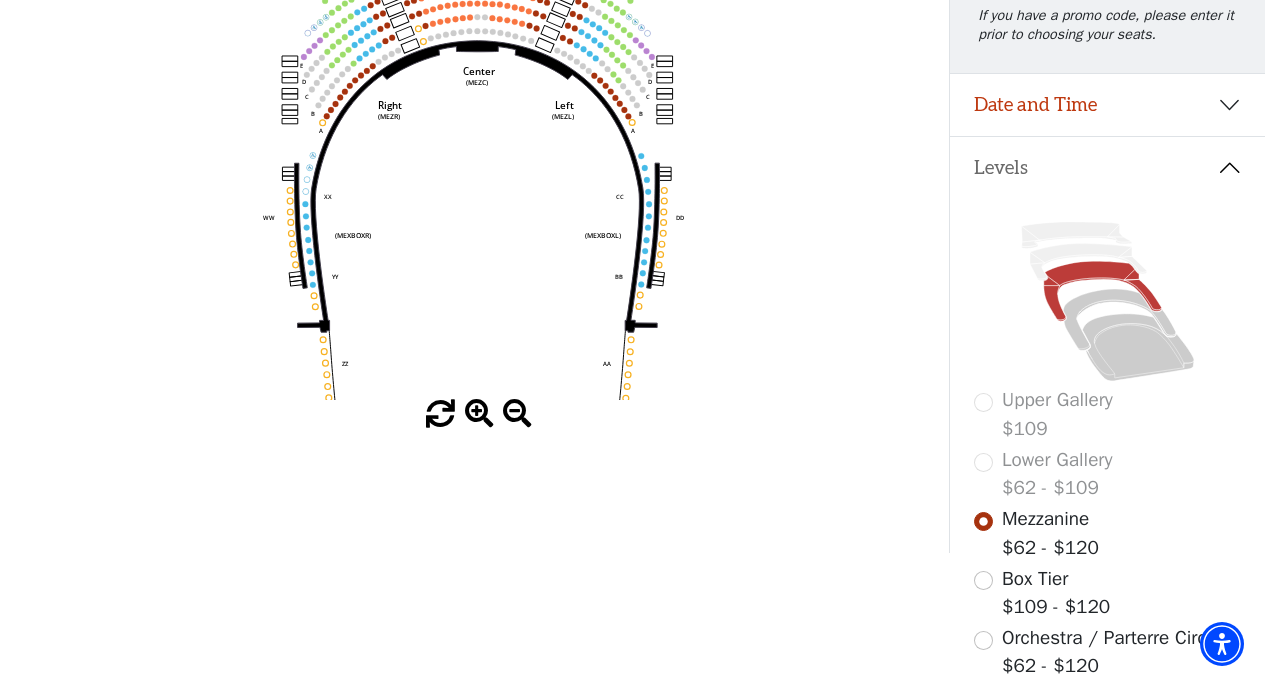 click at bounding box center (479, 414) 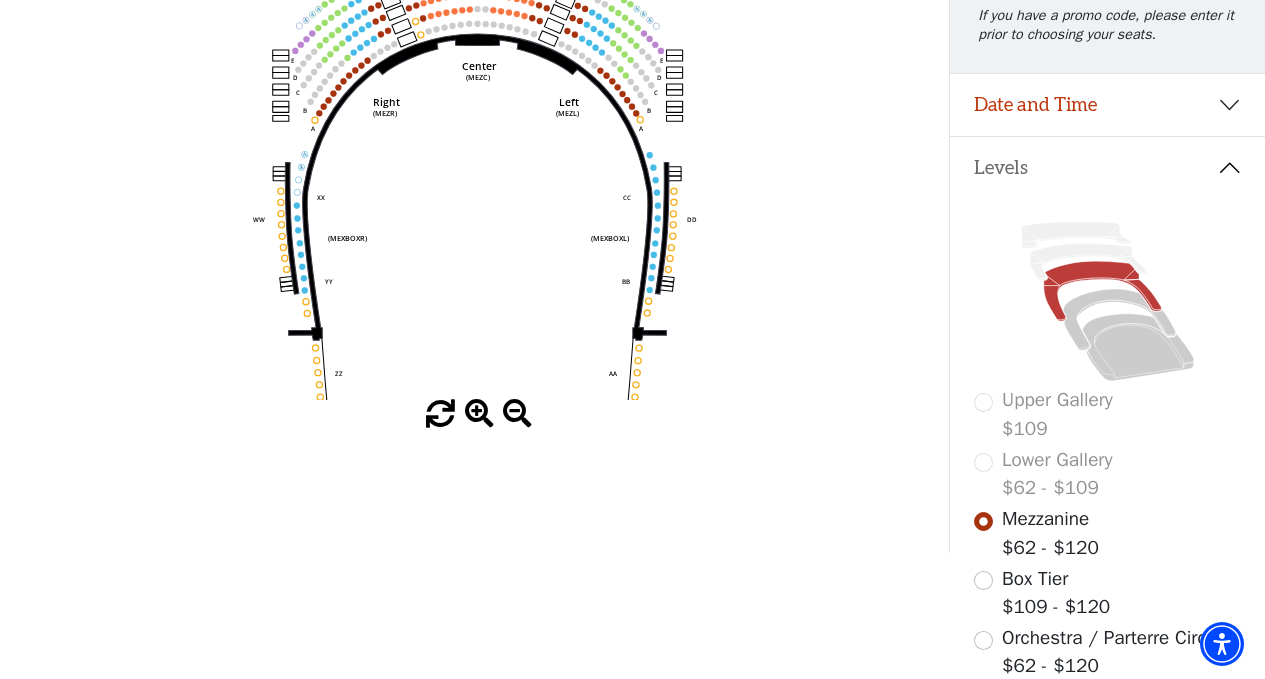 click at bounding box center [479, 414] 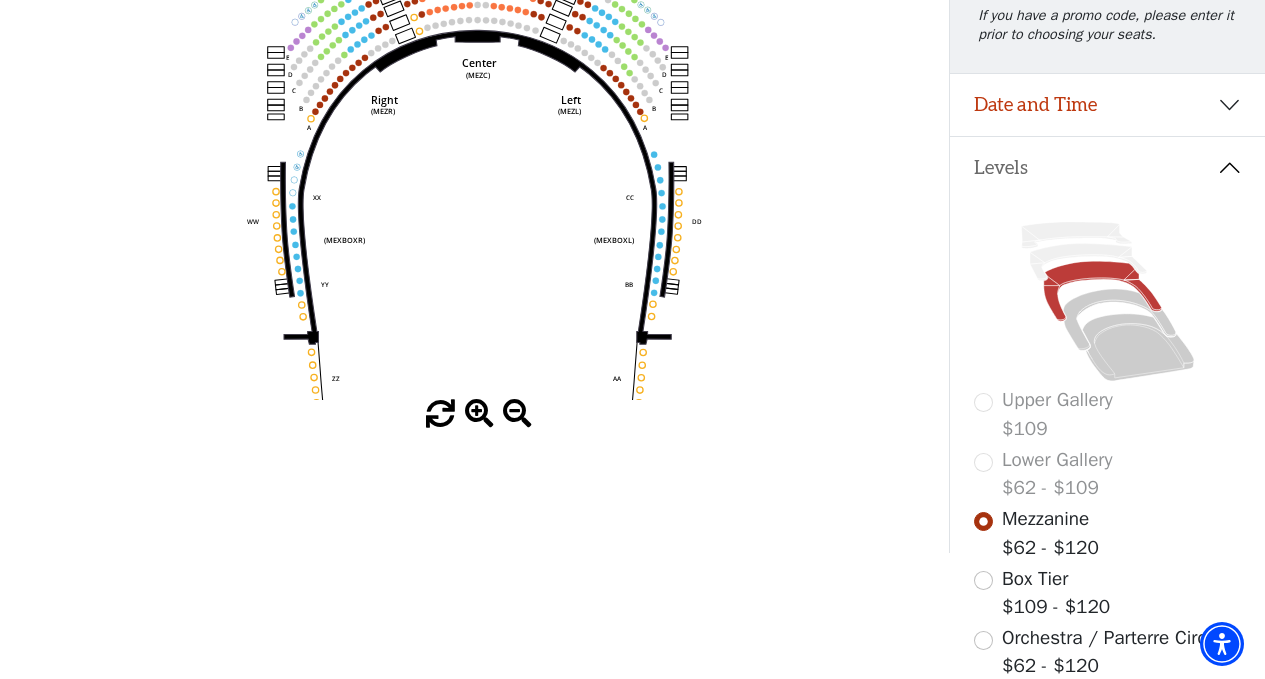 click at bounding box center (479, 414) 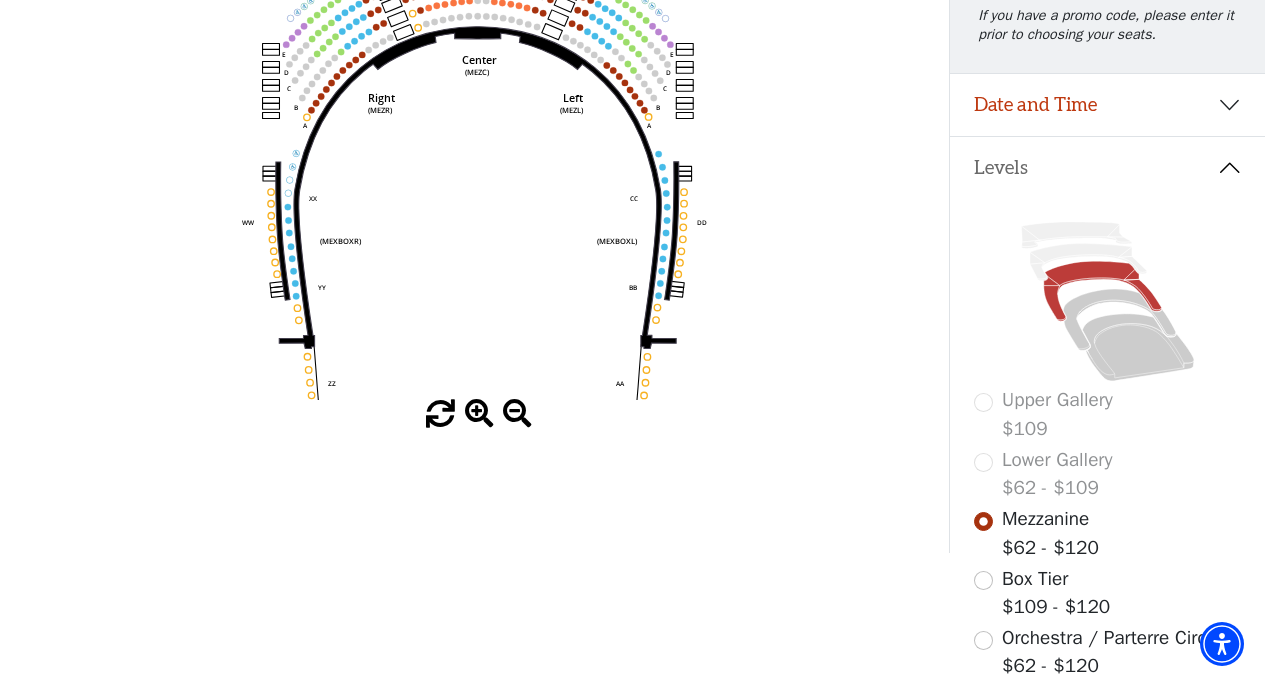 click at bounding box center (479, 414) 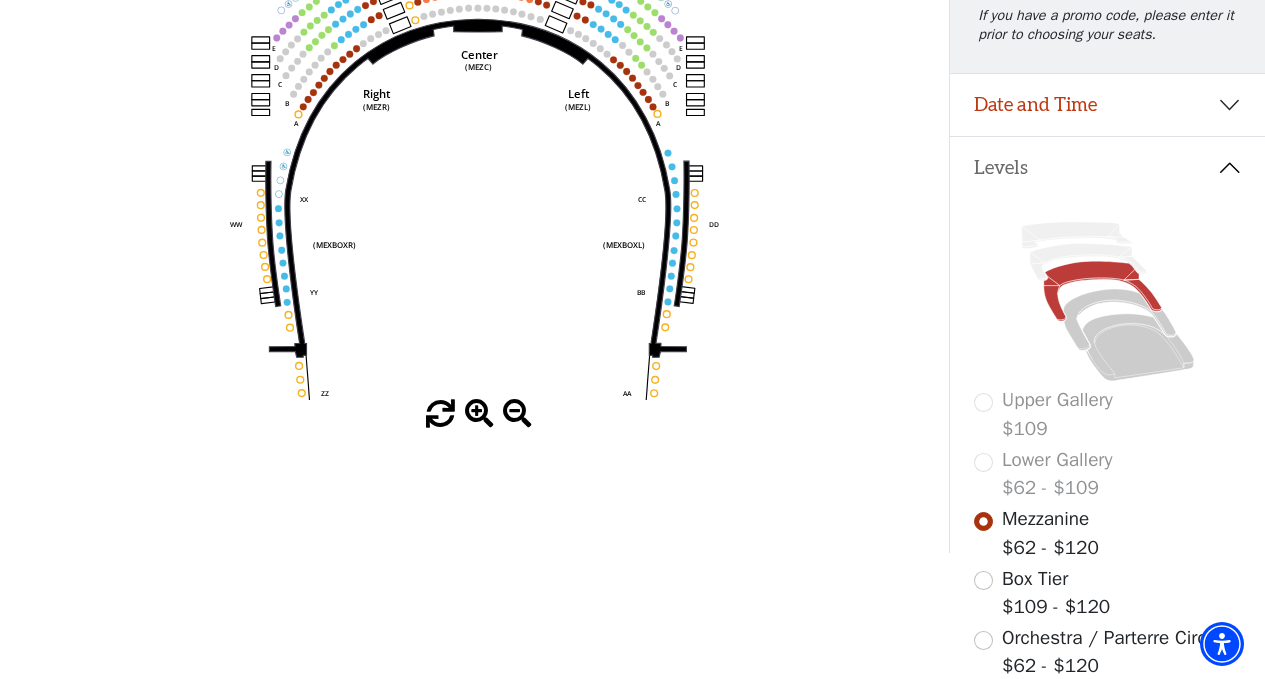 click at bounding box center [479, 414] 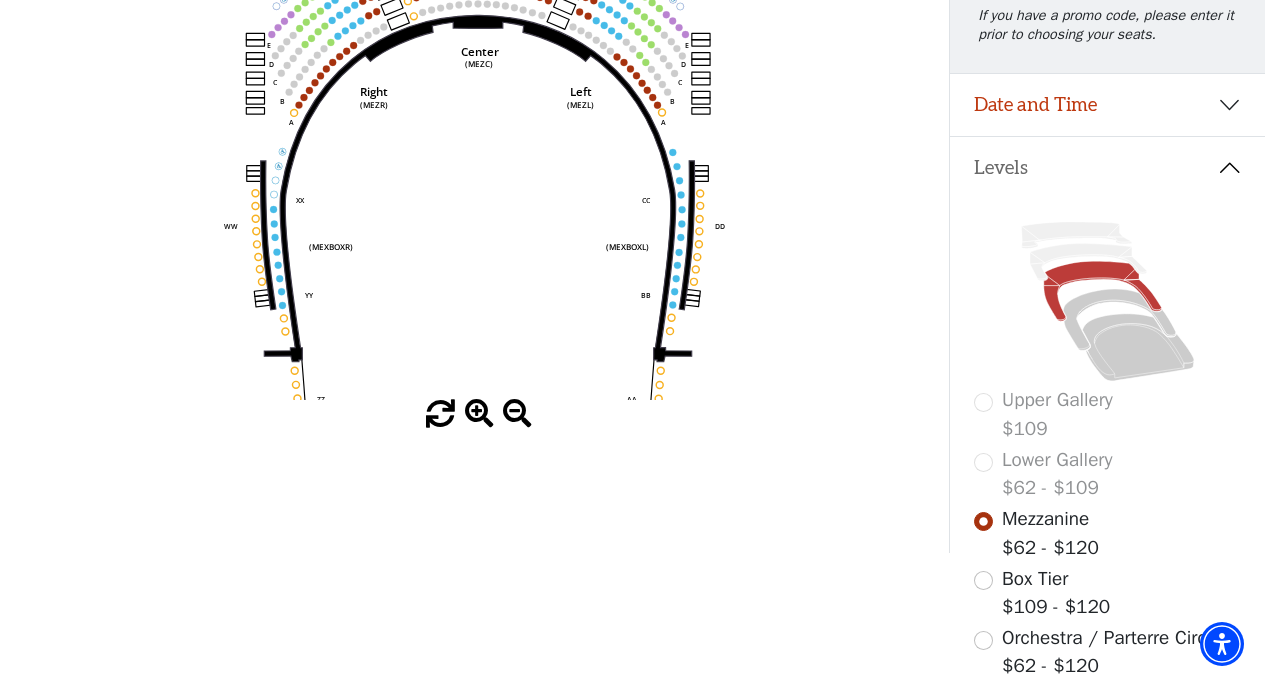 click at bounding box center [479, 414] 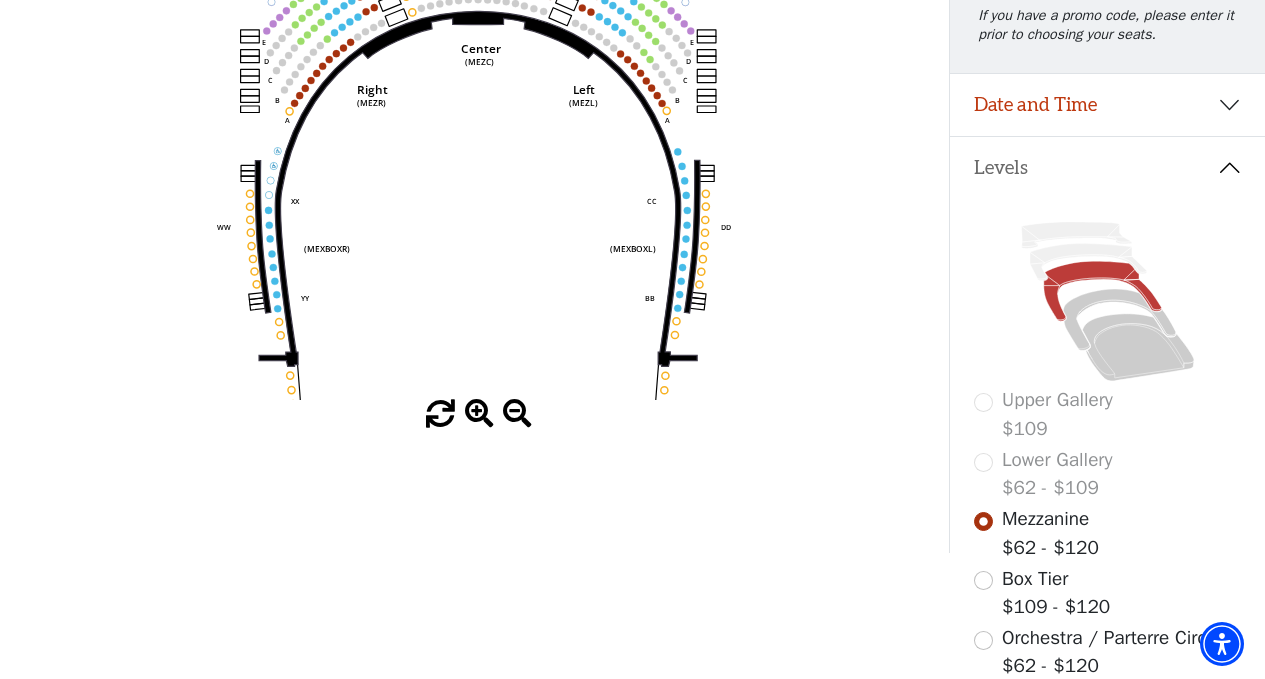 click at bounding box center [479, 414] 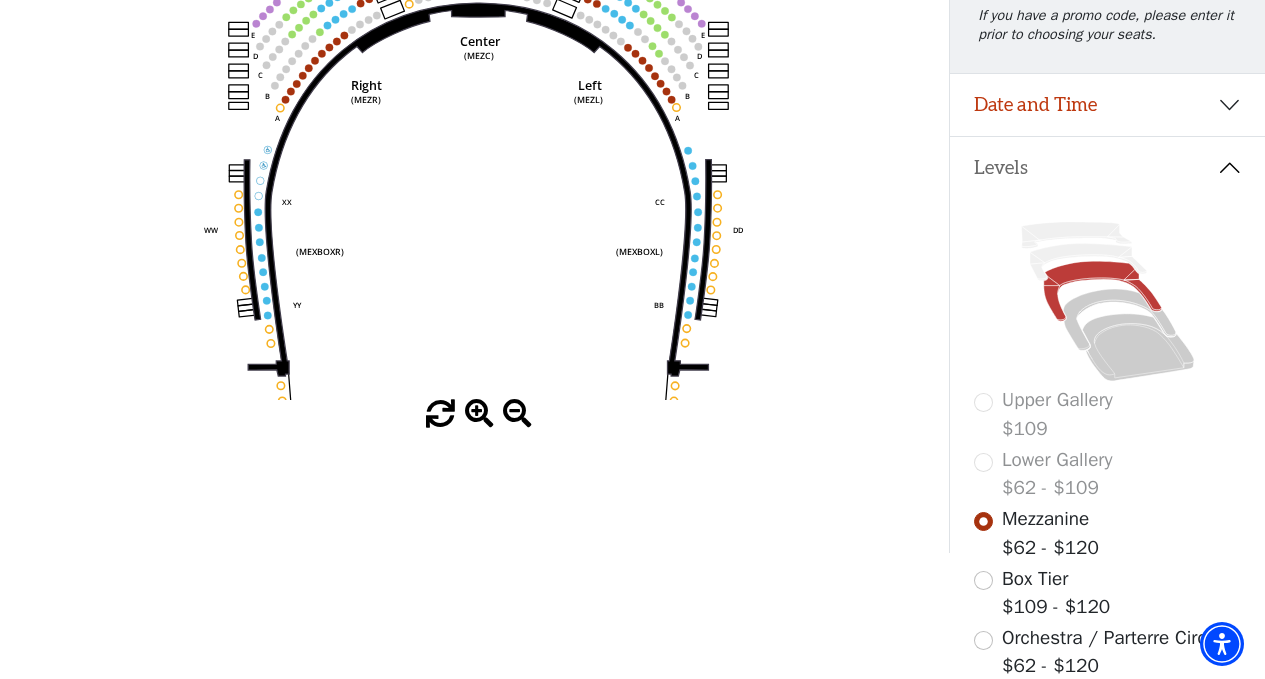 click at bounding box center [479, 414] 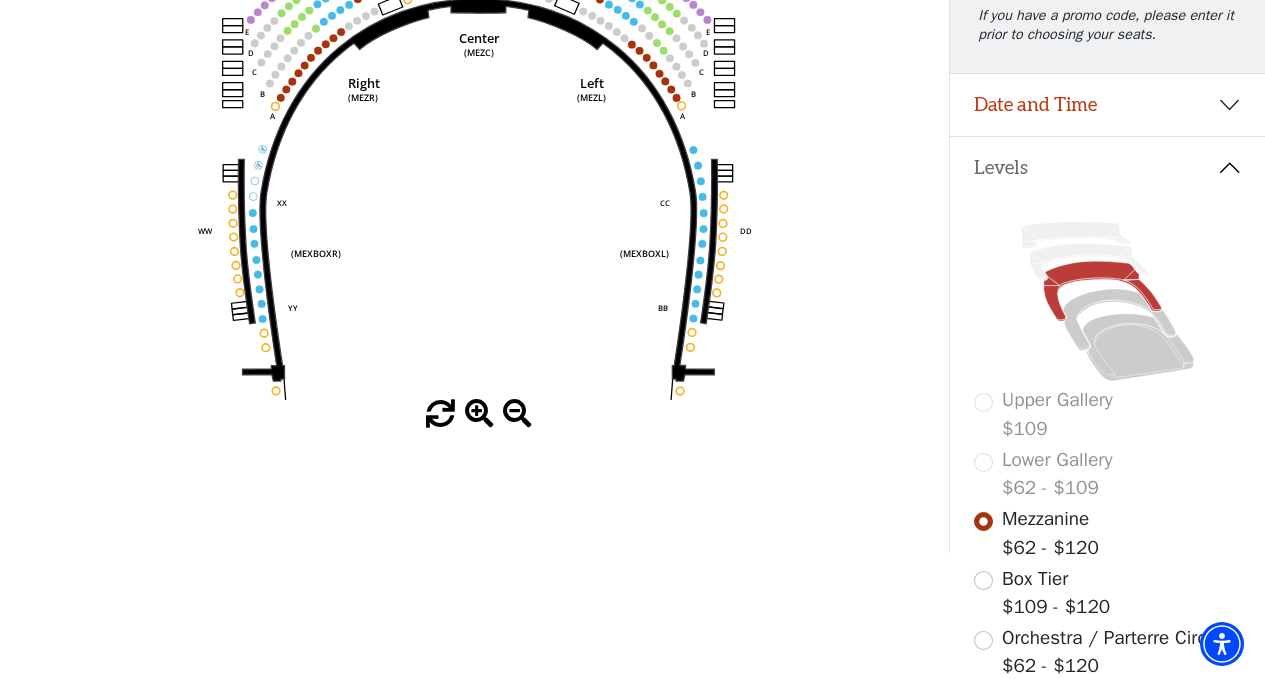 click at bounding box center (479, 414) 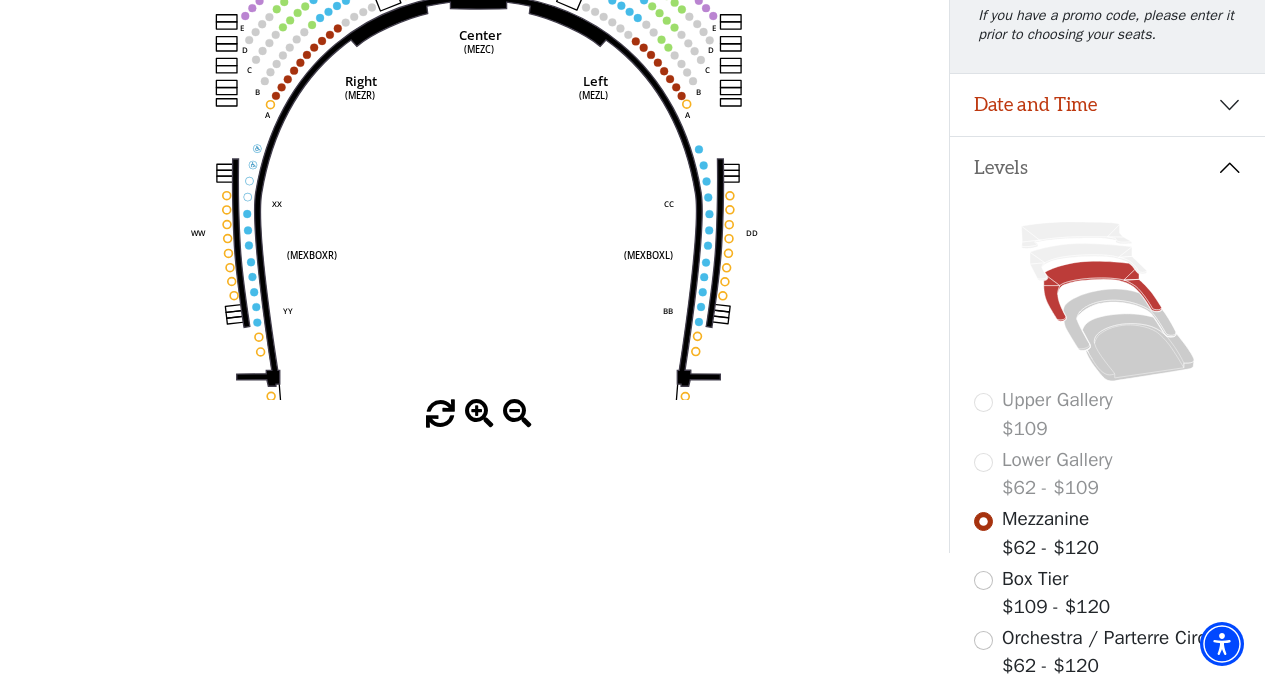 click at bounding box center (479, 414) 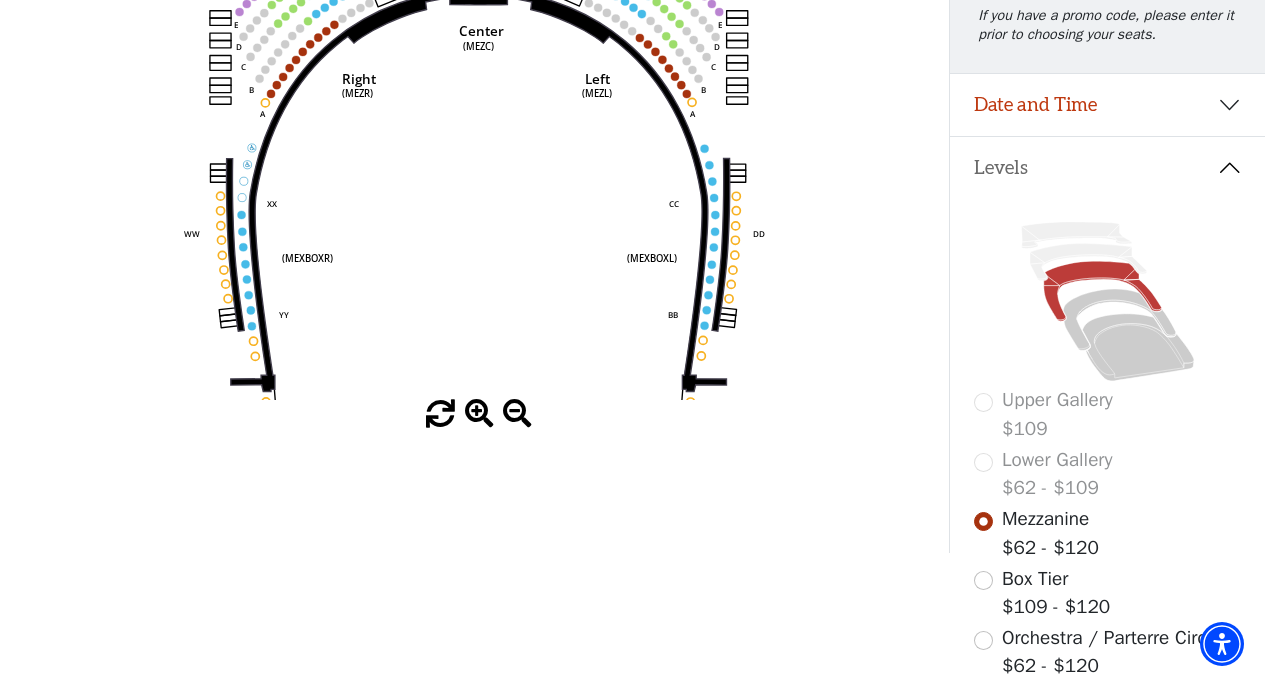 click at bounding box center [479, 414] 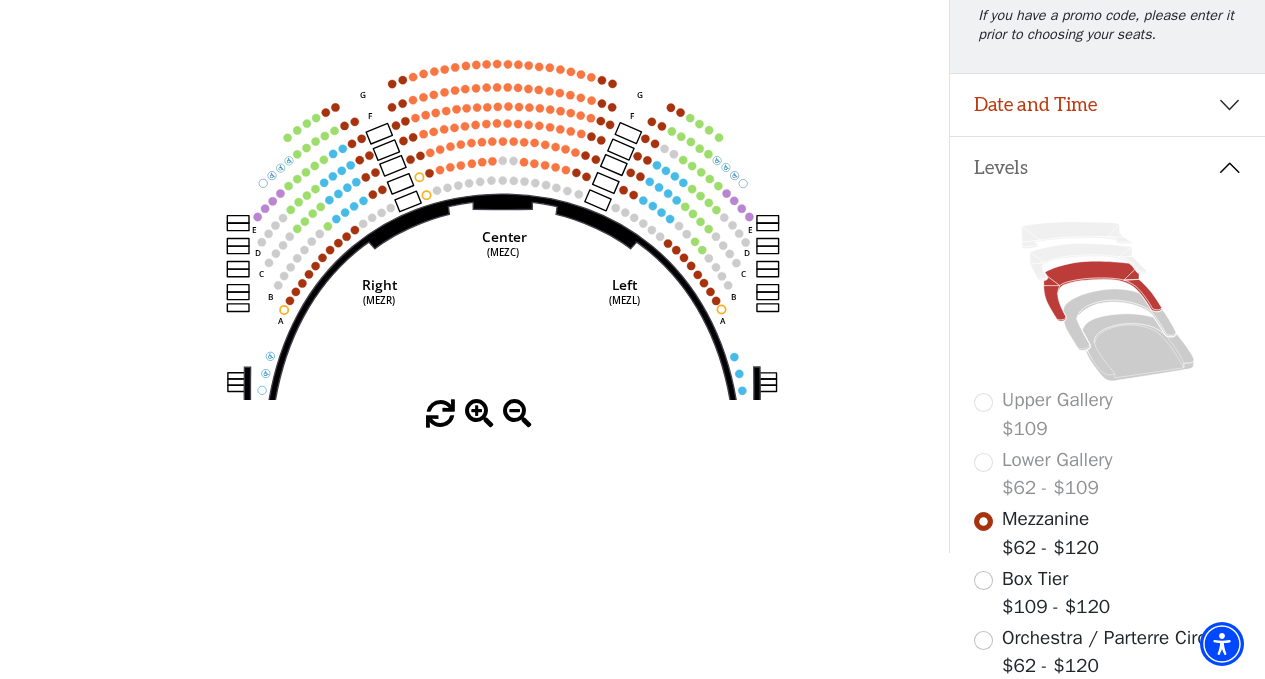 drag, startPoint x: 449, startPoint y: 91, endPoint x: 473, endPoint y: 339, distance: 249.15858 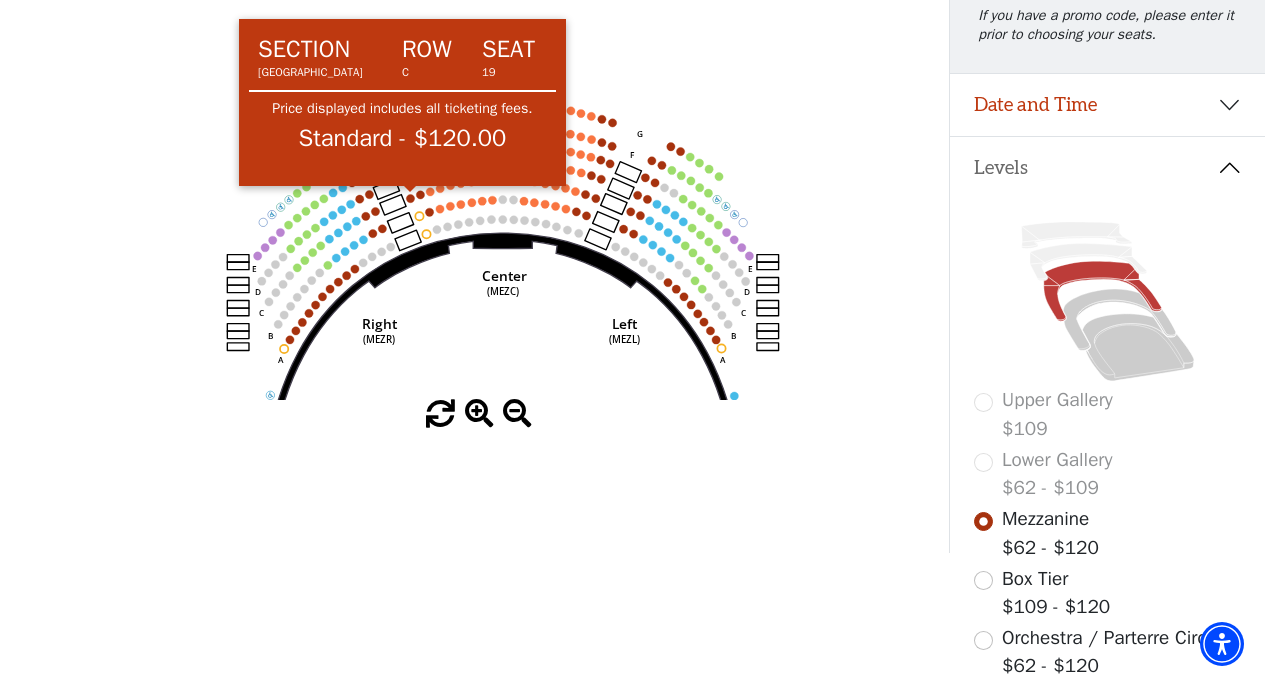 click 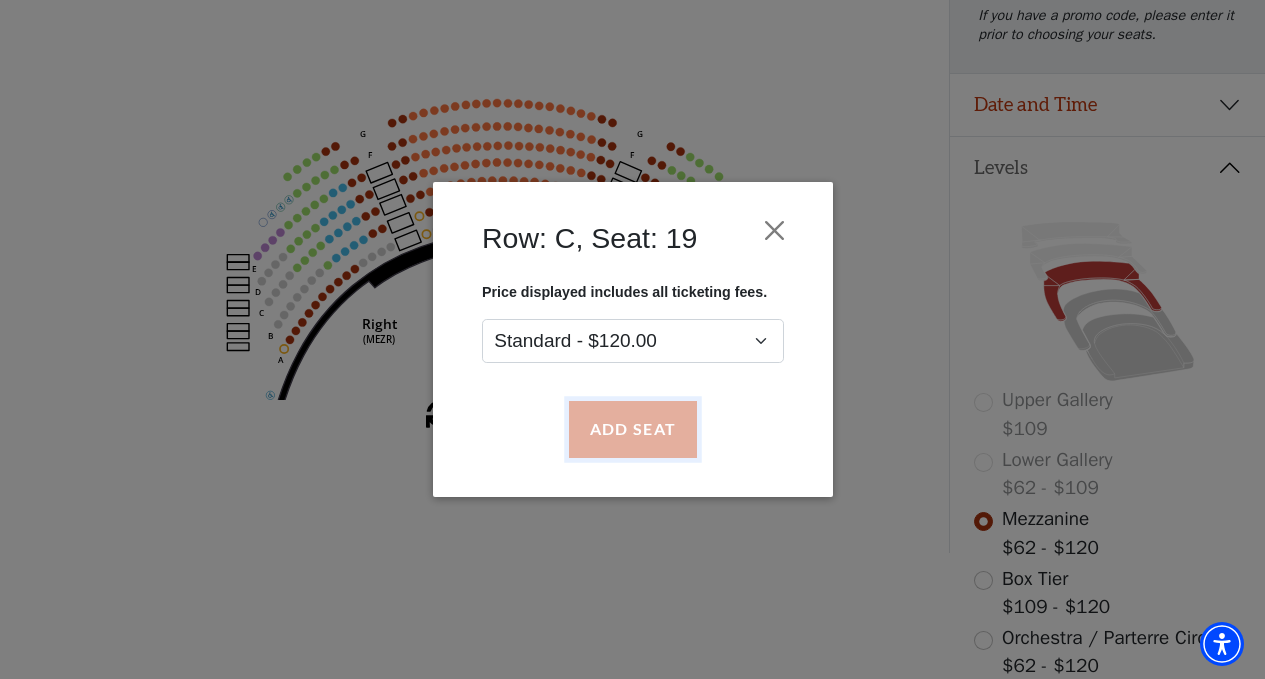 click on "Add Seat" at bounding box center [632, 430] 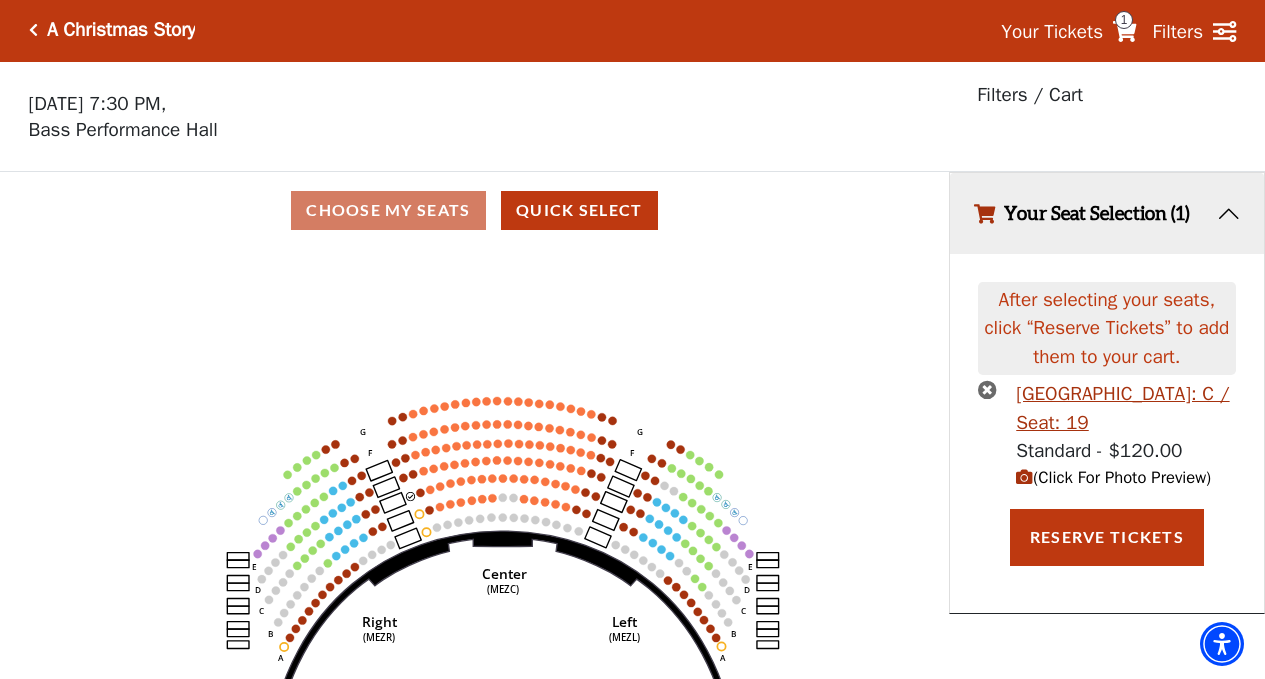 scroll, scrollTop: 0, scrollLeft: 0, axis: both 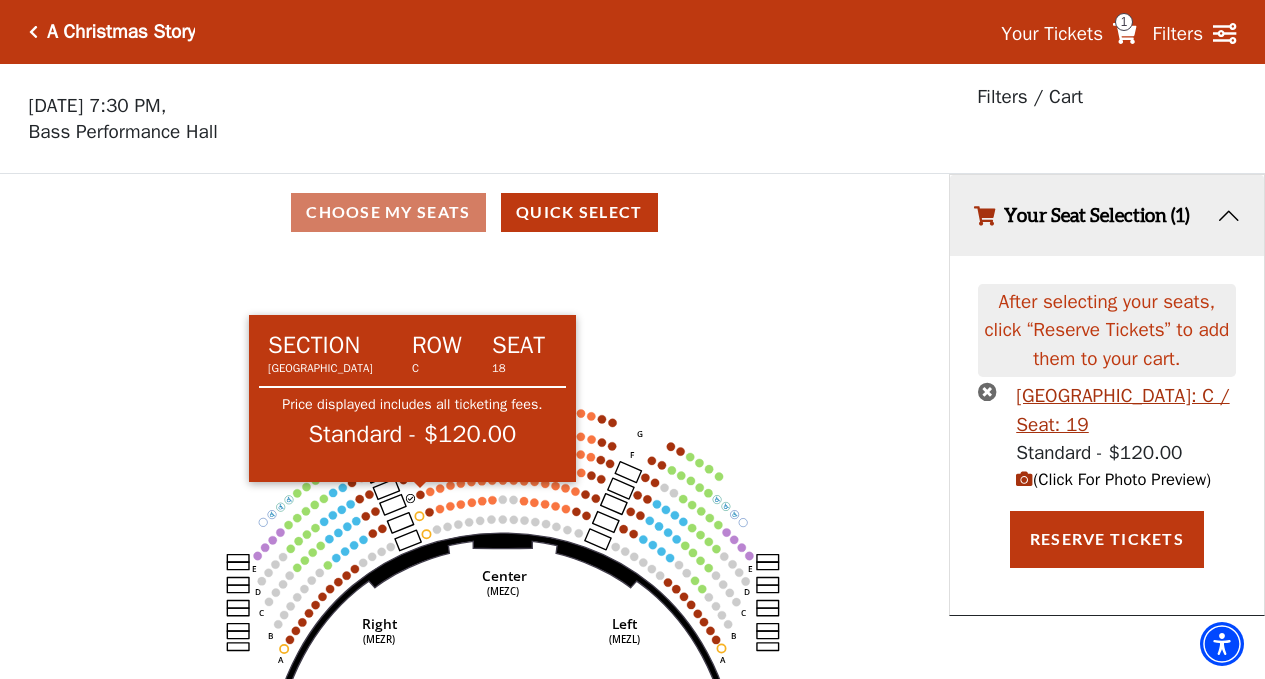 click 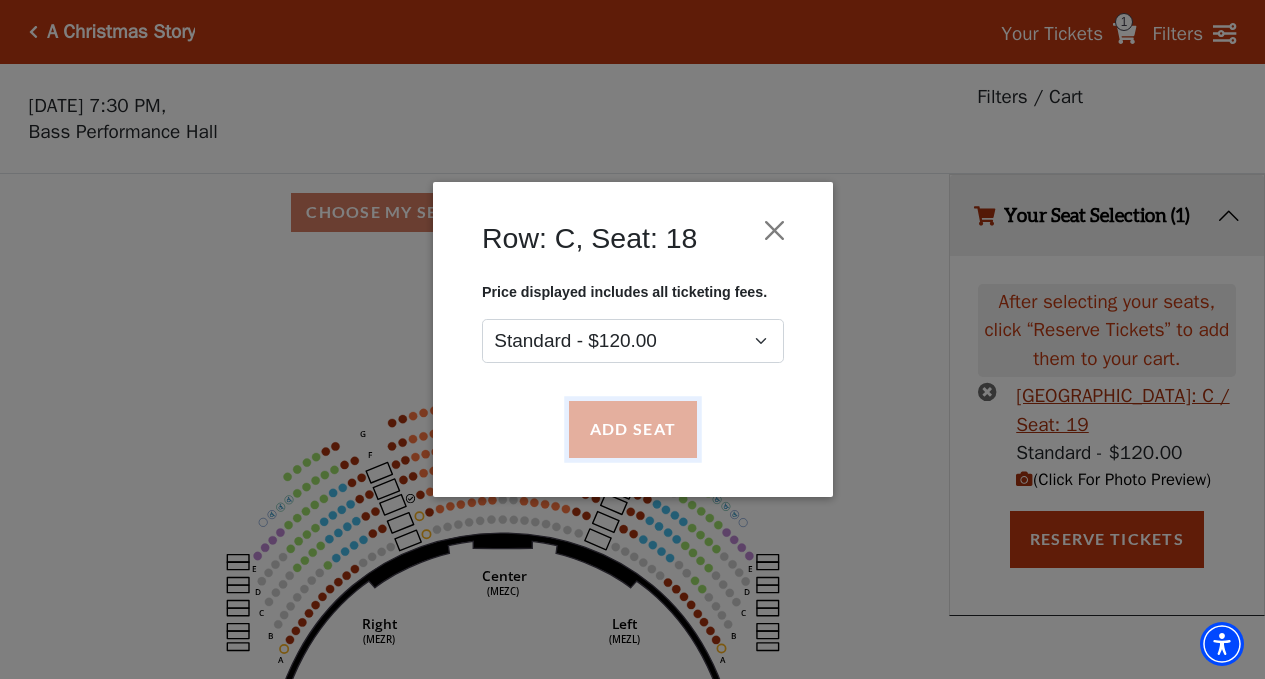 click on "Add Seat" at bounding box center [632, 430] 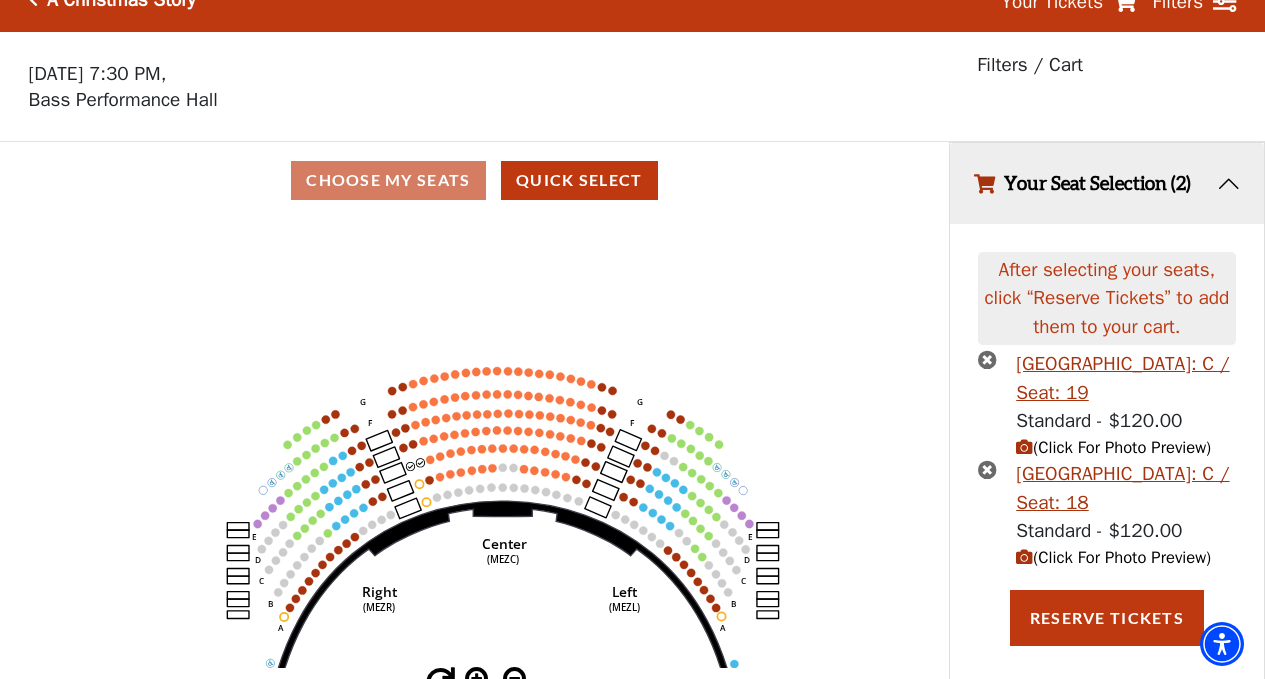 scroll, scrollTop: 49, scrollLeft: 0, axis: vertical 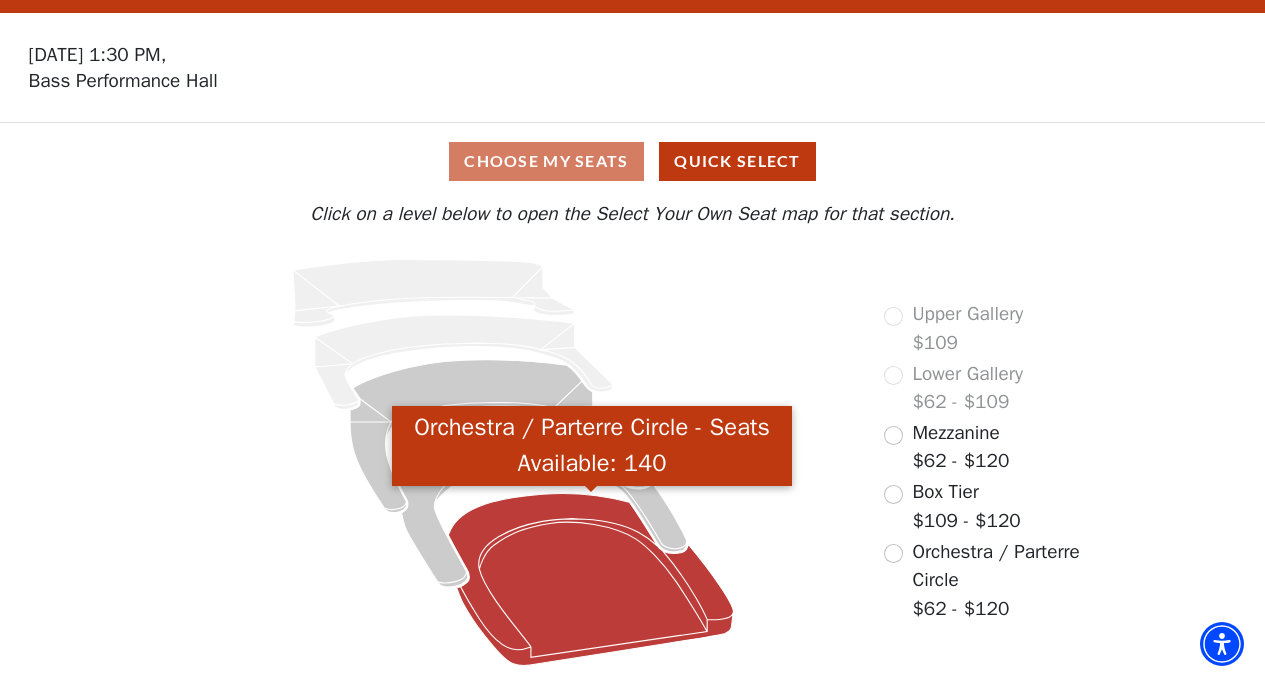 click 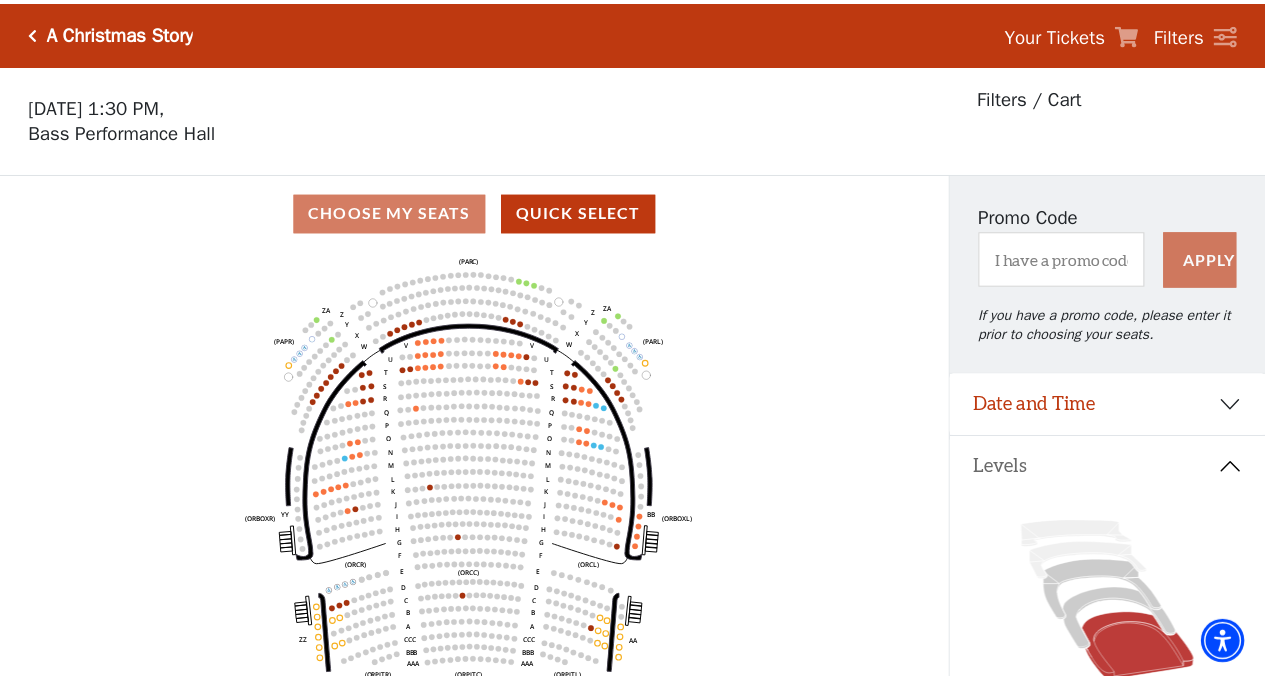 scroll, scrollTop: 93, scrollLeft: 0, axis: vertical 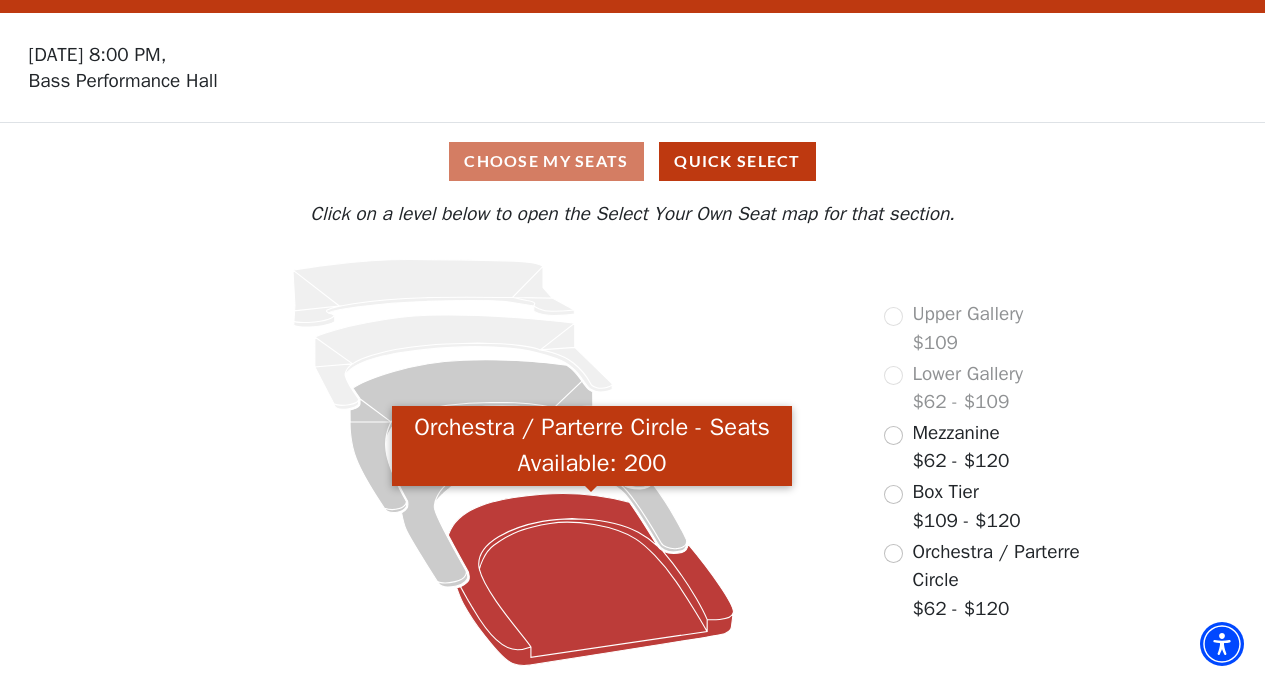 click 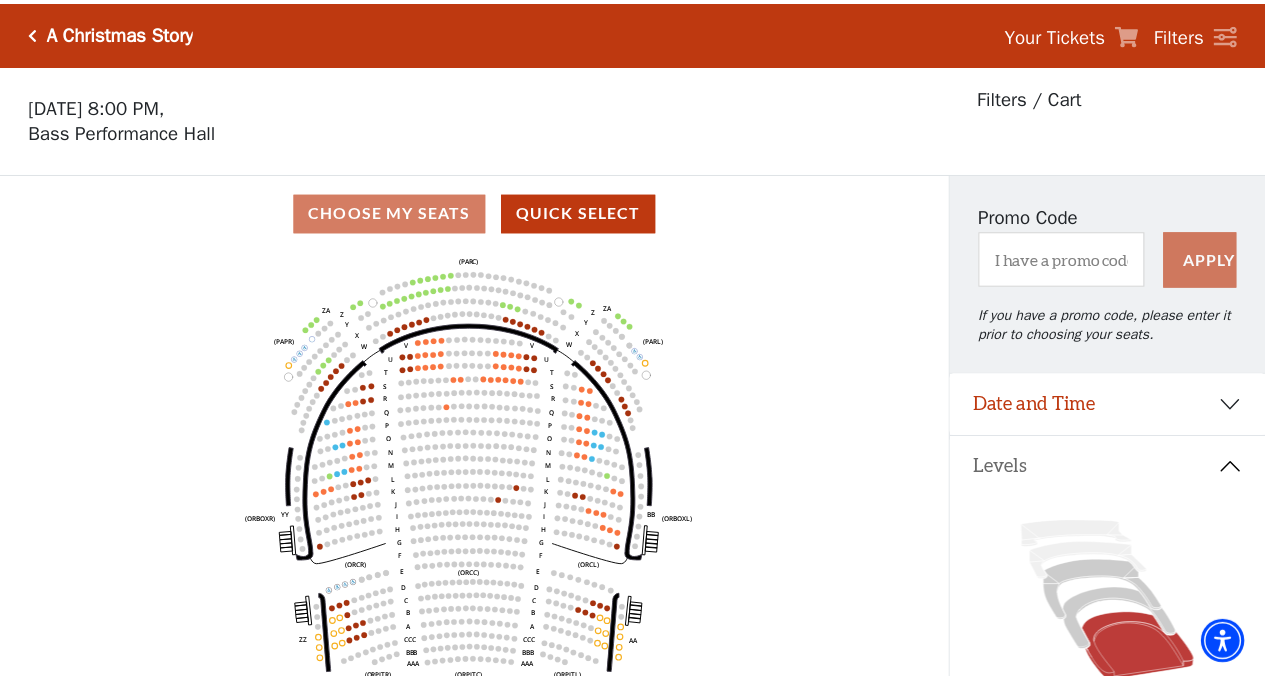 scroll, scrollTop: 93, scrollLeft: 0, axis: vertical 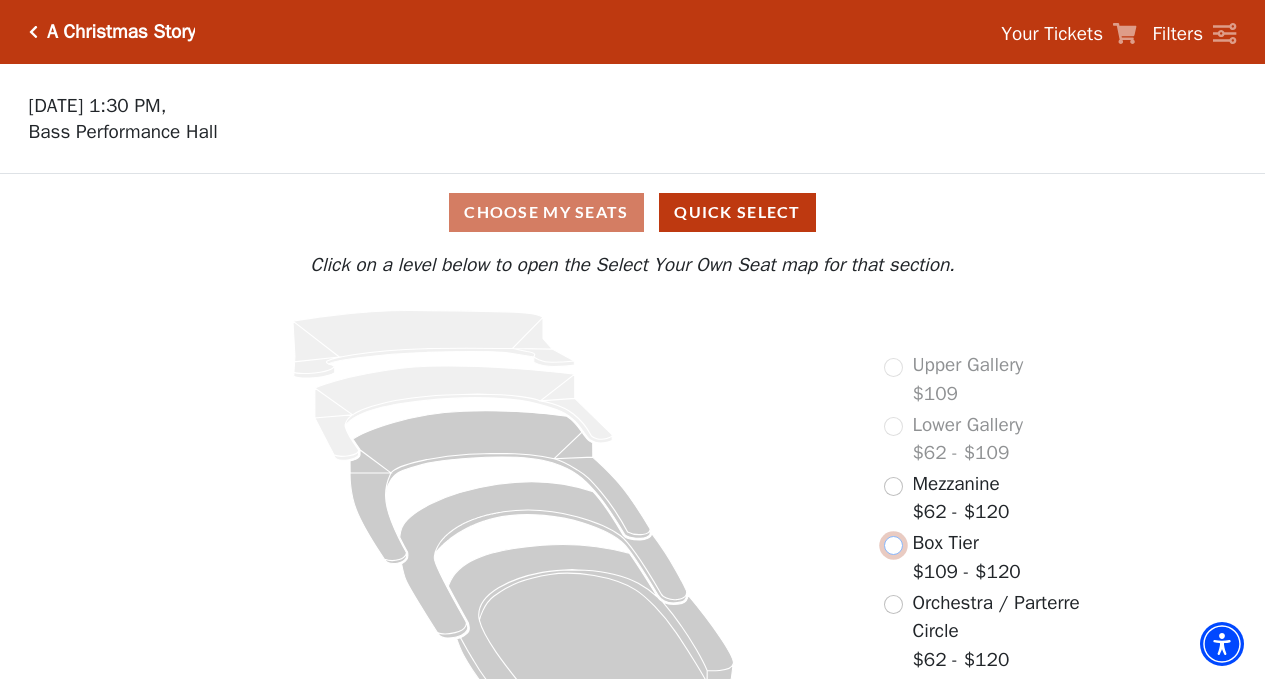 click at bounding box center [893, 545] 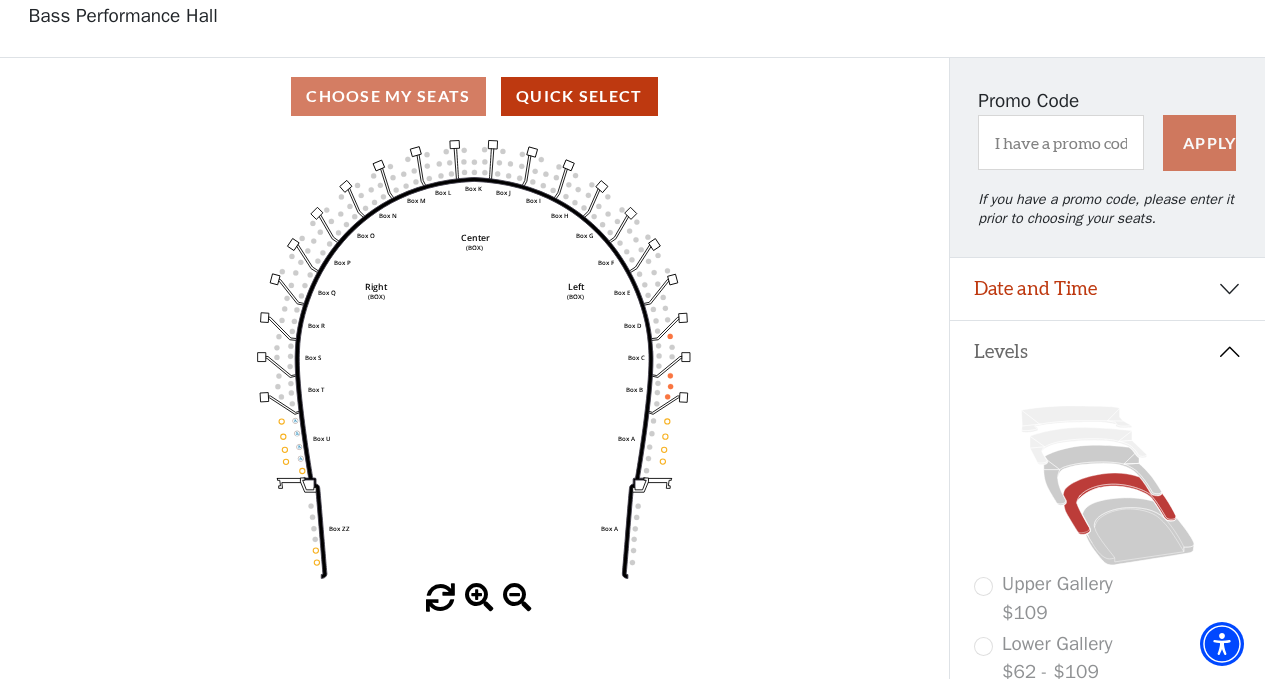 scroll, scrollTop: 193, scrollLeft: 0, axis: vertical 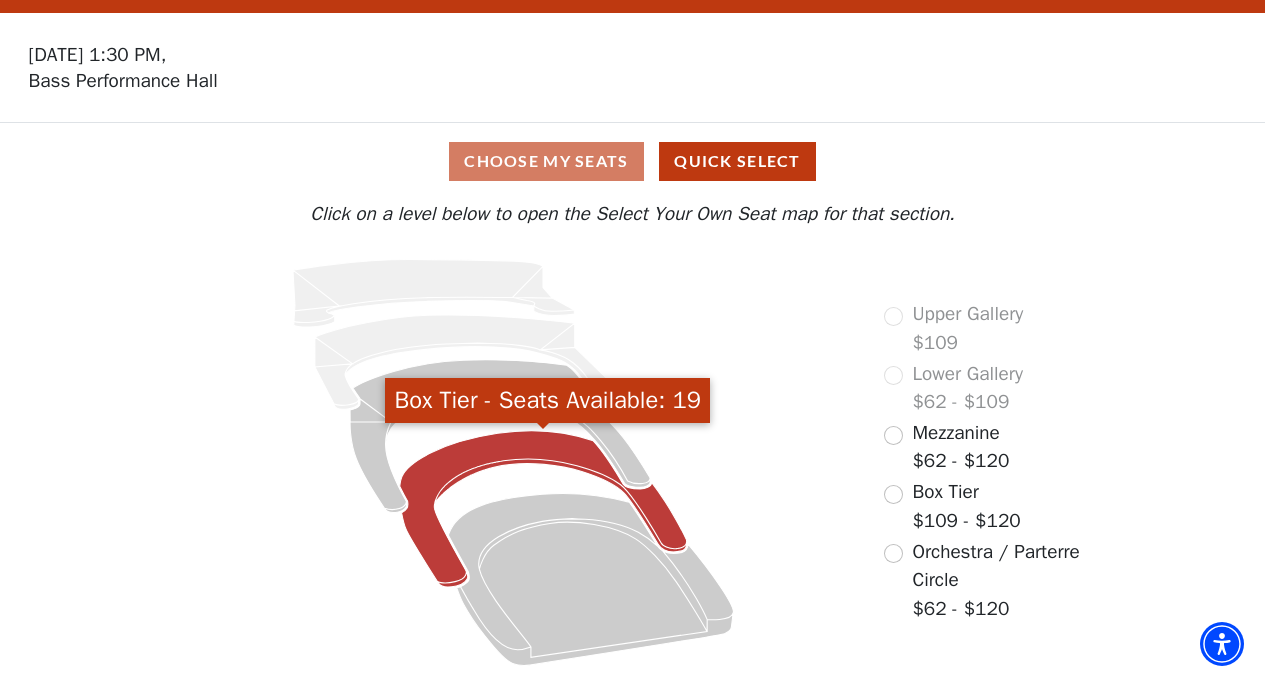 click 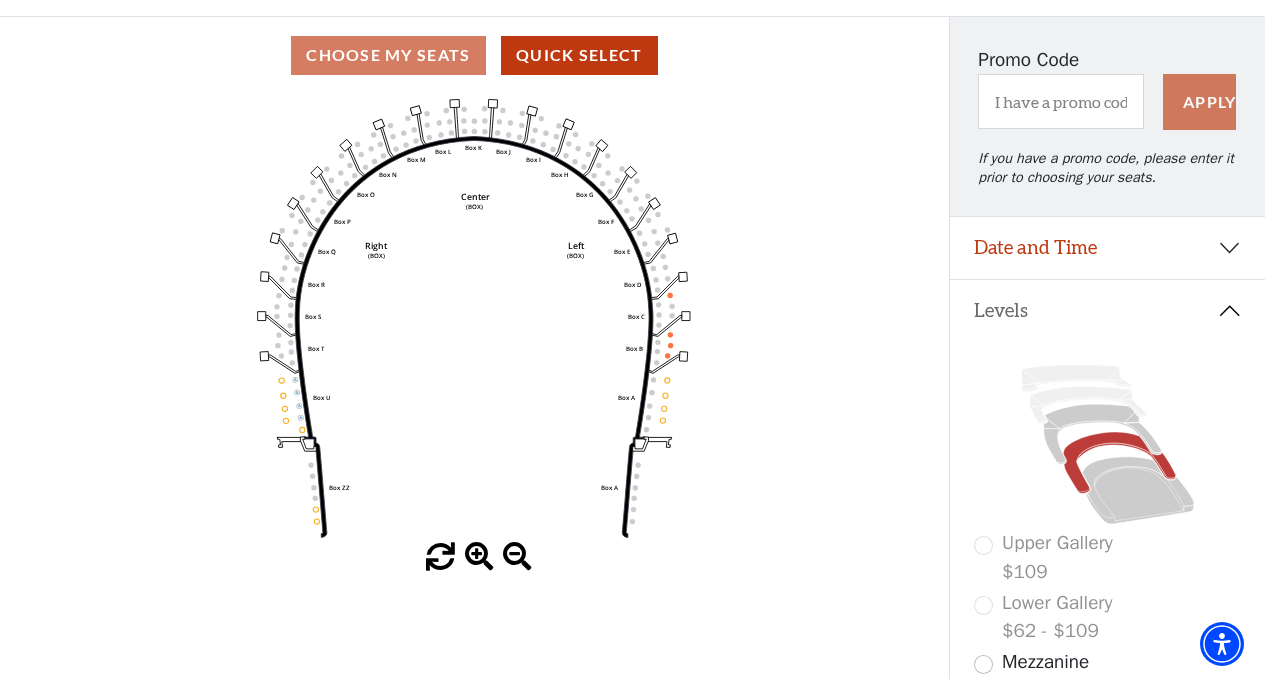 scroll, scrollTop: 193, scrollLeft: 0, axis: vertical 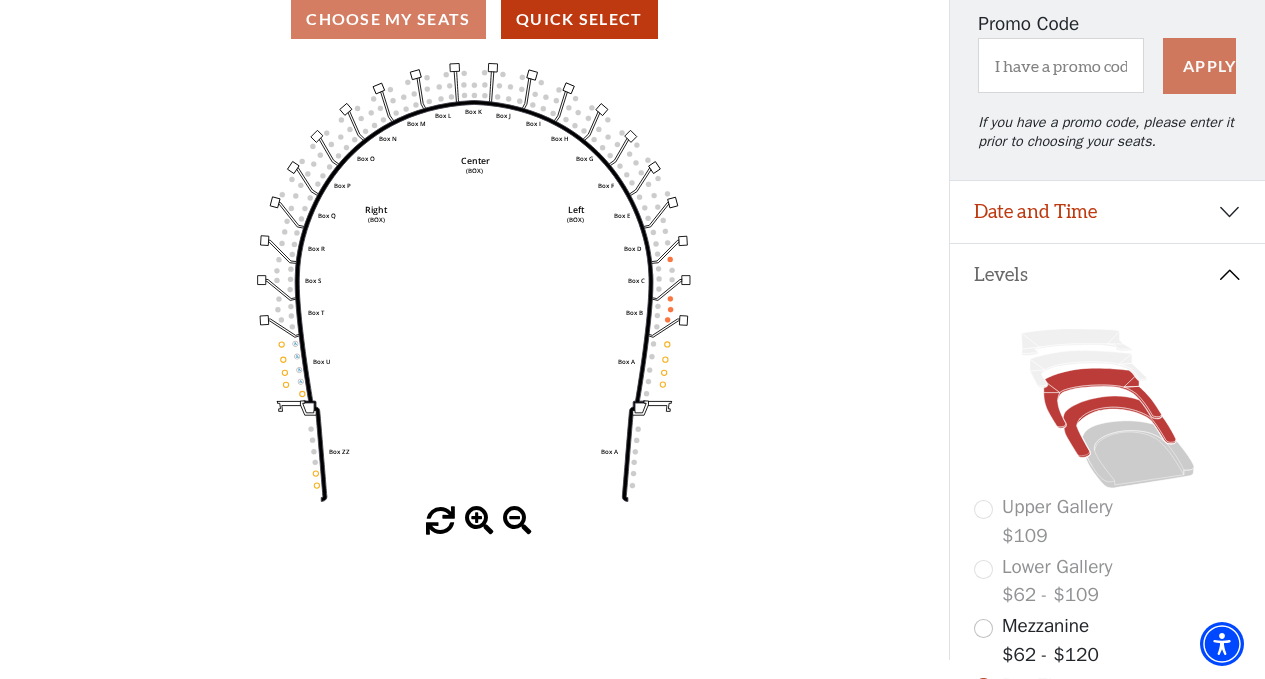 click 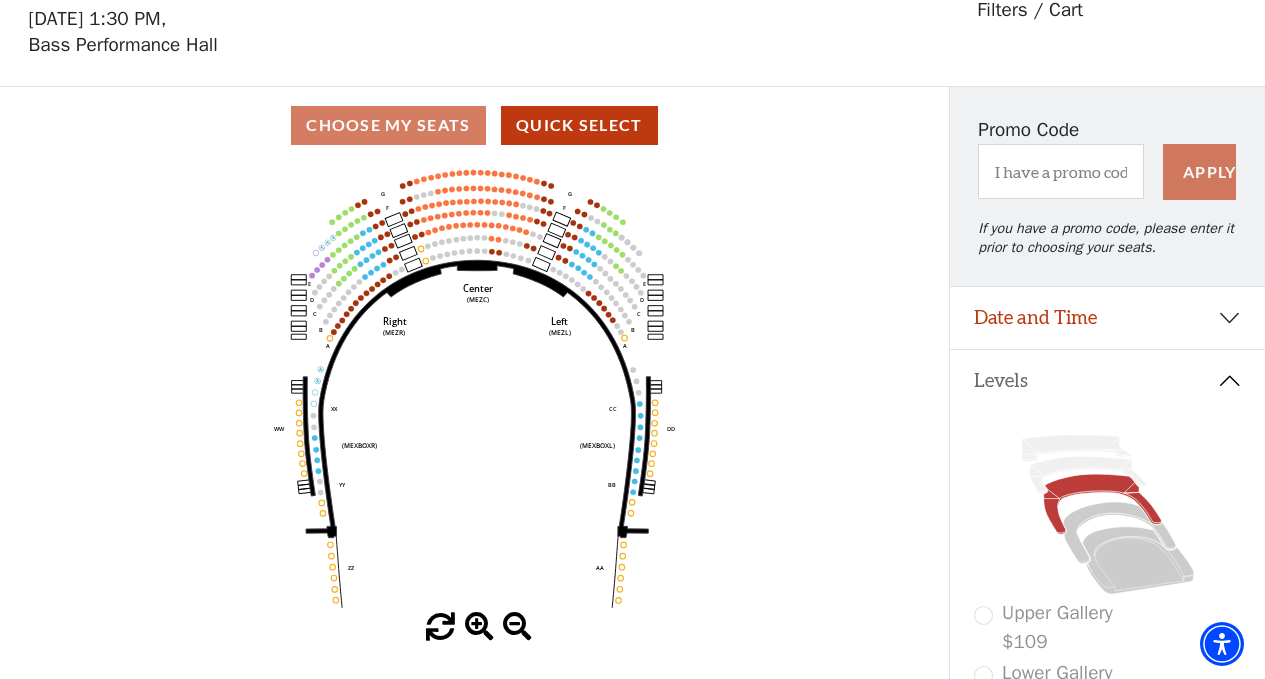 scroll, scrollTop: 93, scrollLeft: 0, axis: vertical 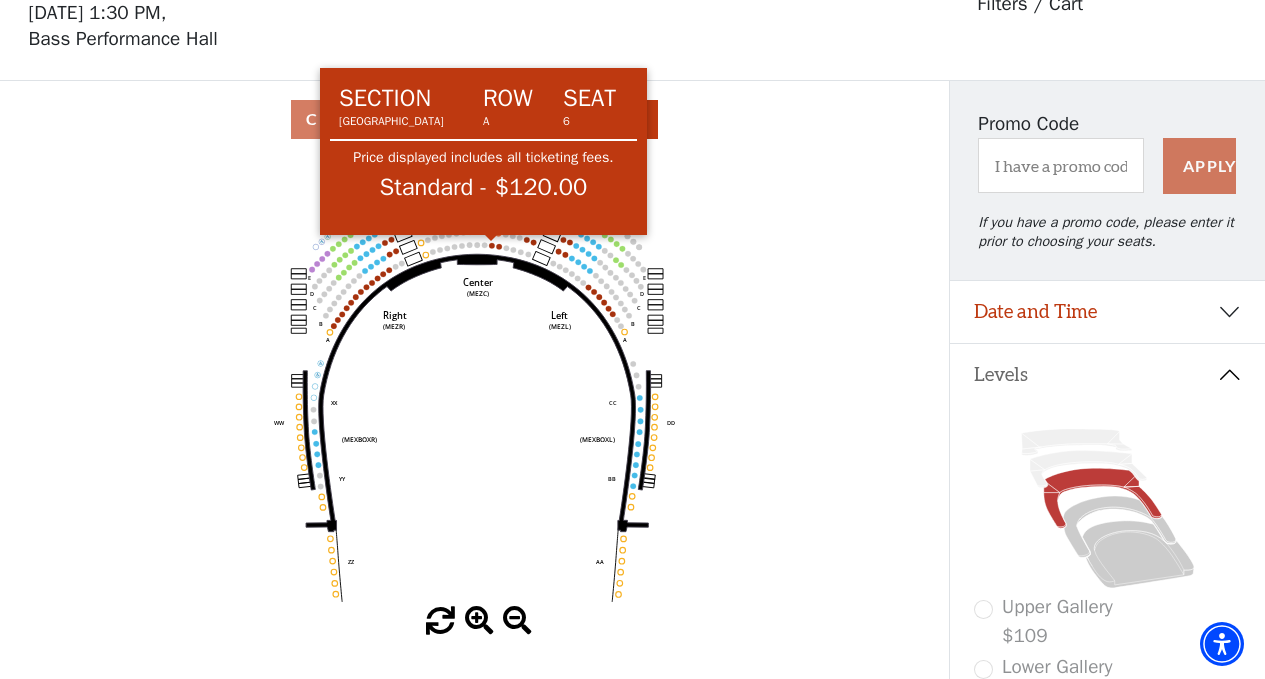 click 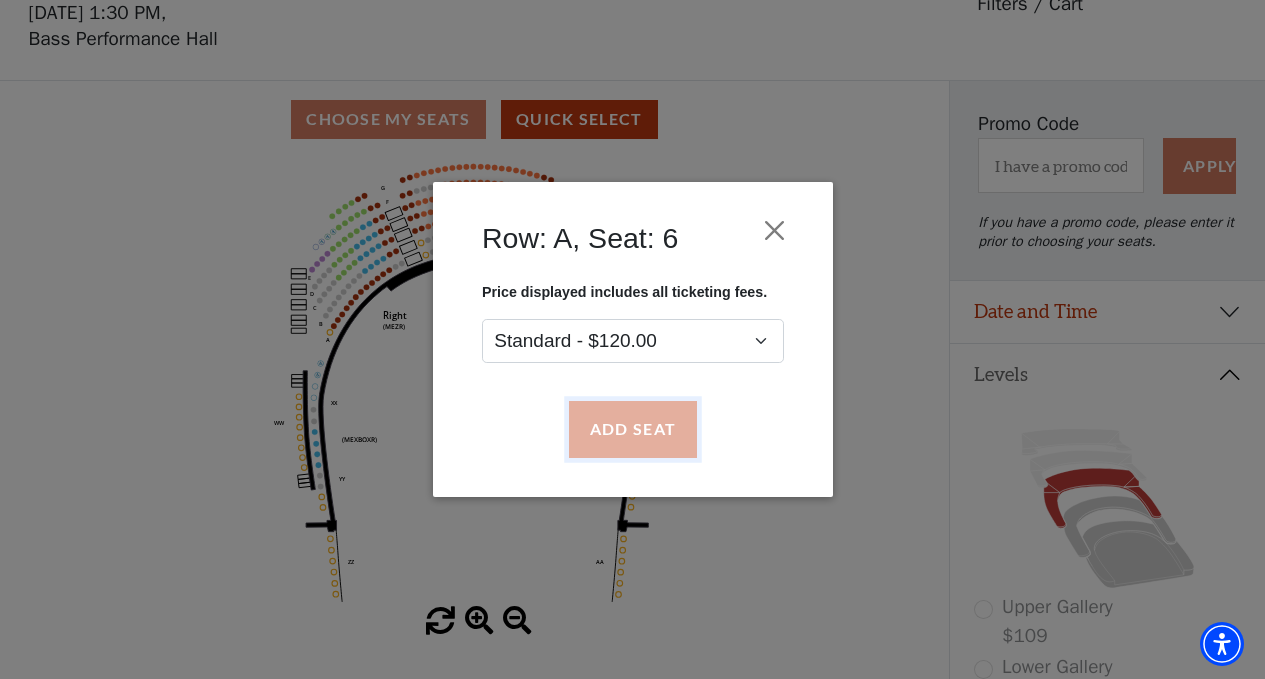 click on "Add Seat" at bounding box center [632, 430] 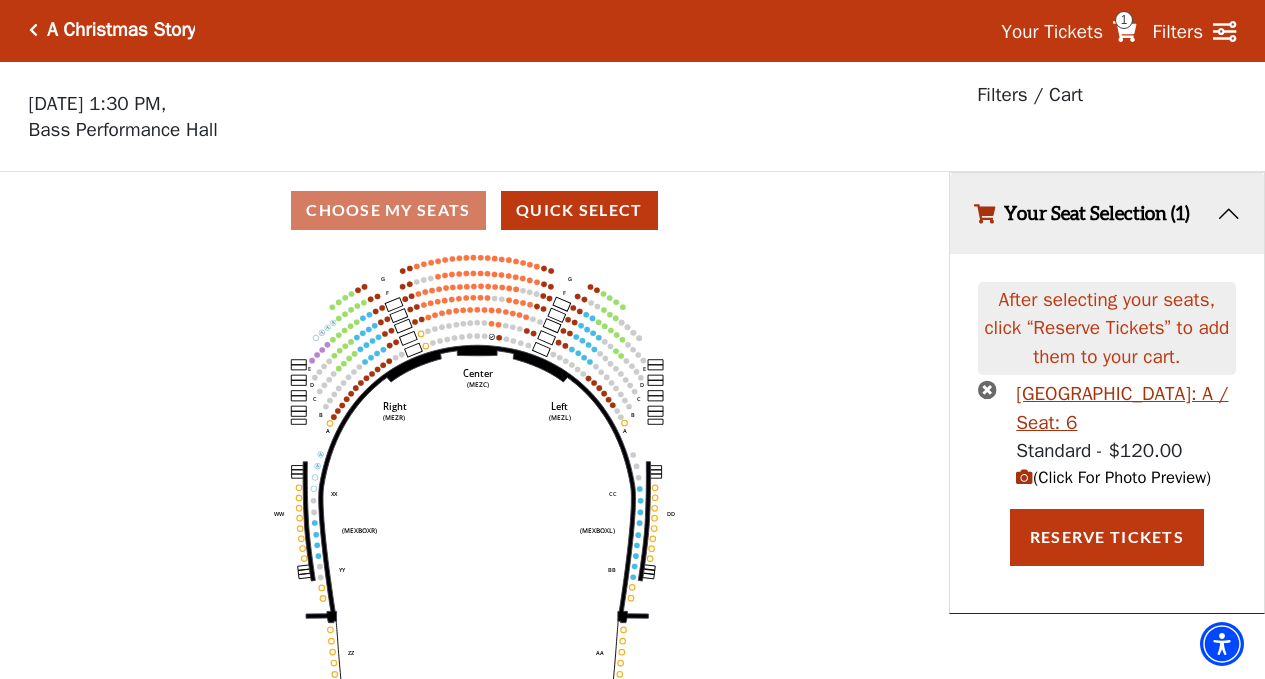 scroll, scrollTop: 0, scrollLeft: 0, axis: both 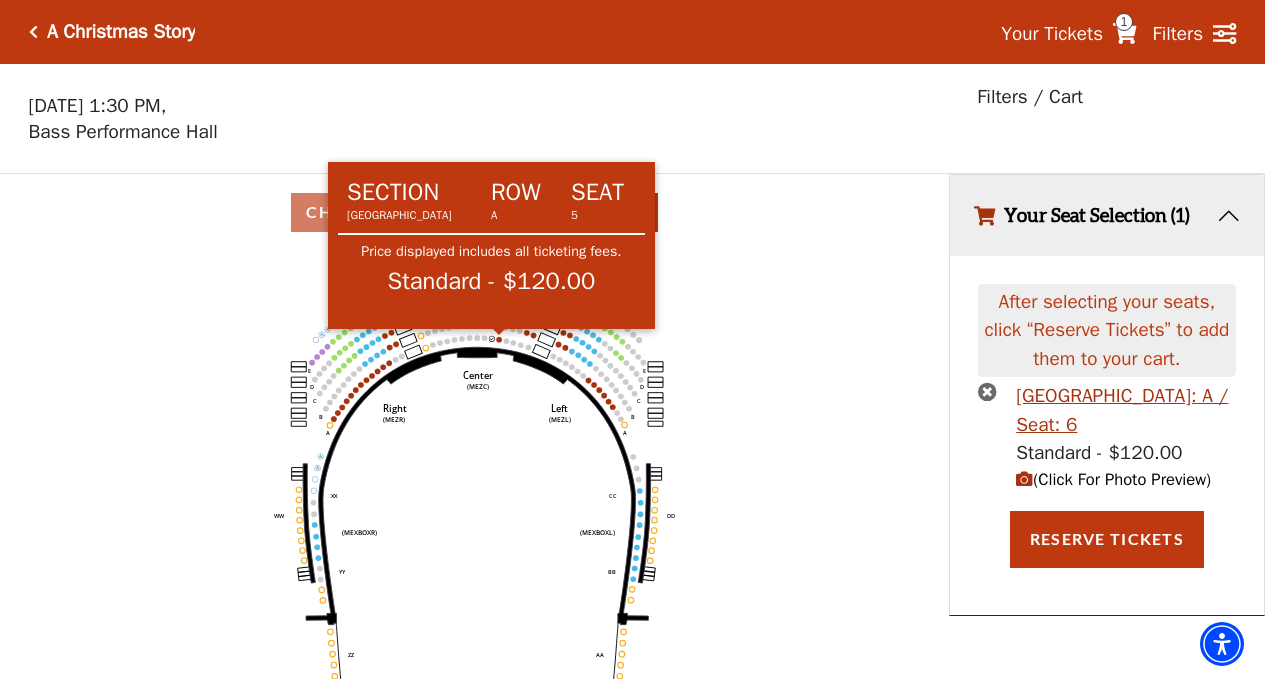click 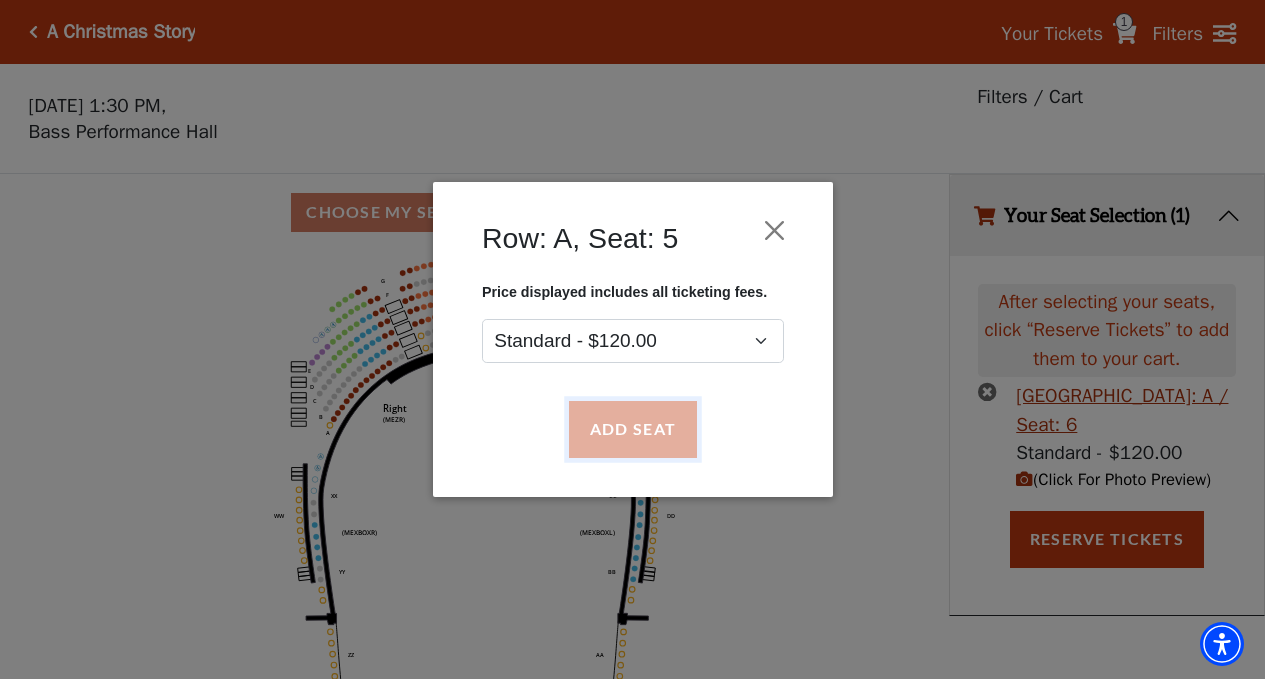click on "Add Seat" at bounding box center [632, 430] 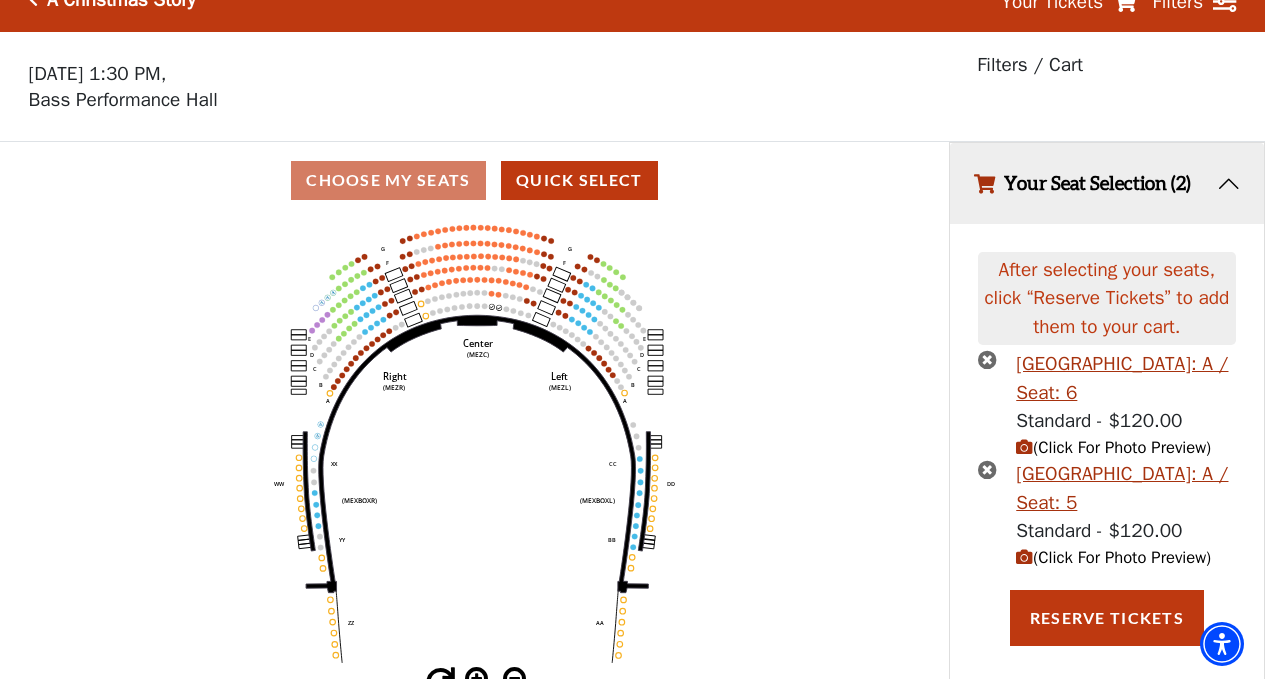 scroll, scrollTop: 49, scrollLeft: 0, axis: vertical 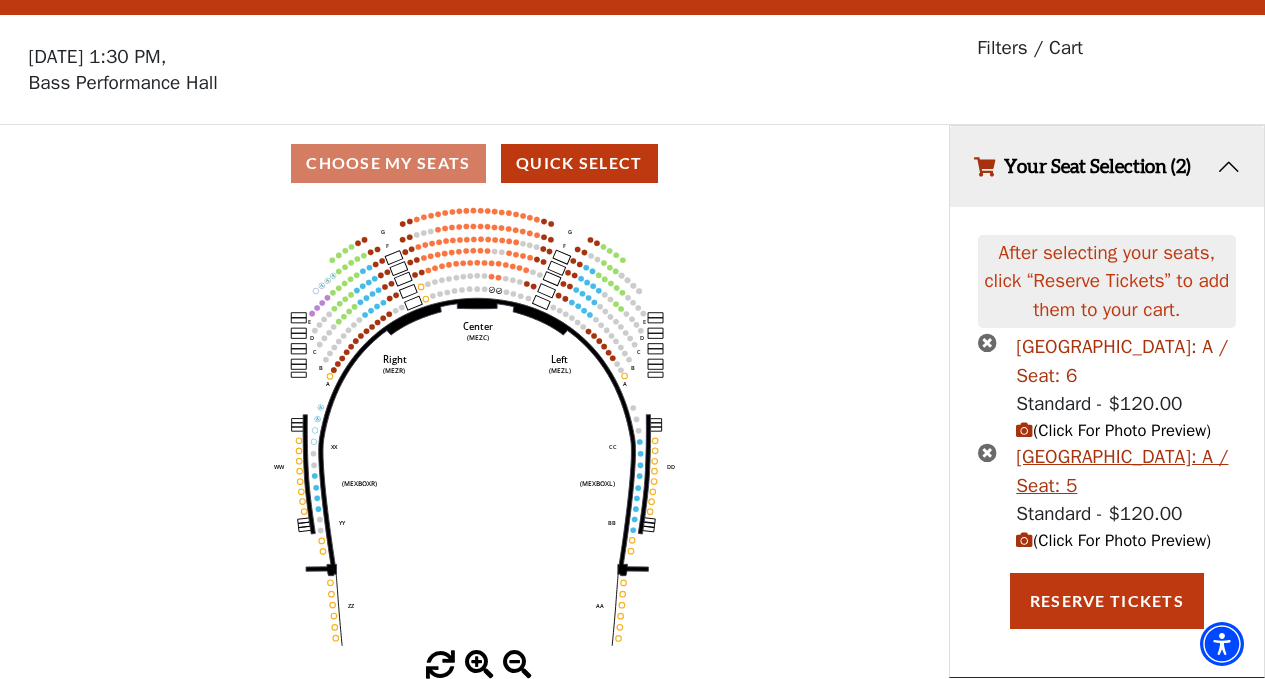 click on "Mezzanine Center Row: A / Seat: 6" at bounding box center (1125, 361) 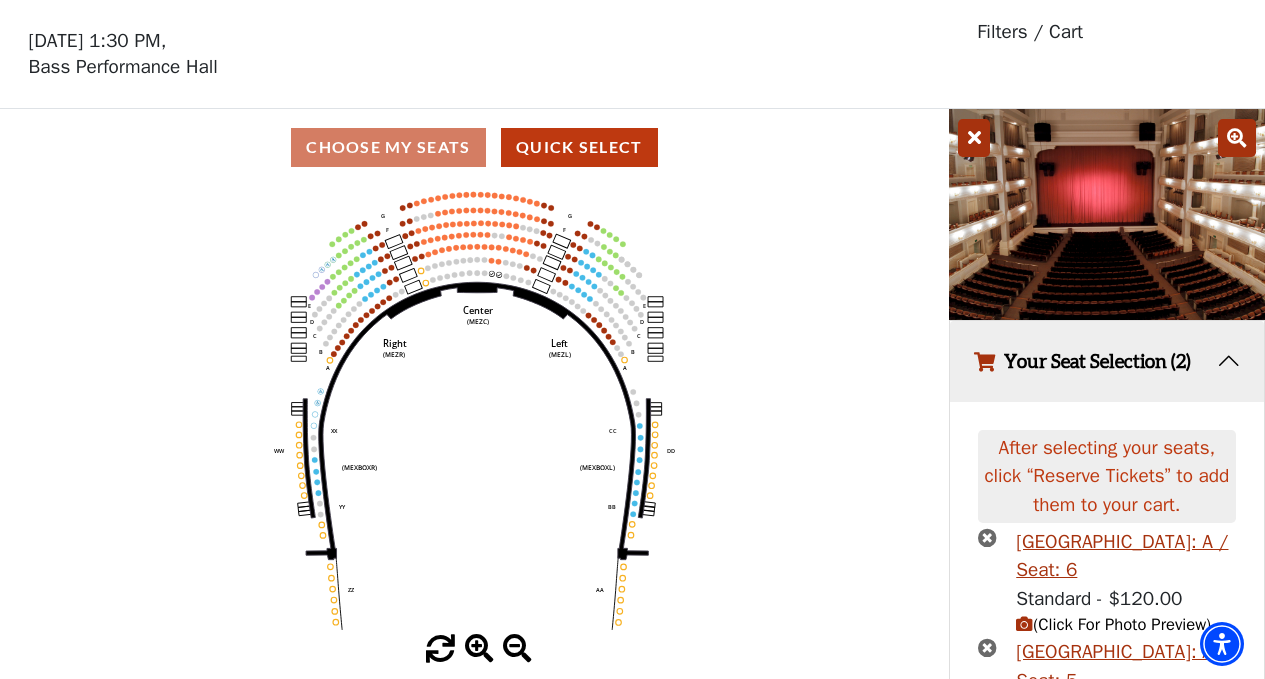 scroll, scrollTop: 100, scrollLeft: 0, axis: vertical 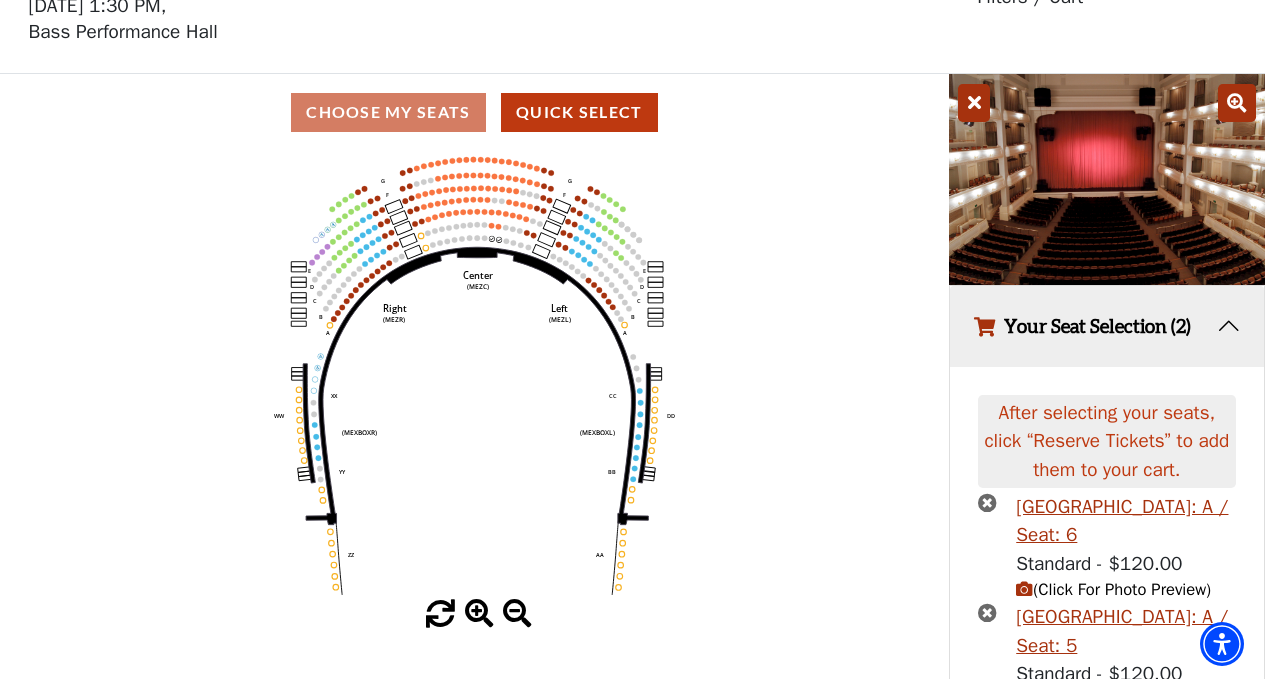 click at bounding box center (479, 614) 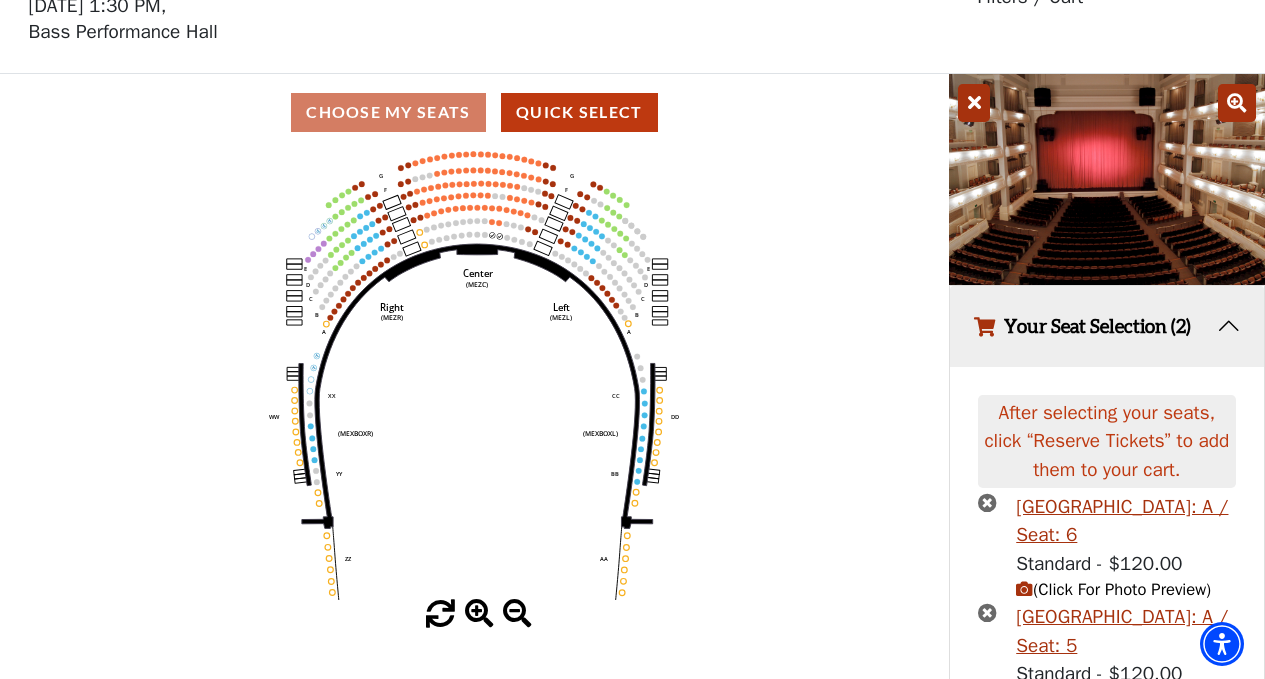 click at bounding box center (479, 614) 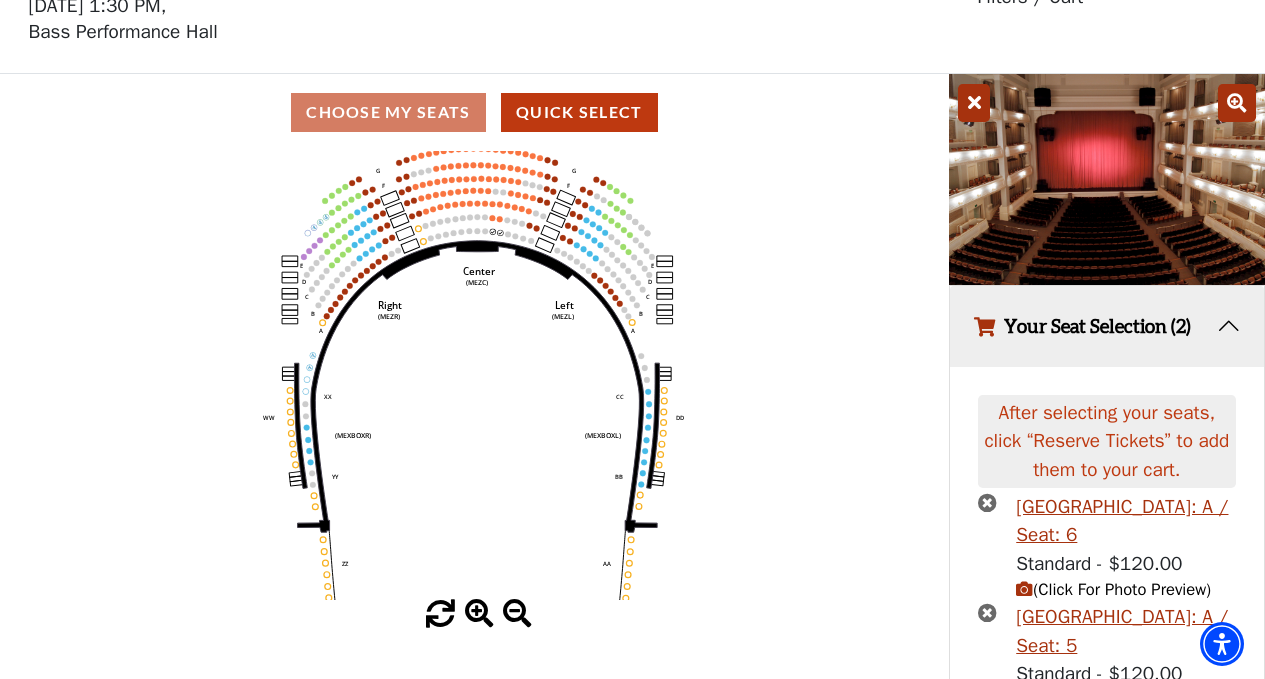 click at bounding box center (479, 614) 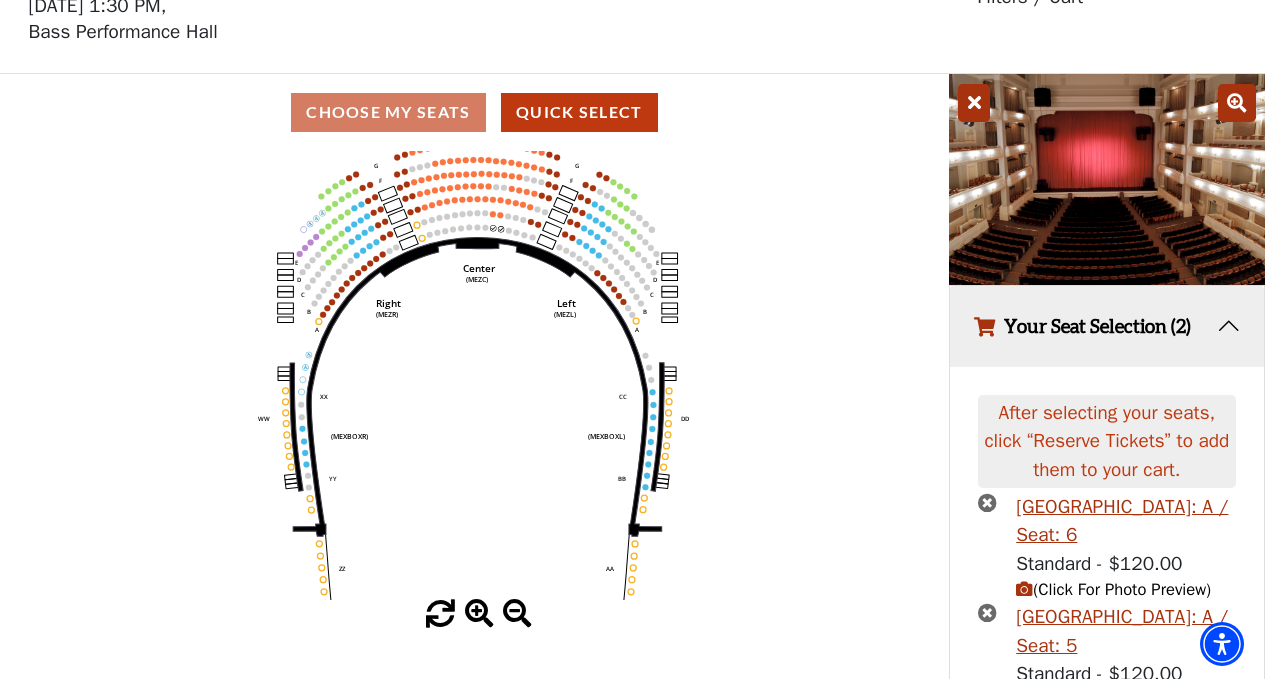 click at bounding box center [479, 614] 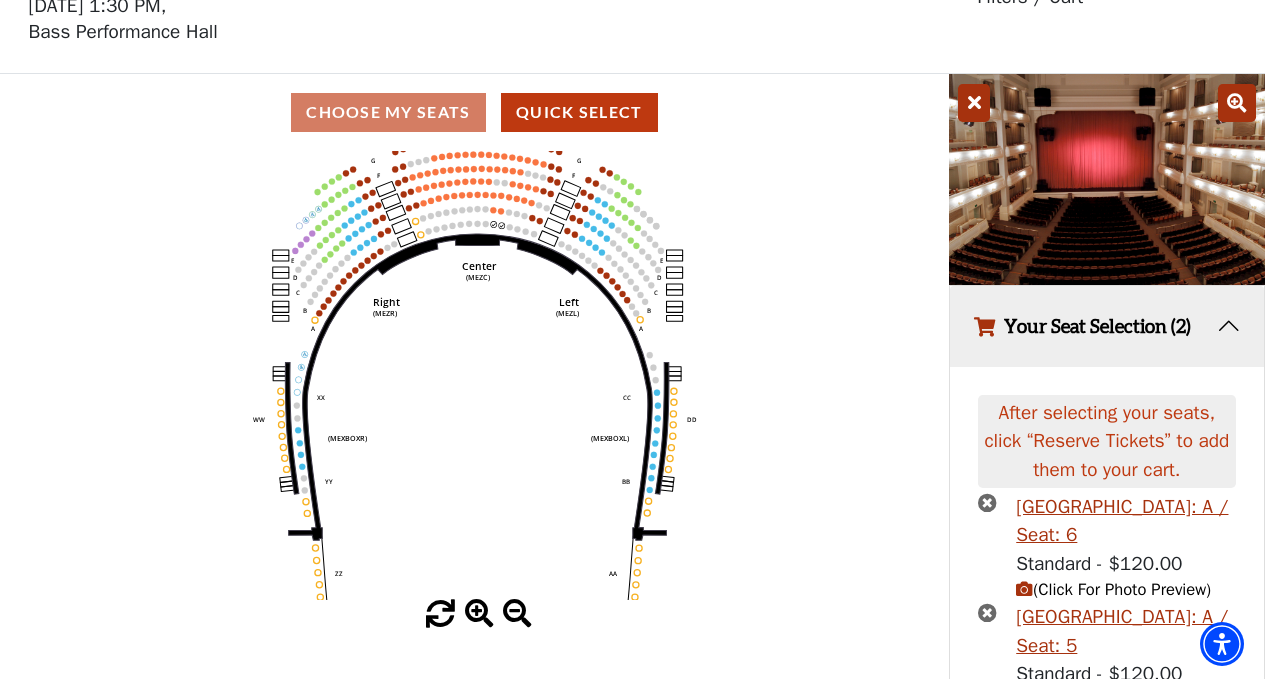 click at bounding box center (479, 614) 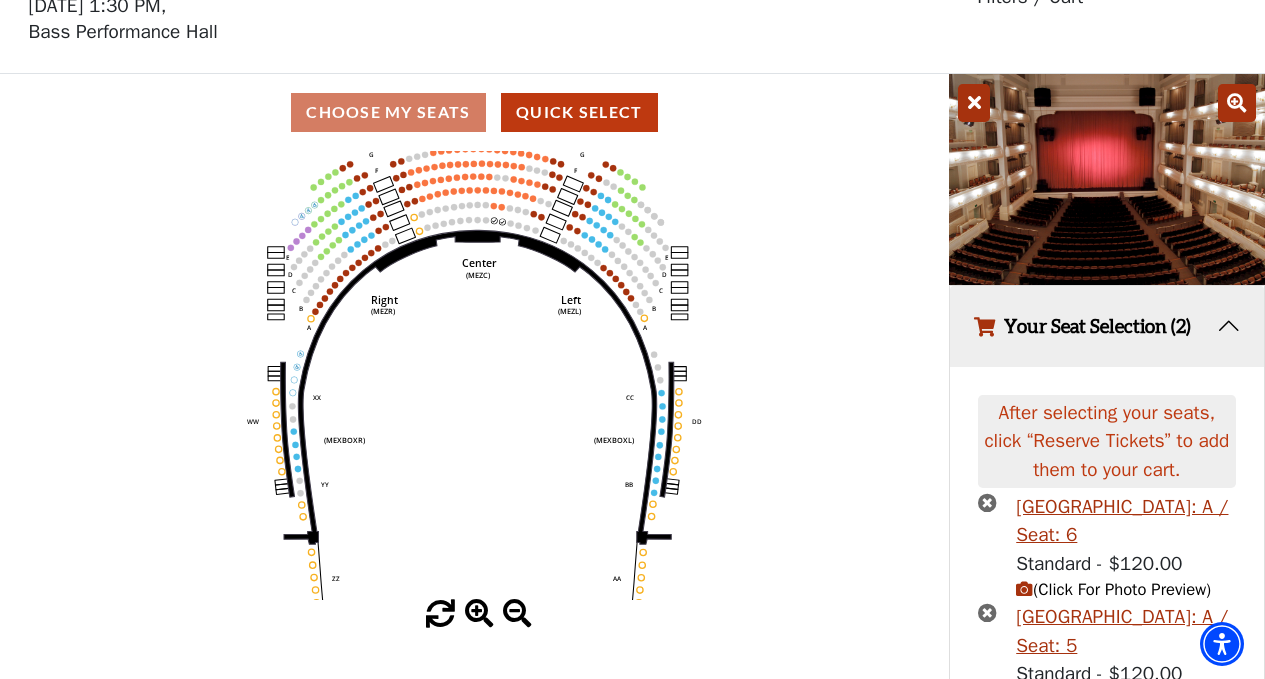 click at bounding box center [479, 614] 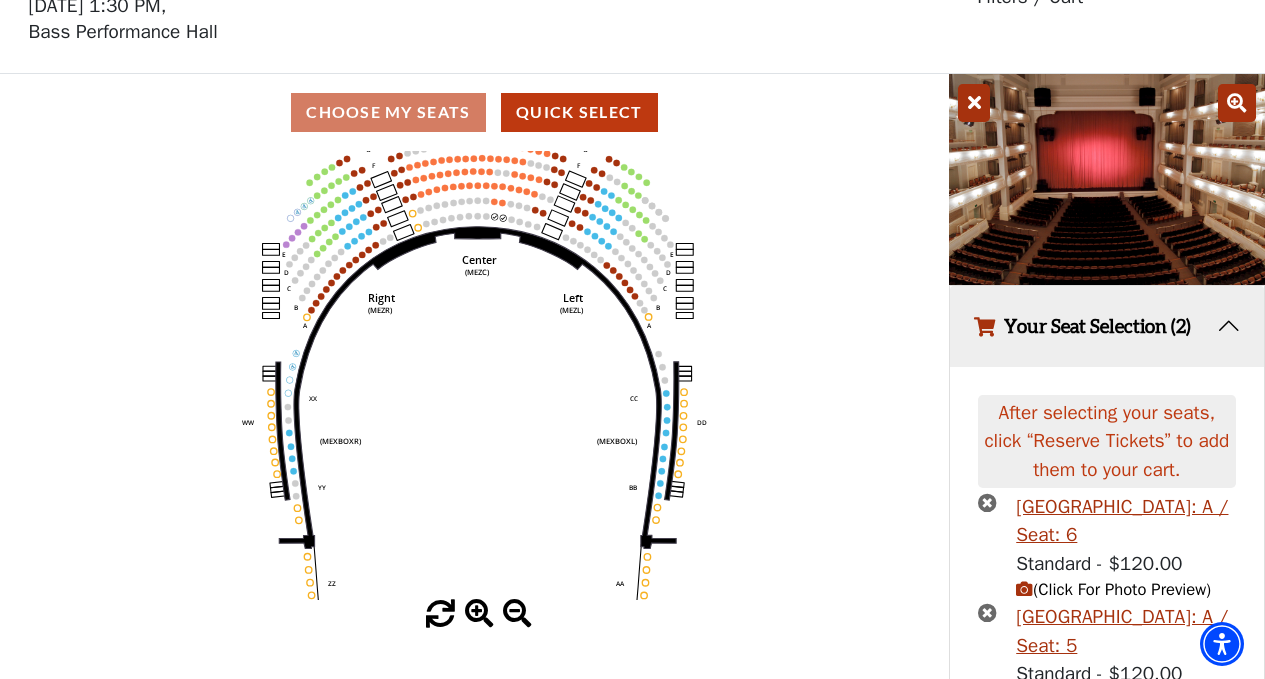 click at bounding box center [479, 614] 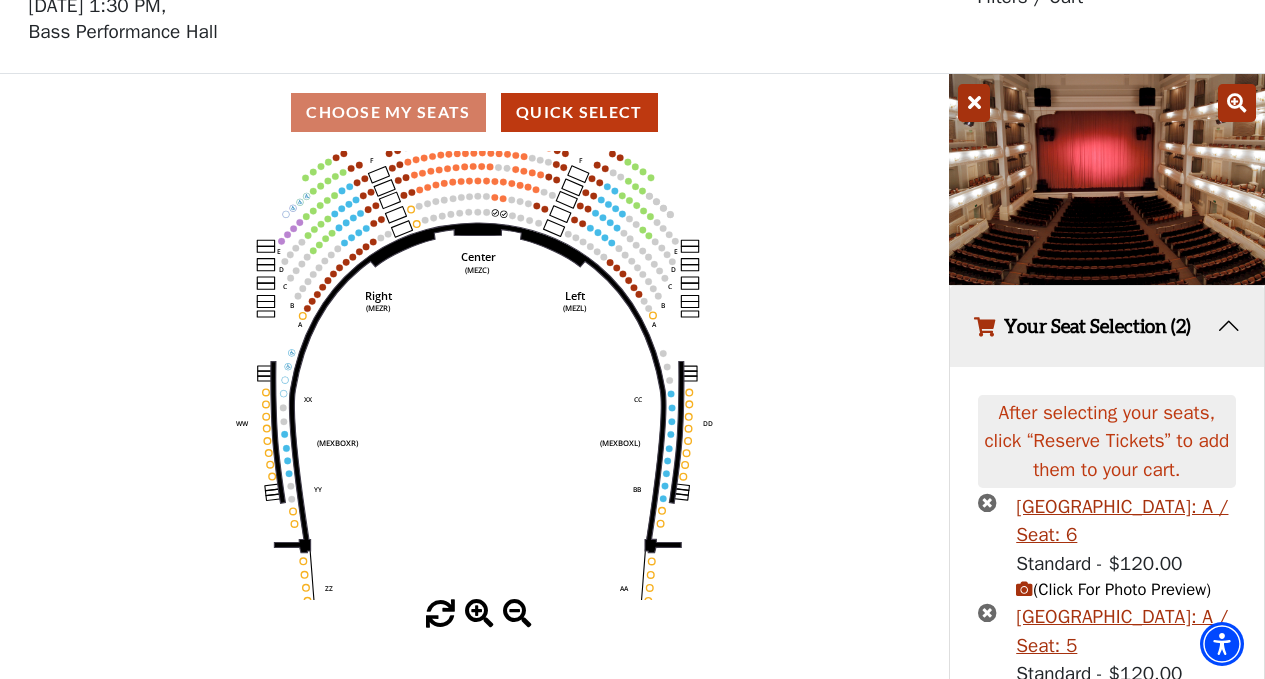 click at bounding box center (479, 614) 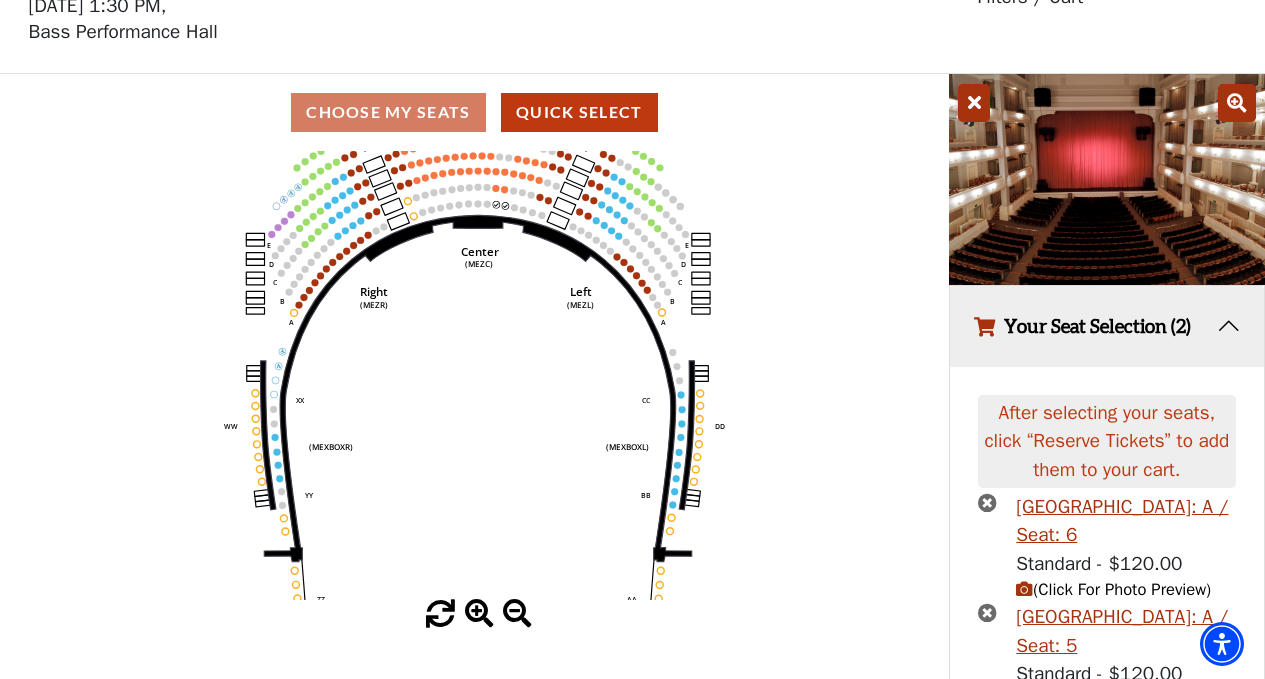 click at bounding box center [479, 614] 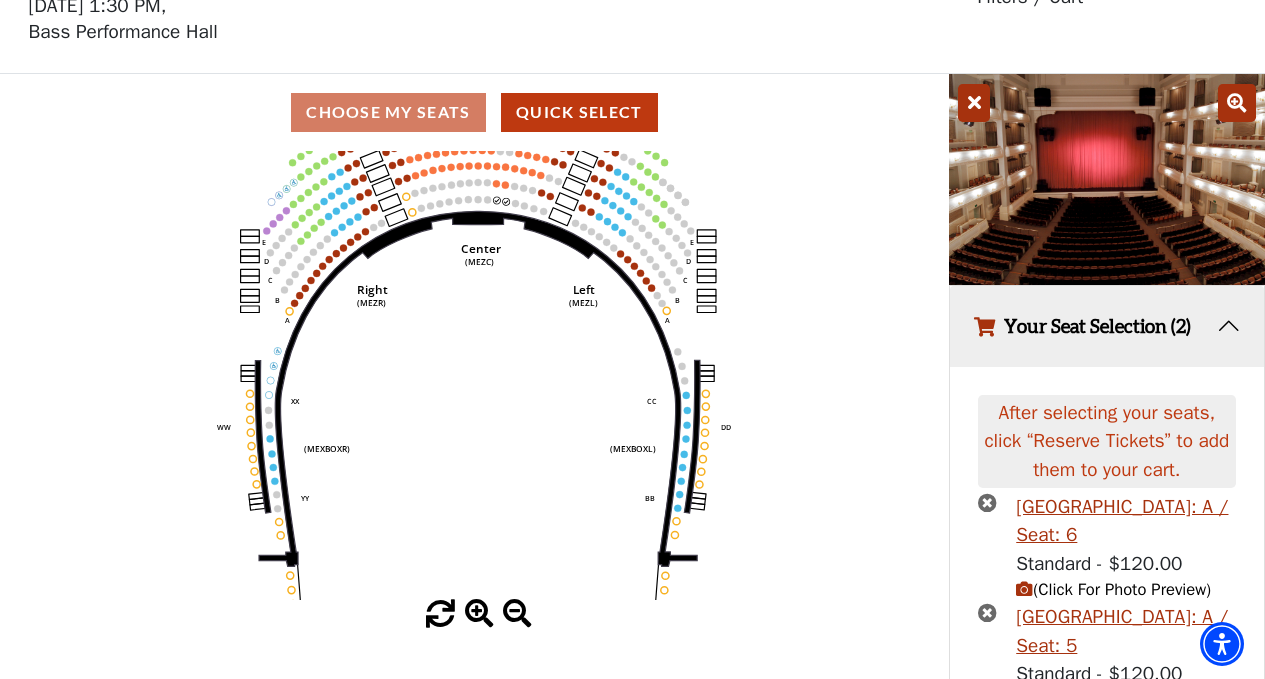 click at bounding box center [479, 614] 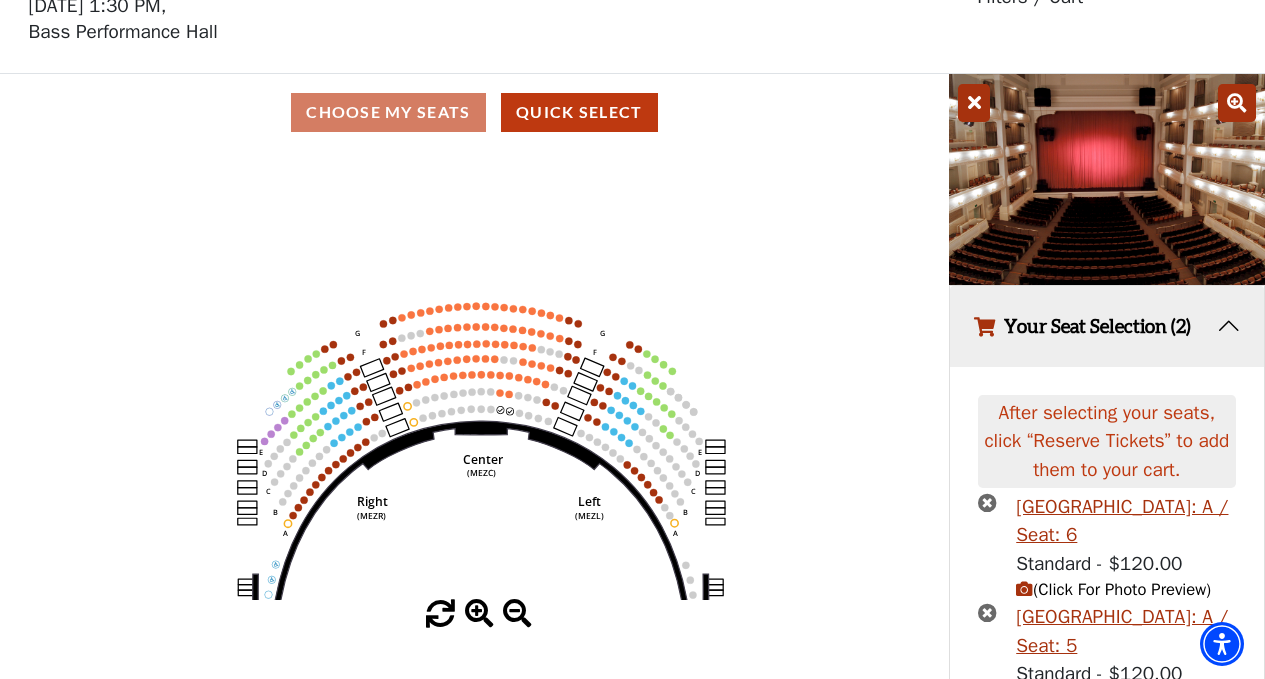 drag, startPoint x: 551, startPoint y: 268, endPoint x: 554, endPoint y: 483, distance: 215.02094 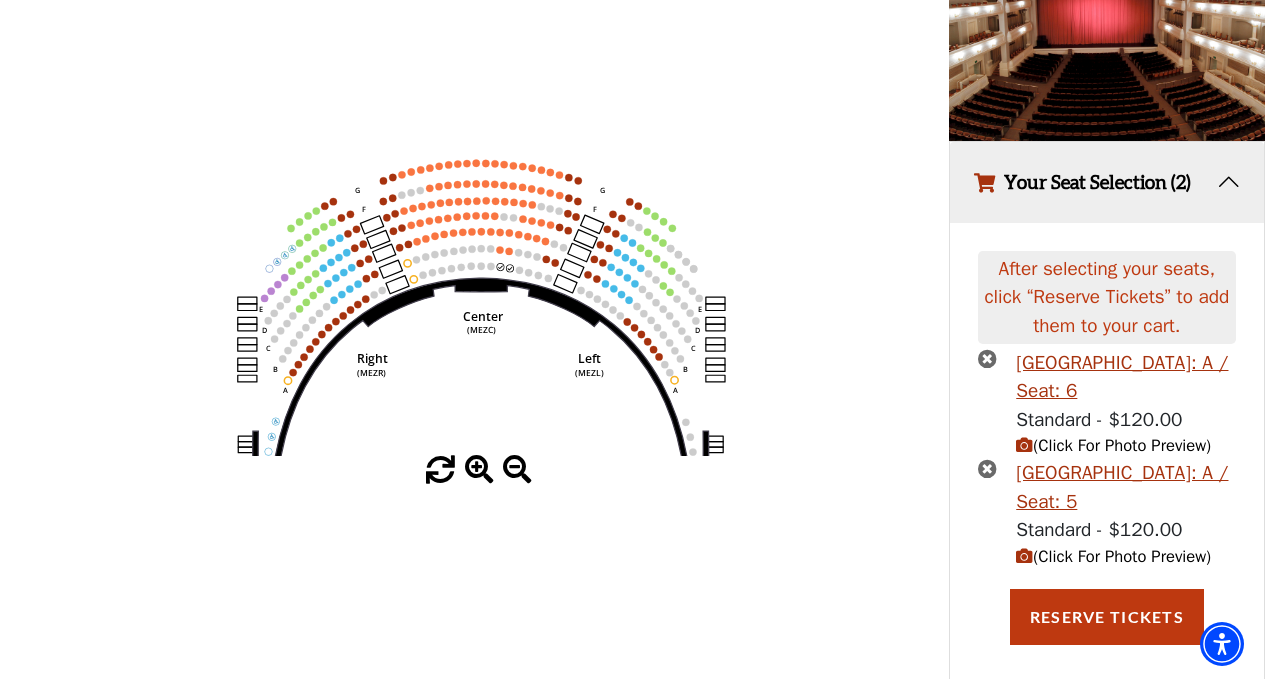 scroll, scrollTop: 259, scrollLeft: 0, axis: vertical 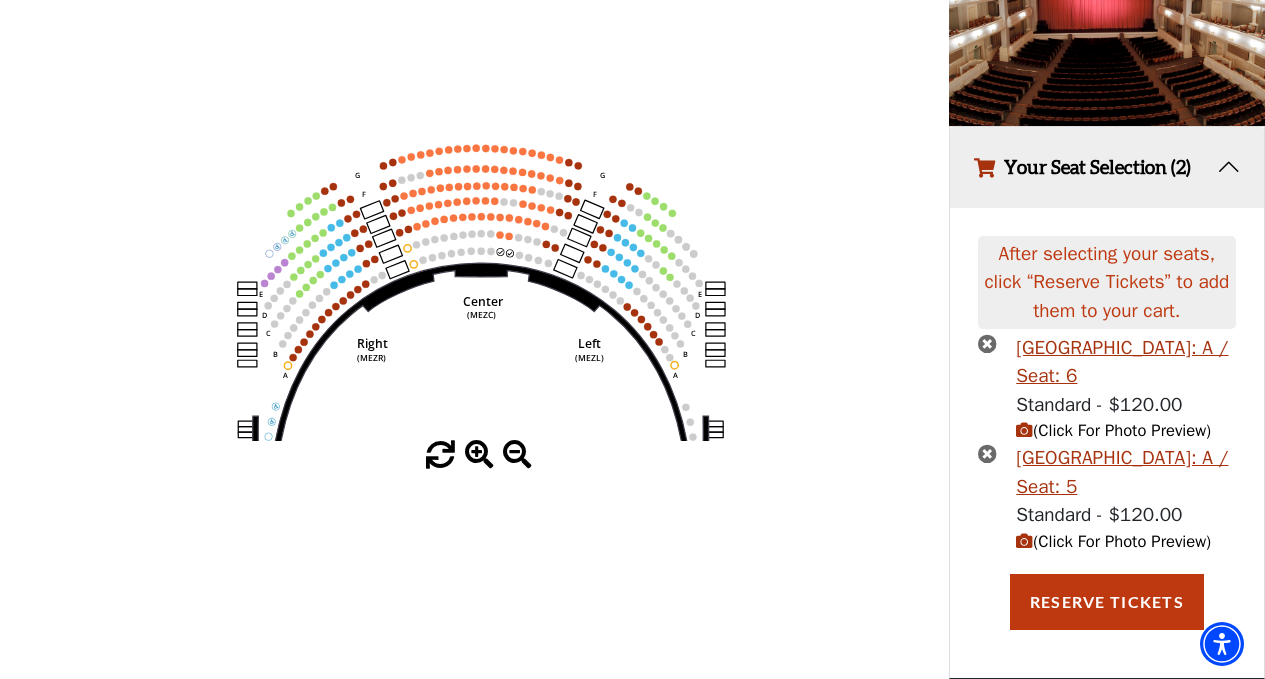 click on "(Click For Photo Preview)" at bounding box center (1113, 430) 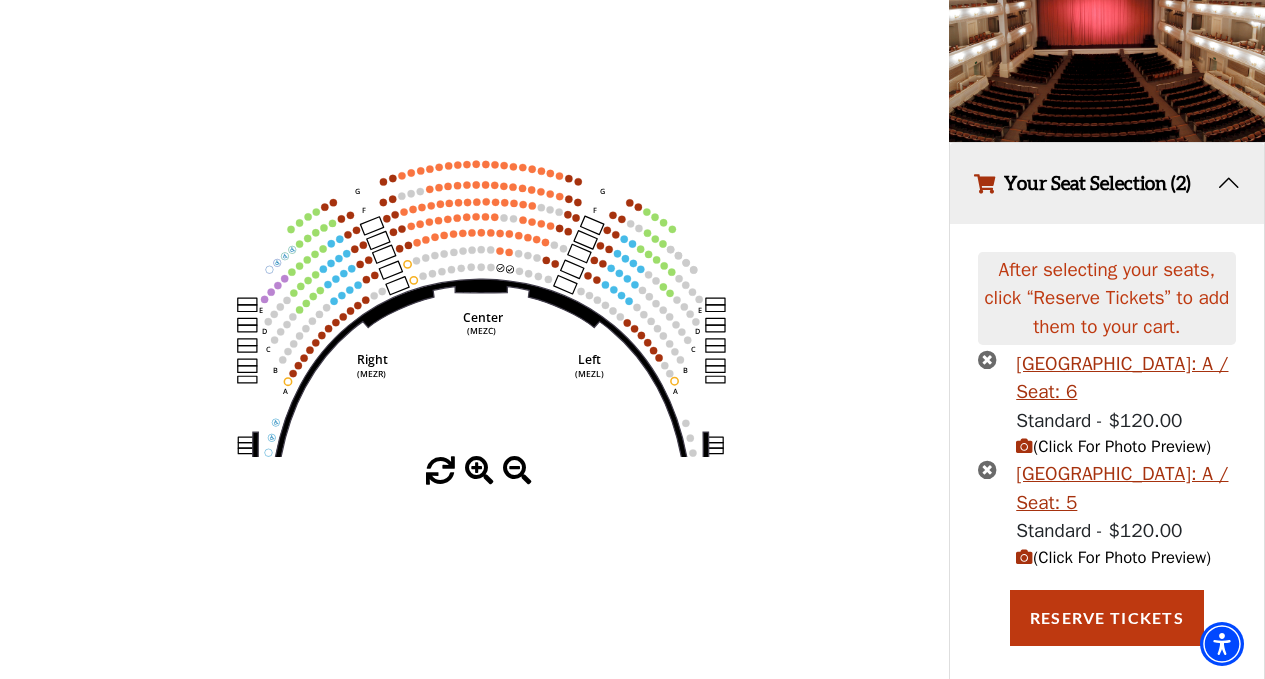 scroll, scrollTop: 259, scrollLeft: 0, axis: vertical 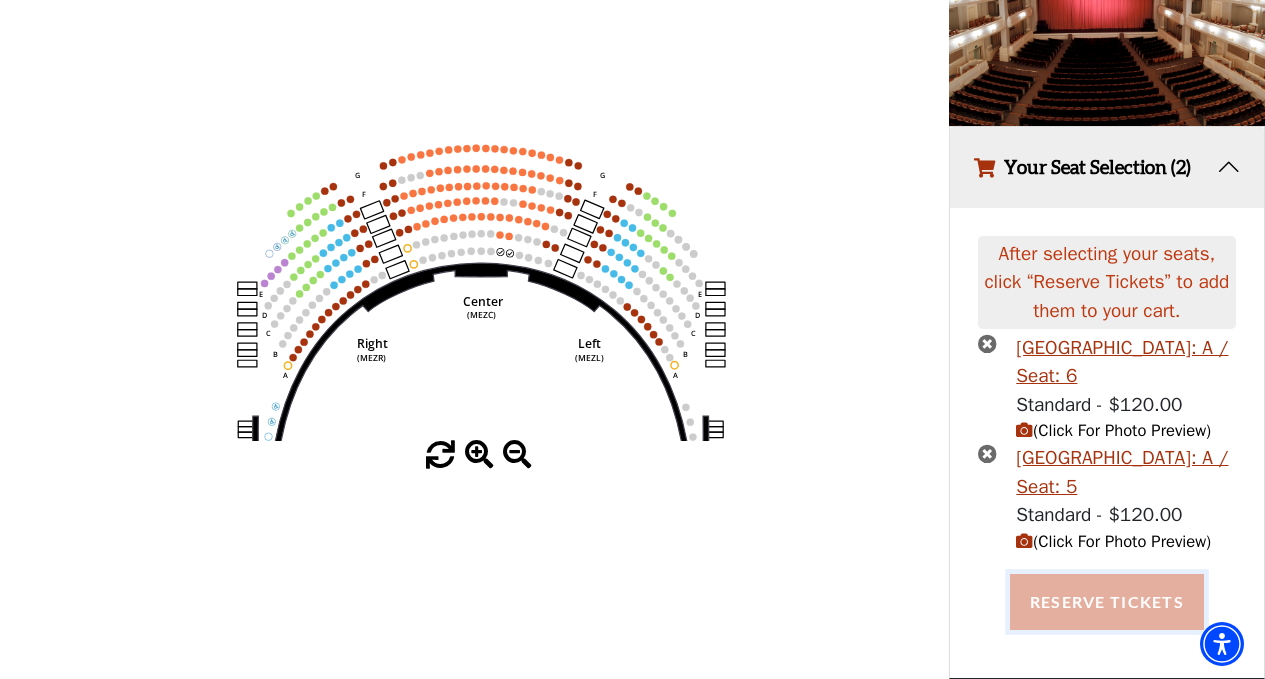 click on "Reserve Tickets" at bounding box center (1107, 602) 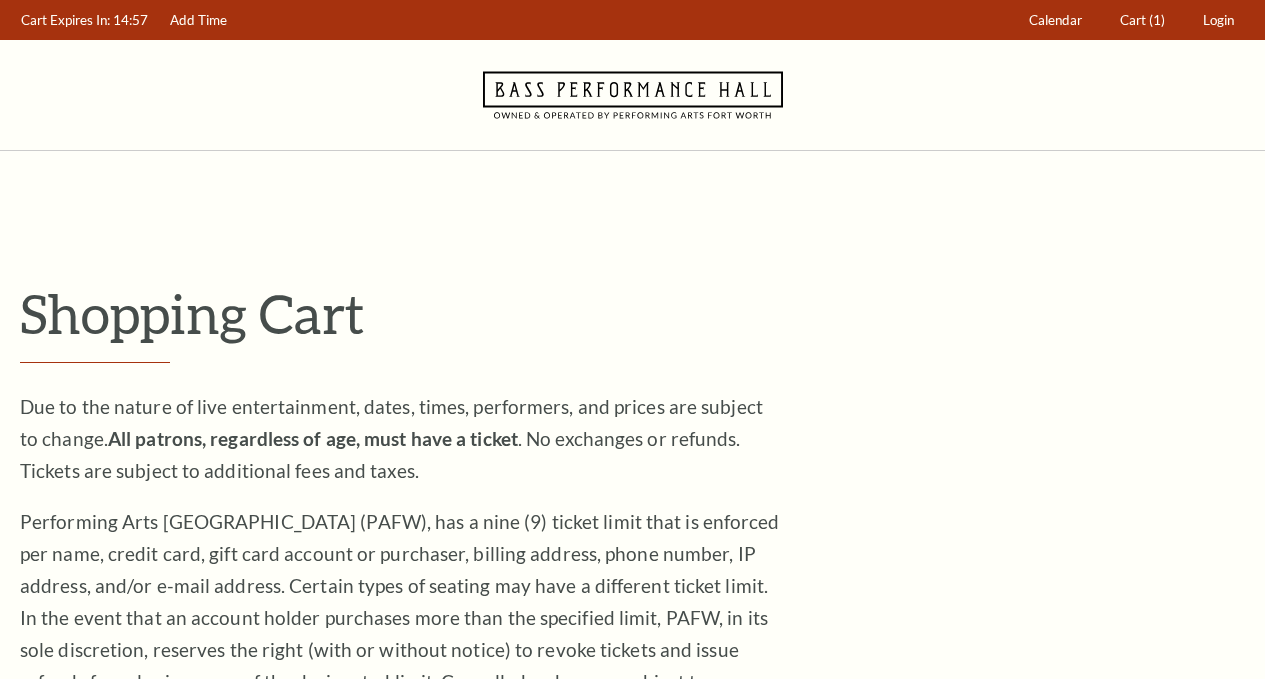 scroll, scrollTop: 0, scrollLeft: 0, axis: both 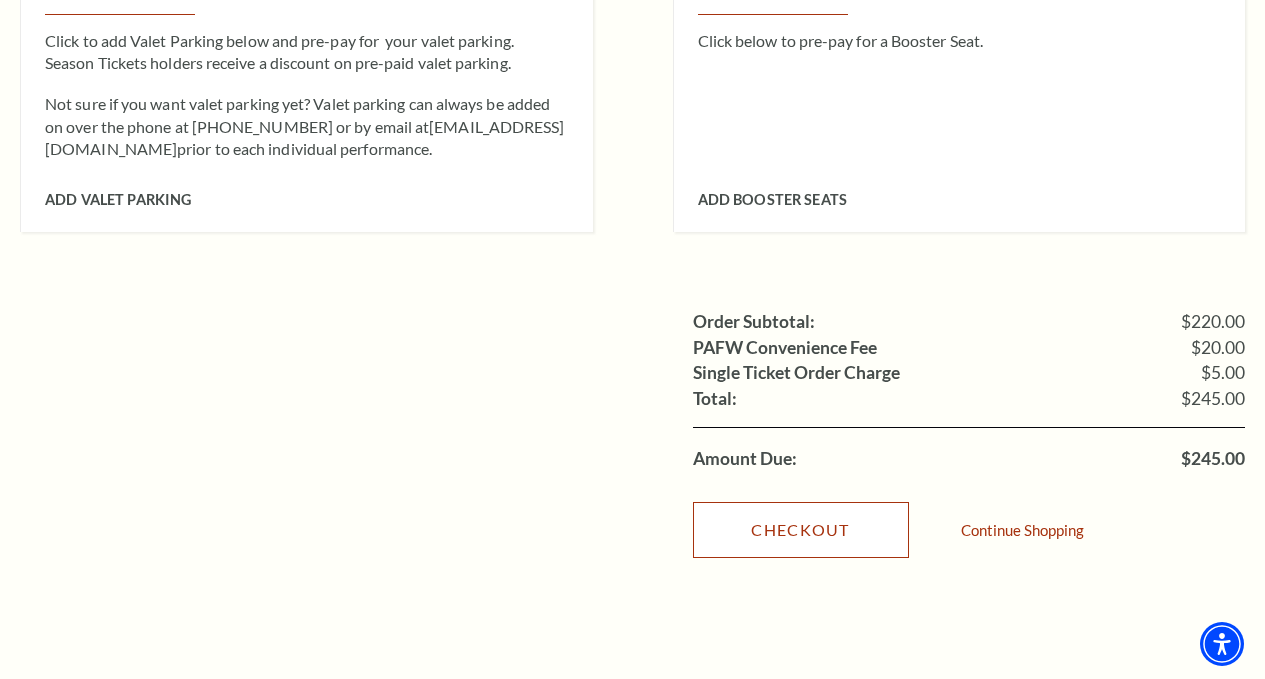click on "Checkout" at bounding box center [801, 530] 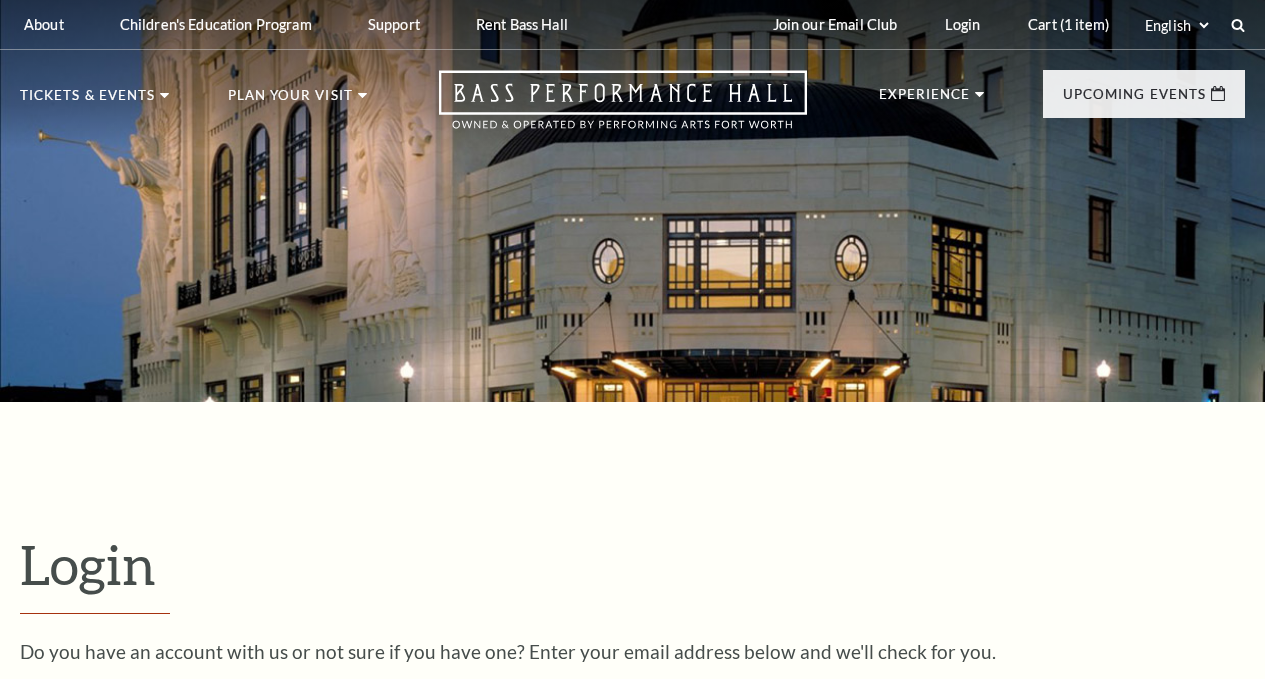 scroll, scrollTop: 443, scrollLeft: 0, axis: vertical 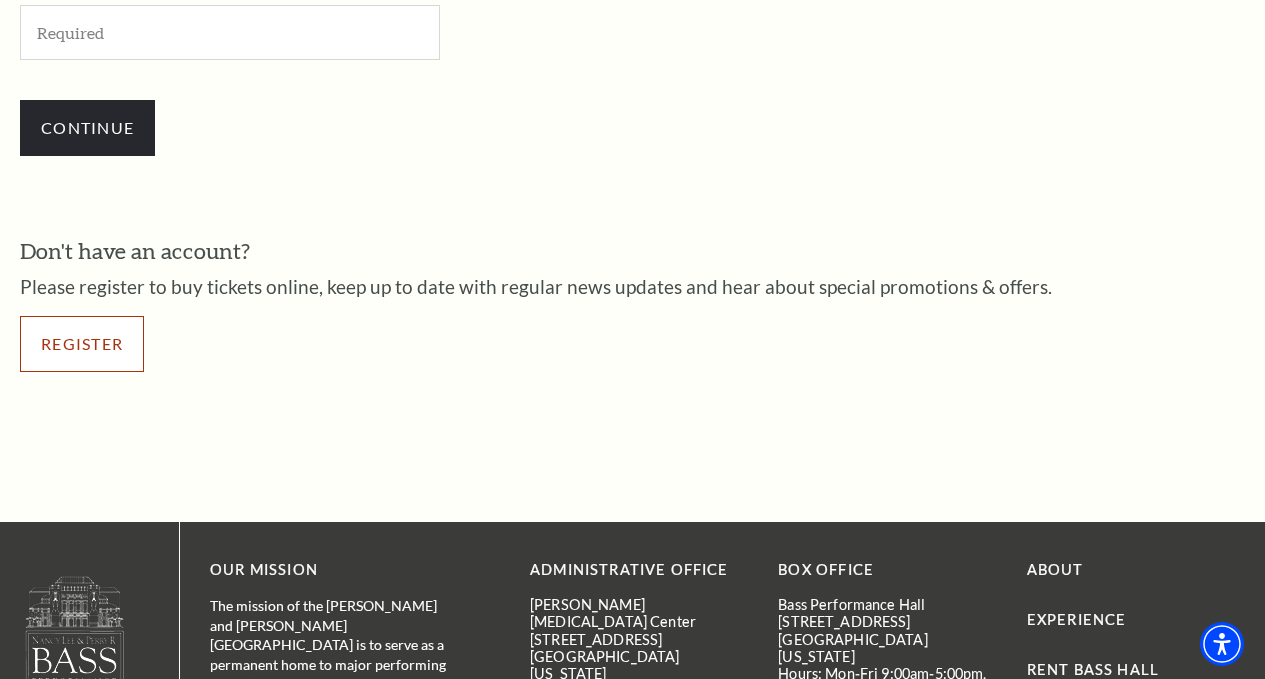 click on "Register" at bounding box center [82, 344] 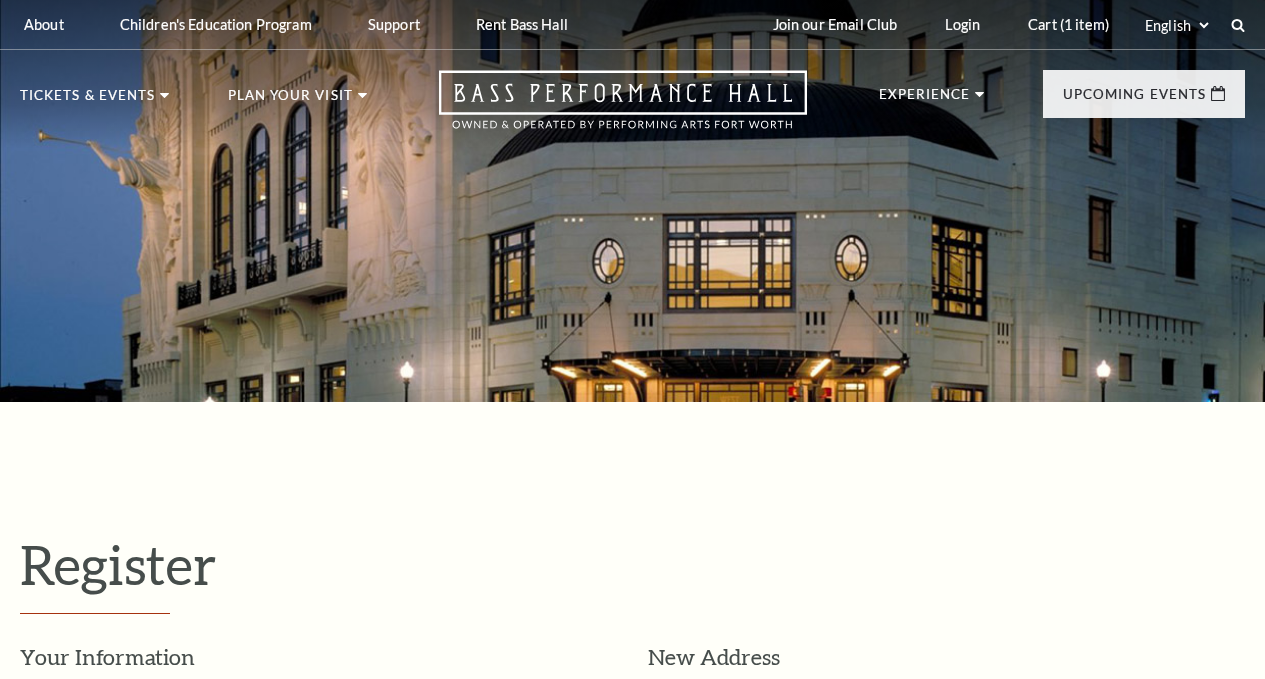 select on "1" 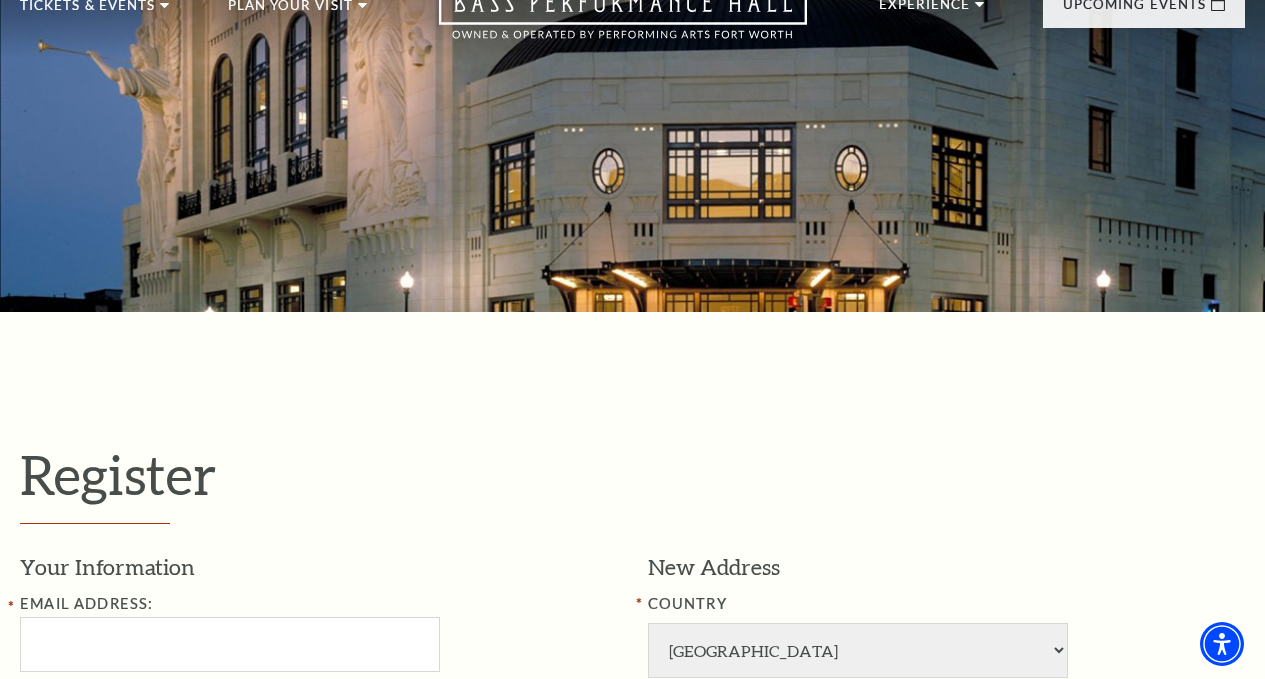 scroll, scrollTop: 400, scrollLeft: 0, axis: vertical 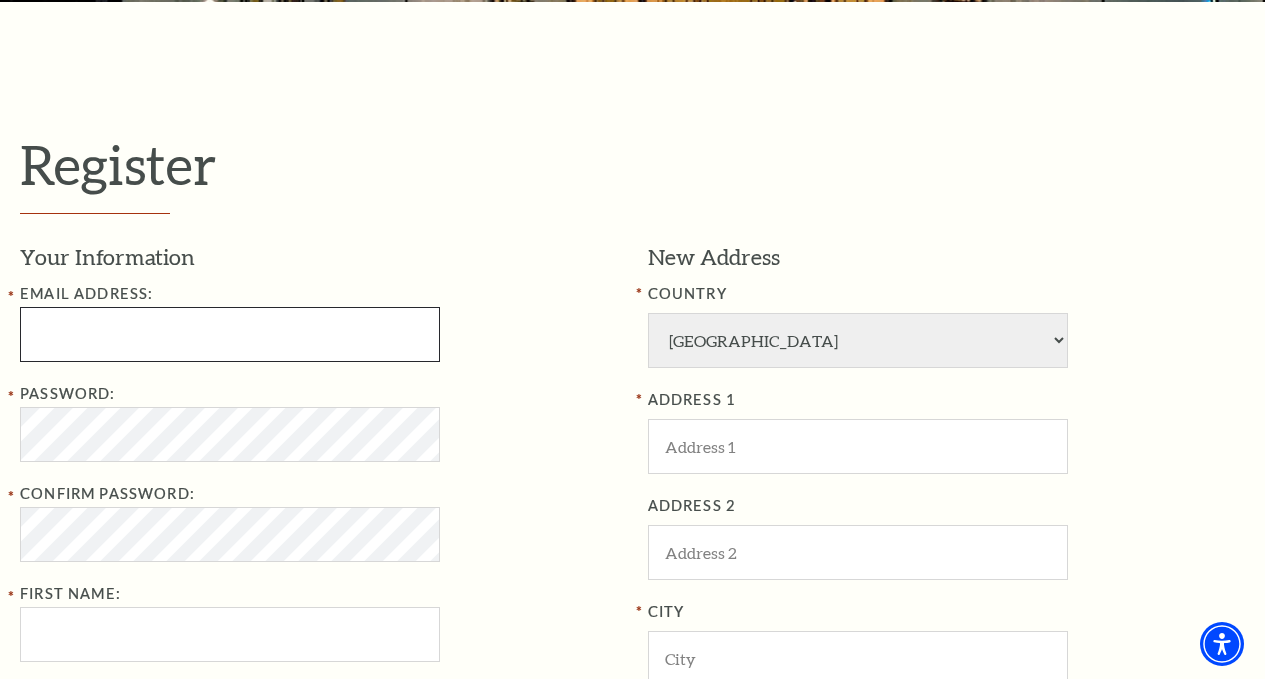 click at bounding box center [230, 334] 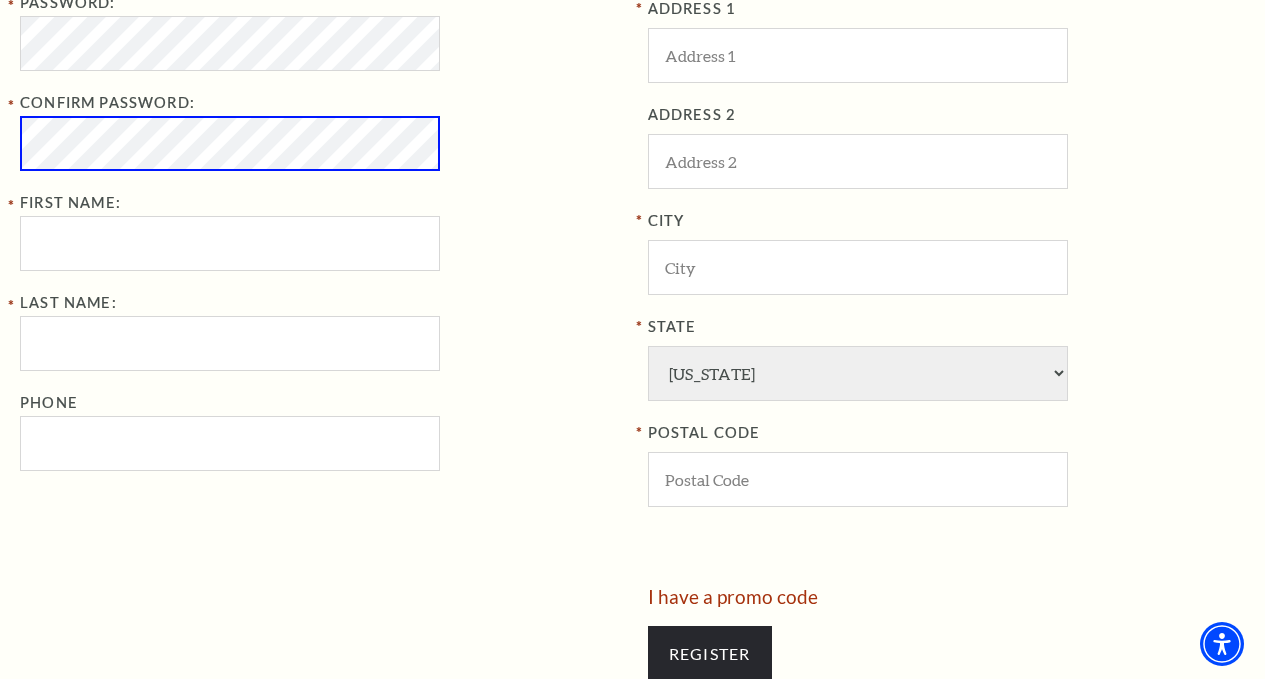 scroll, scrollTop: 800, scrollLeft: 0, axis: vertical 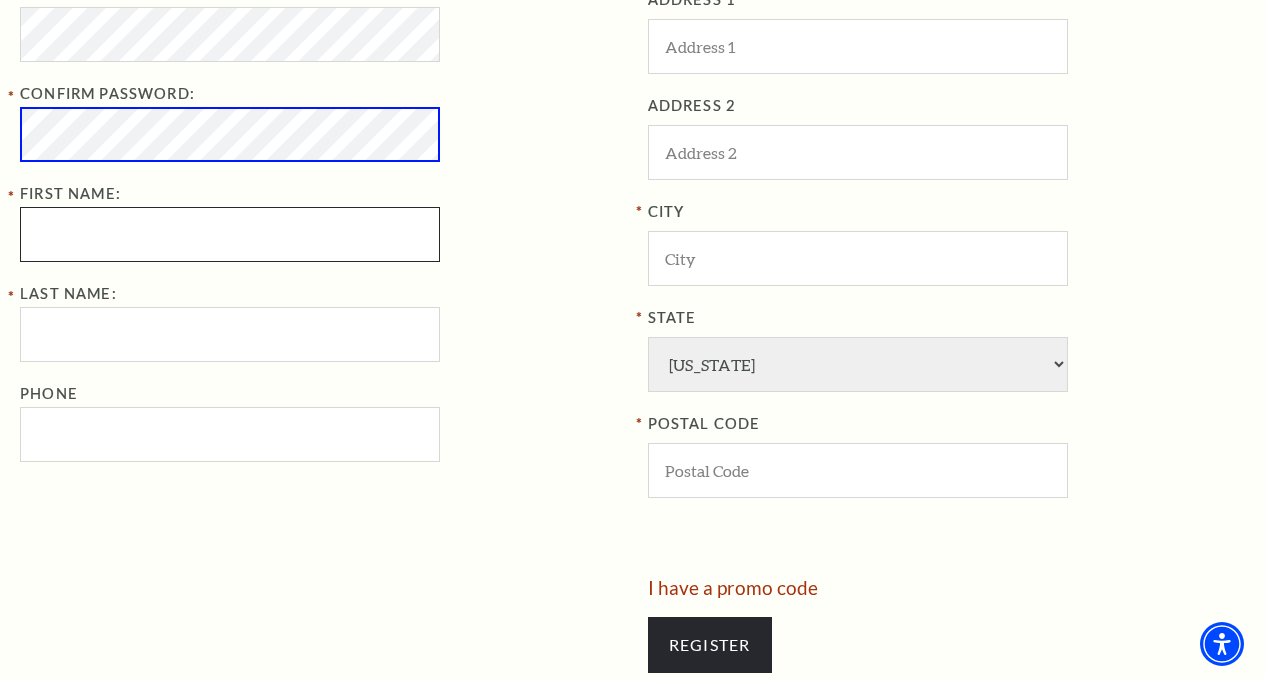 click on "First Name:" at bounding box center (230, 234) 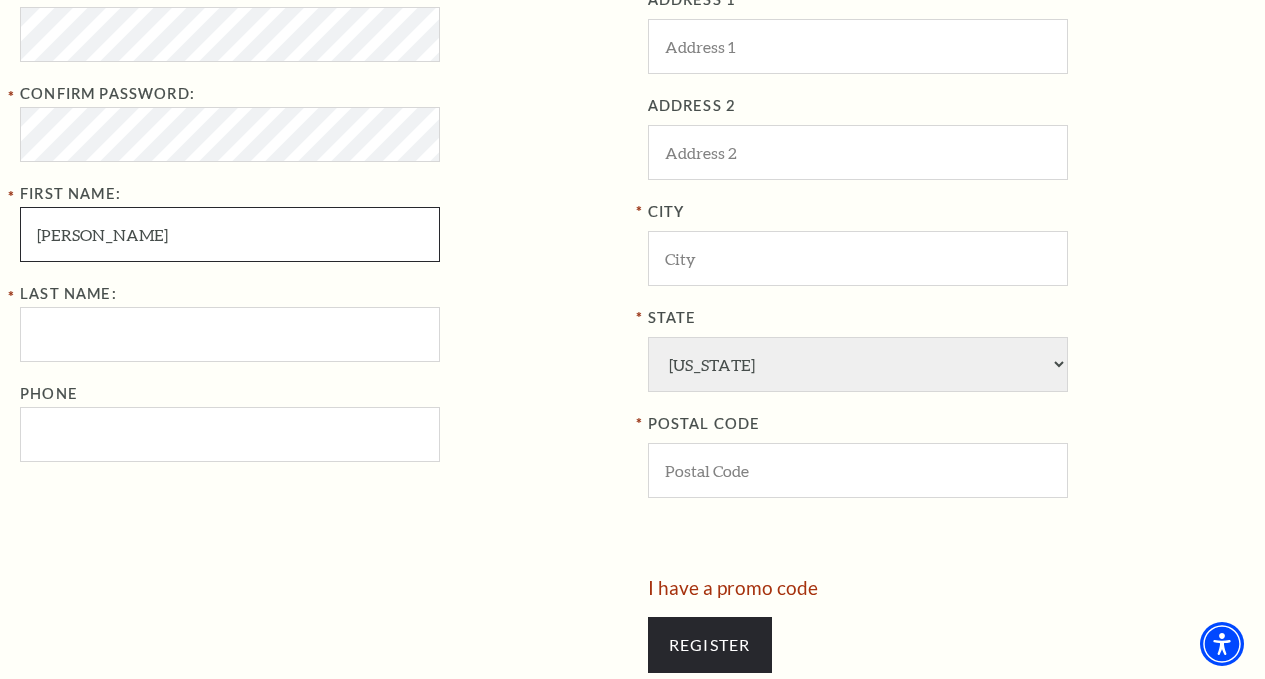 type on "Nadia" 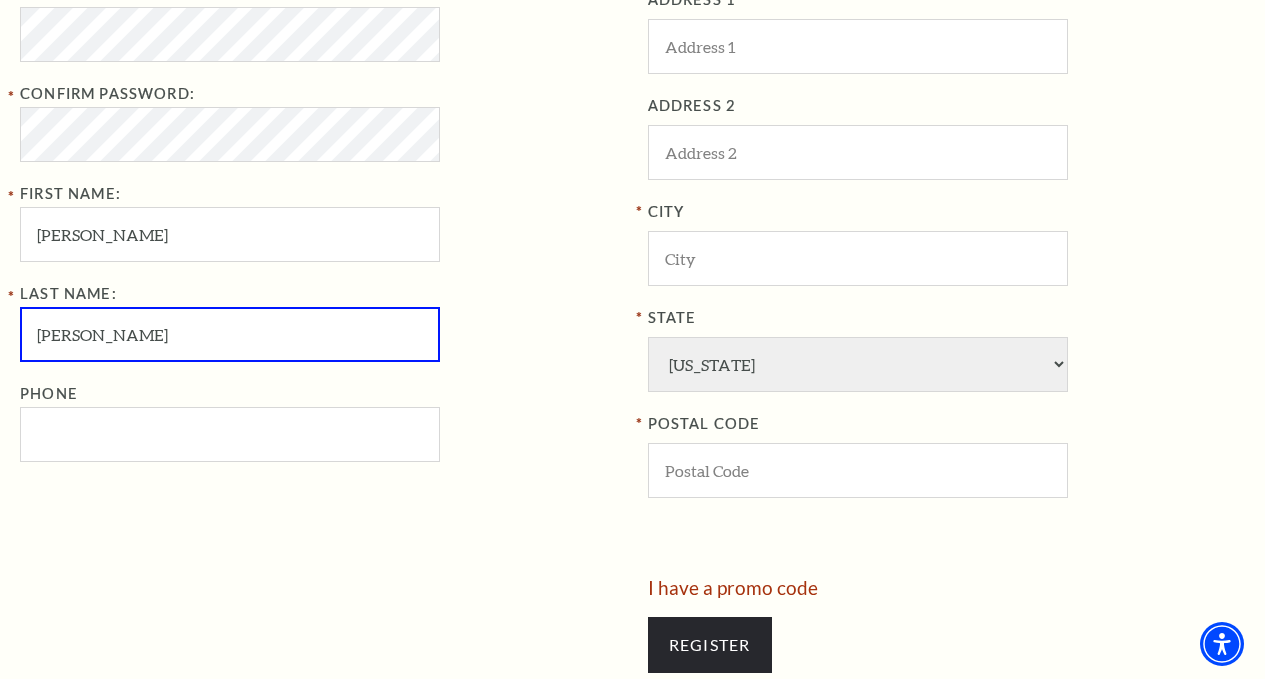 type on "Martin" 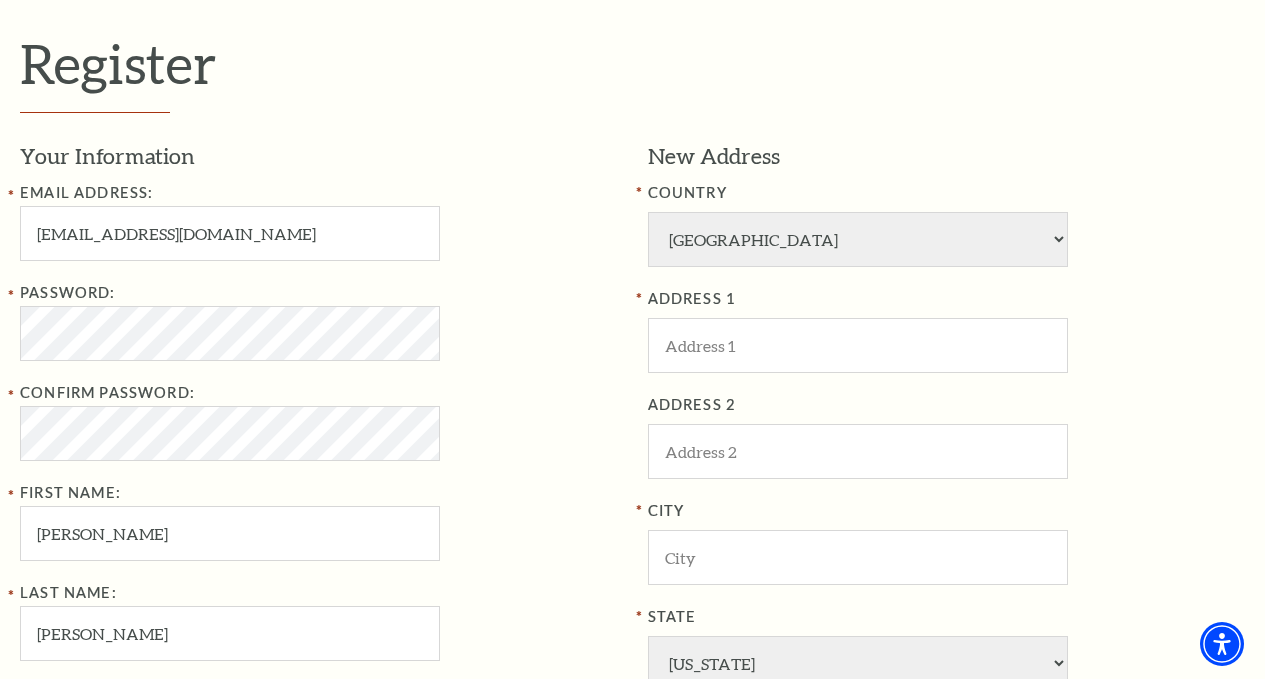 scroll, scrollTop: 500, scrollLeft: 0, axis: vertical 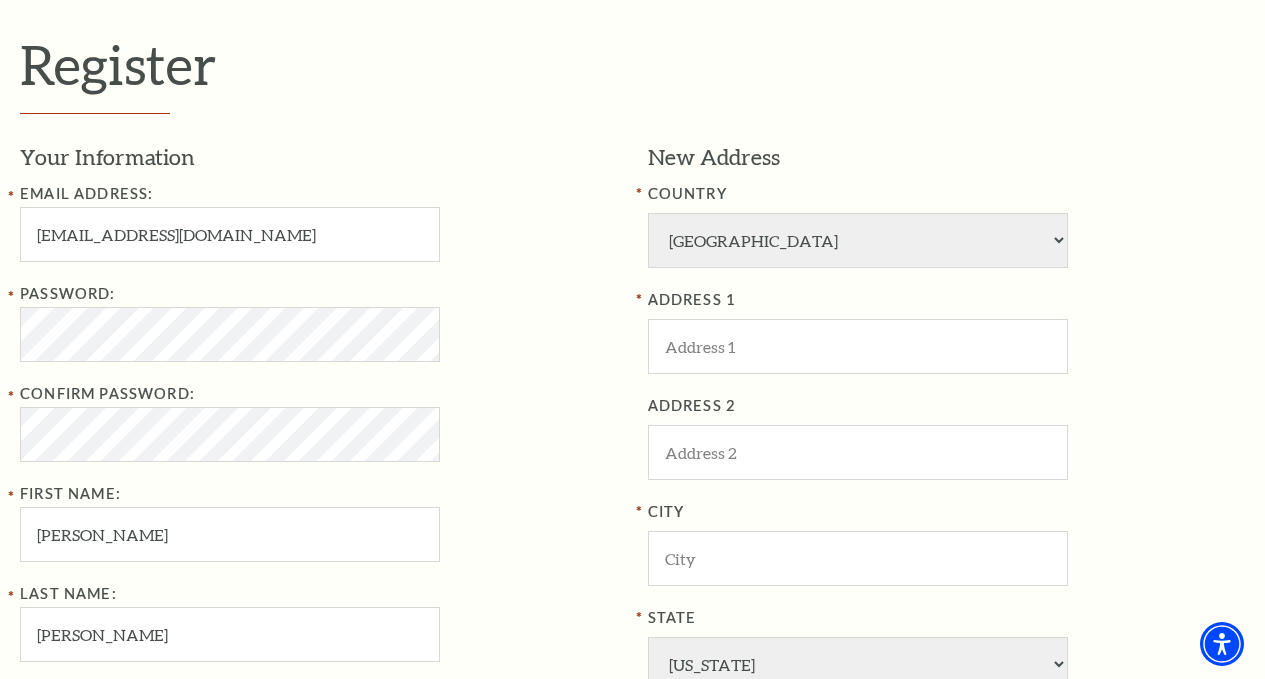 type on "817-938-1548" 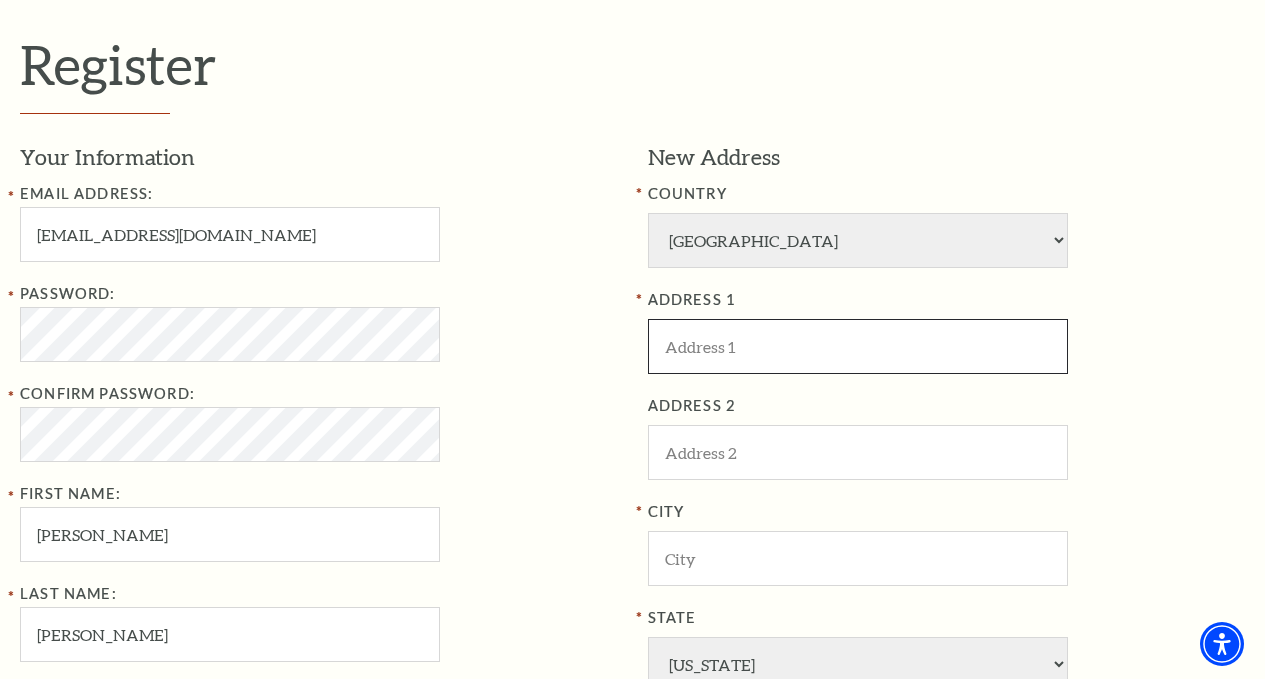 click at bounding box center [858, 346] 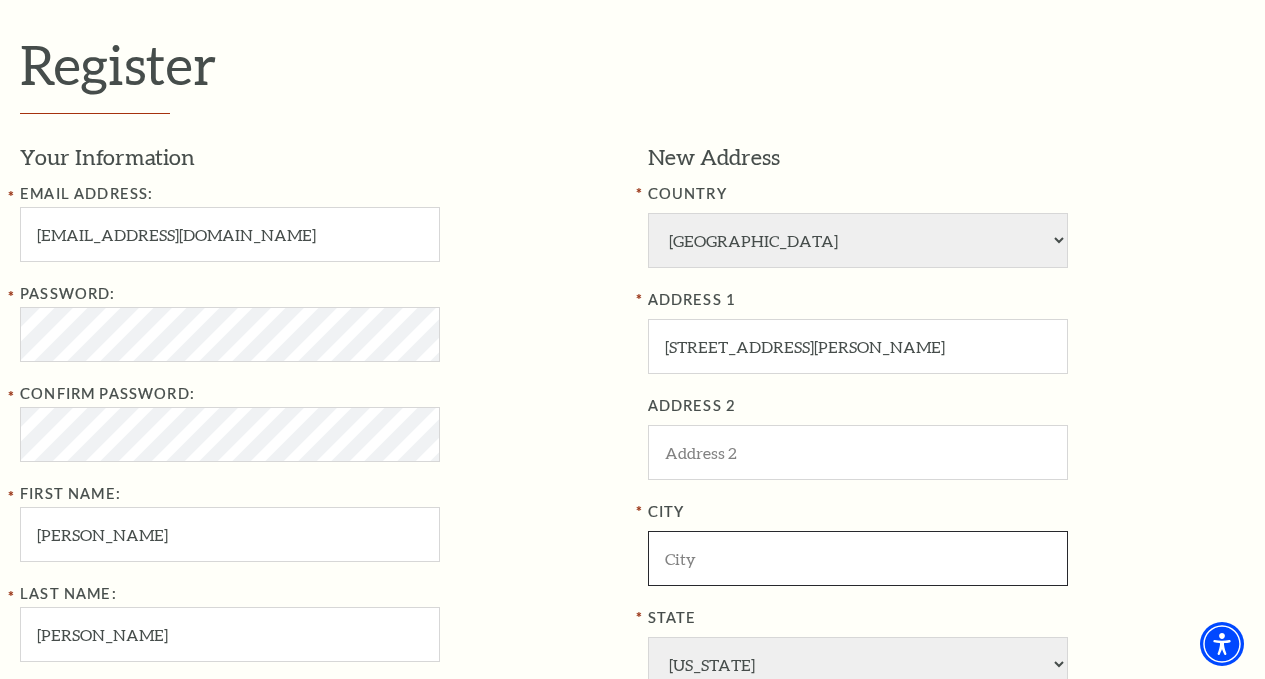 type on "Hurst" 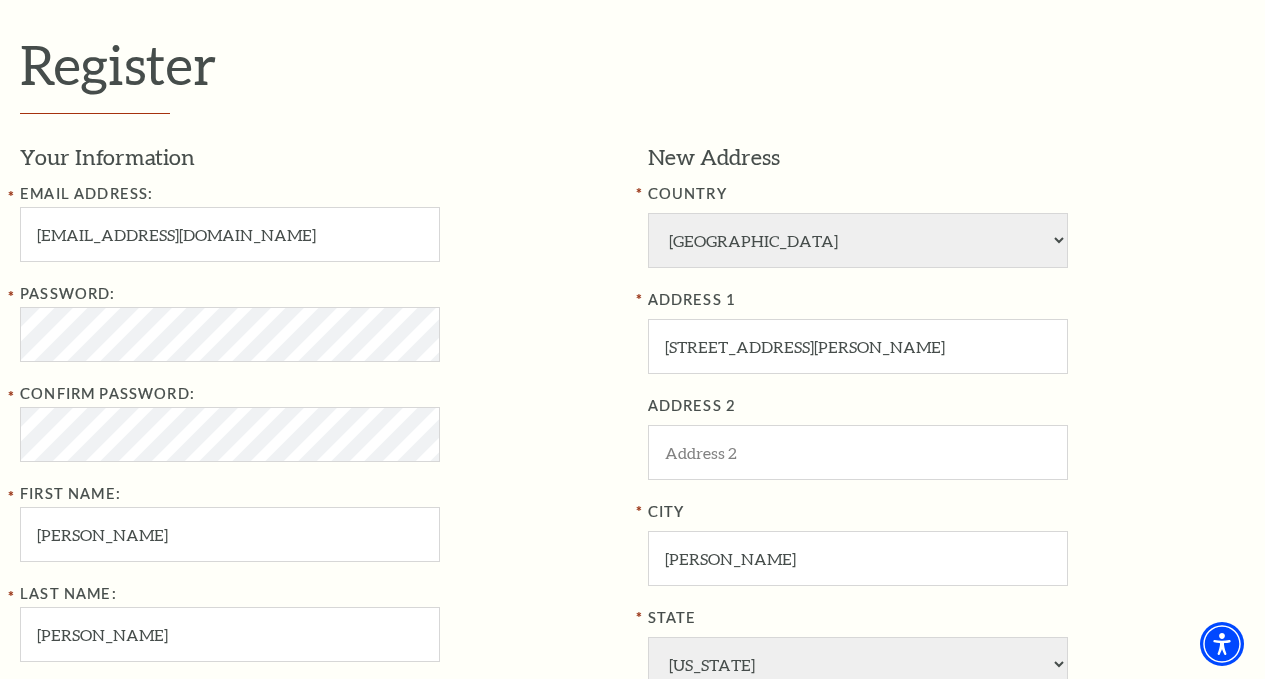 type on "76054" 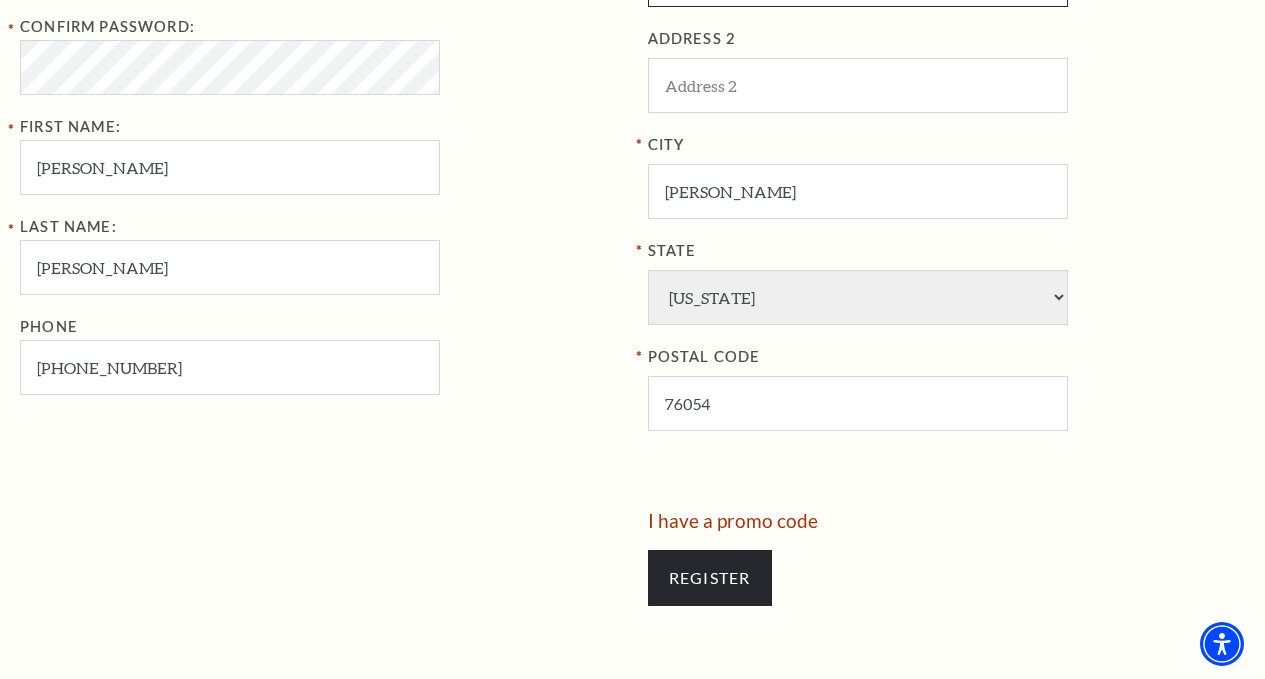 scroll, scrollTop: 1000, scrollLeft: 0, axis: vertical 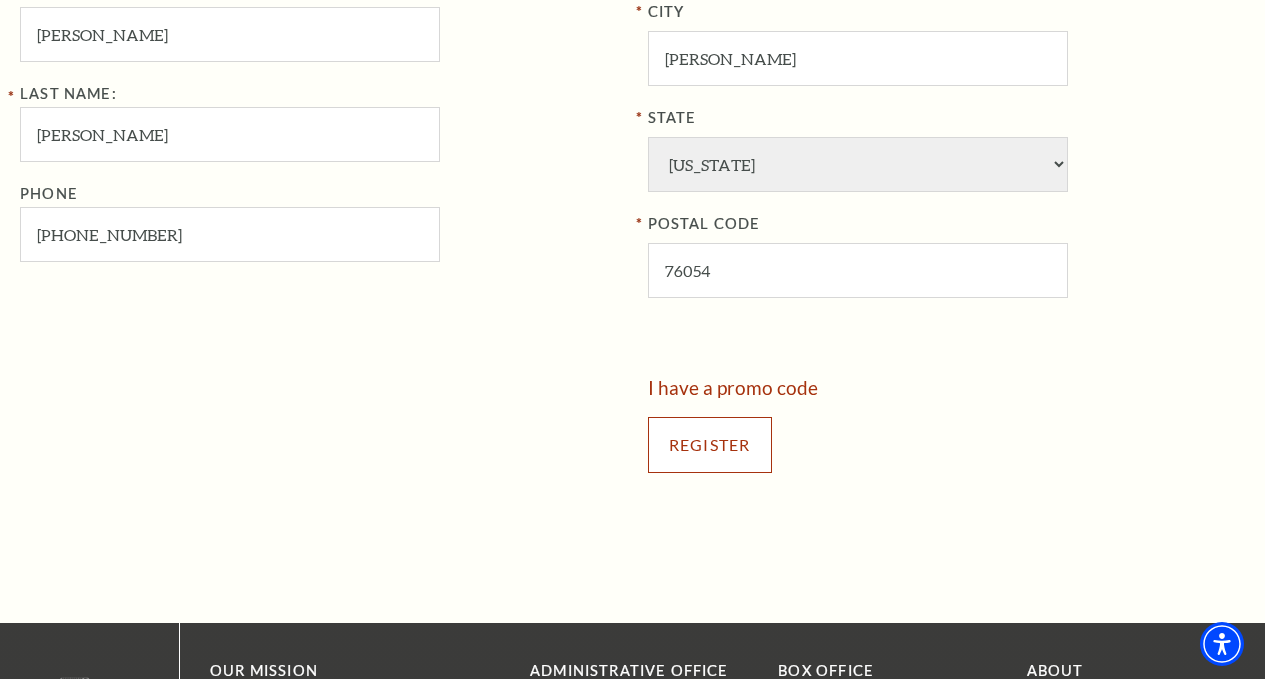 click on "Register" at bounding box center [710, 445] 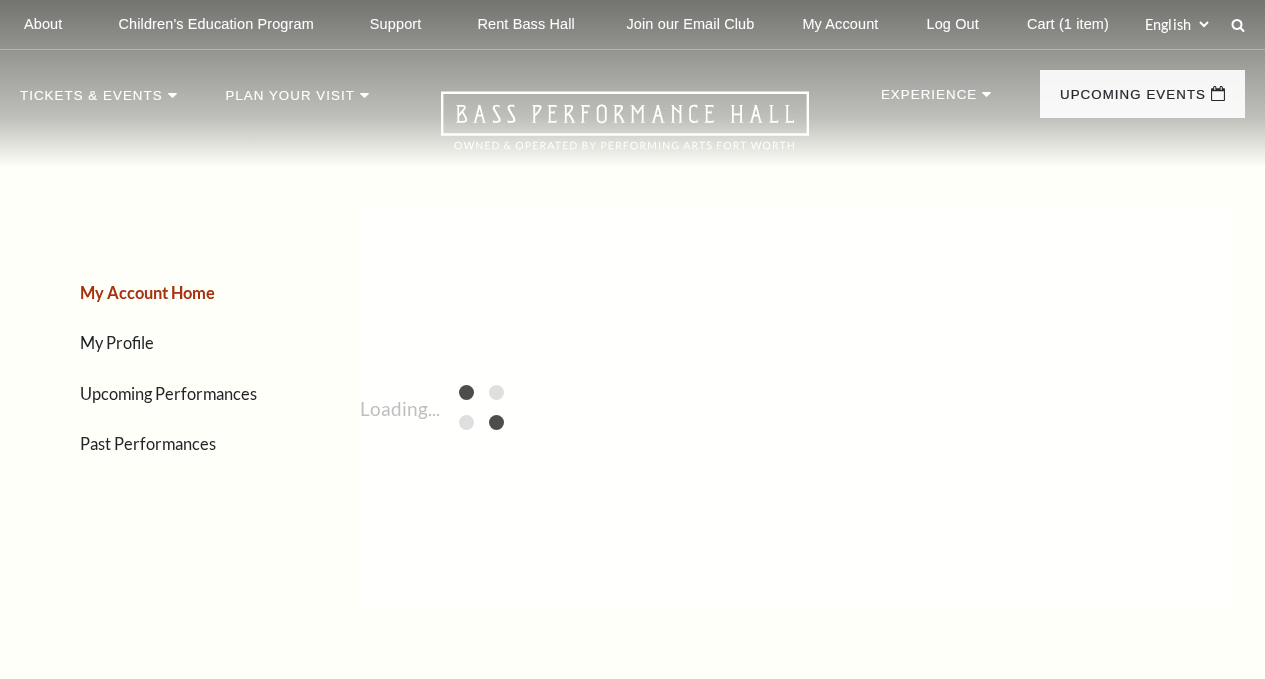 scroll, scrollTop: 0, scrollLeft: 0, axis: both 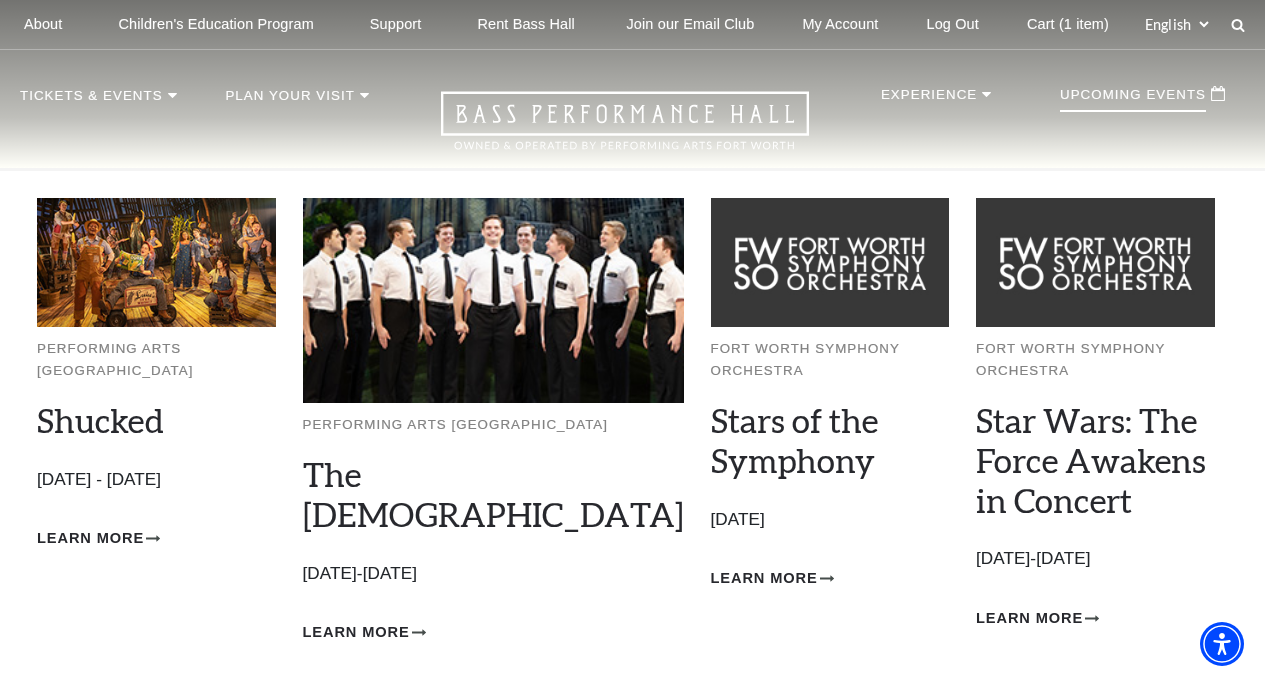 click on "Upcoming Events" at bounding box center [1133, 100] 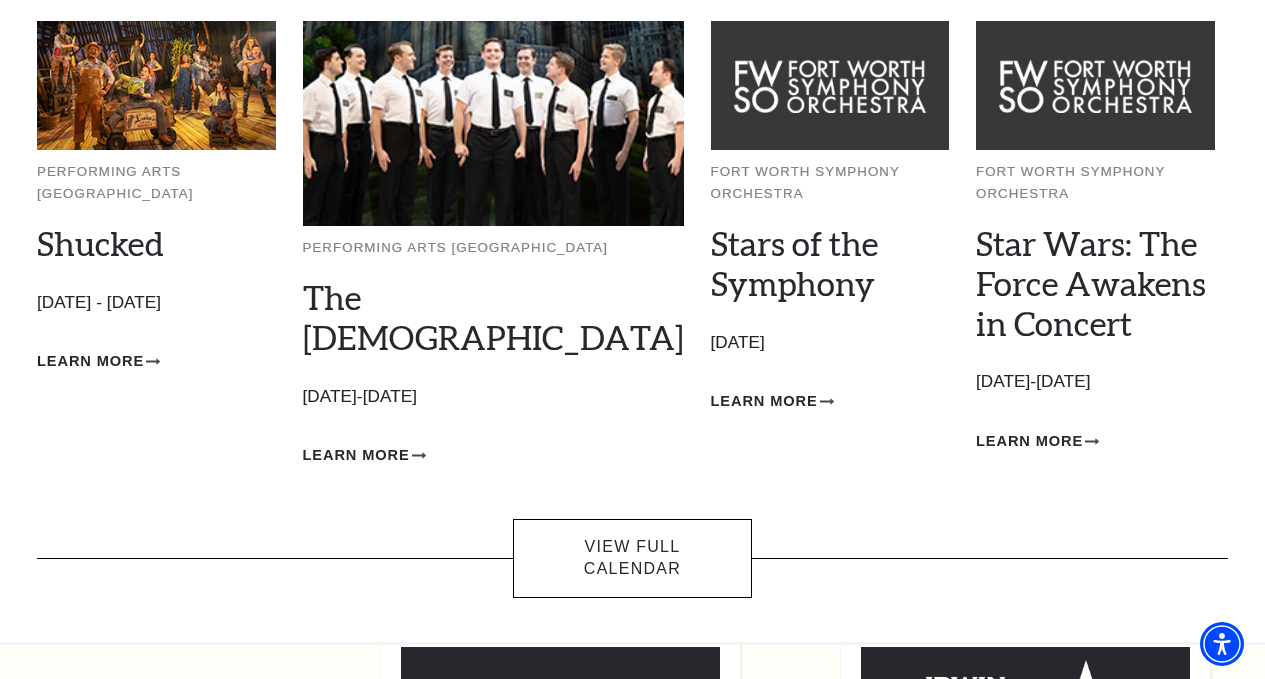 scroll, scrollTop: 100, scrollLeft: 0, axis: vertical 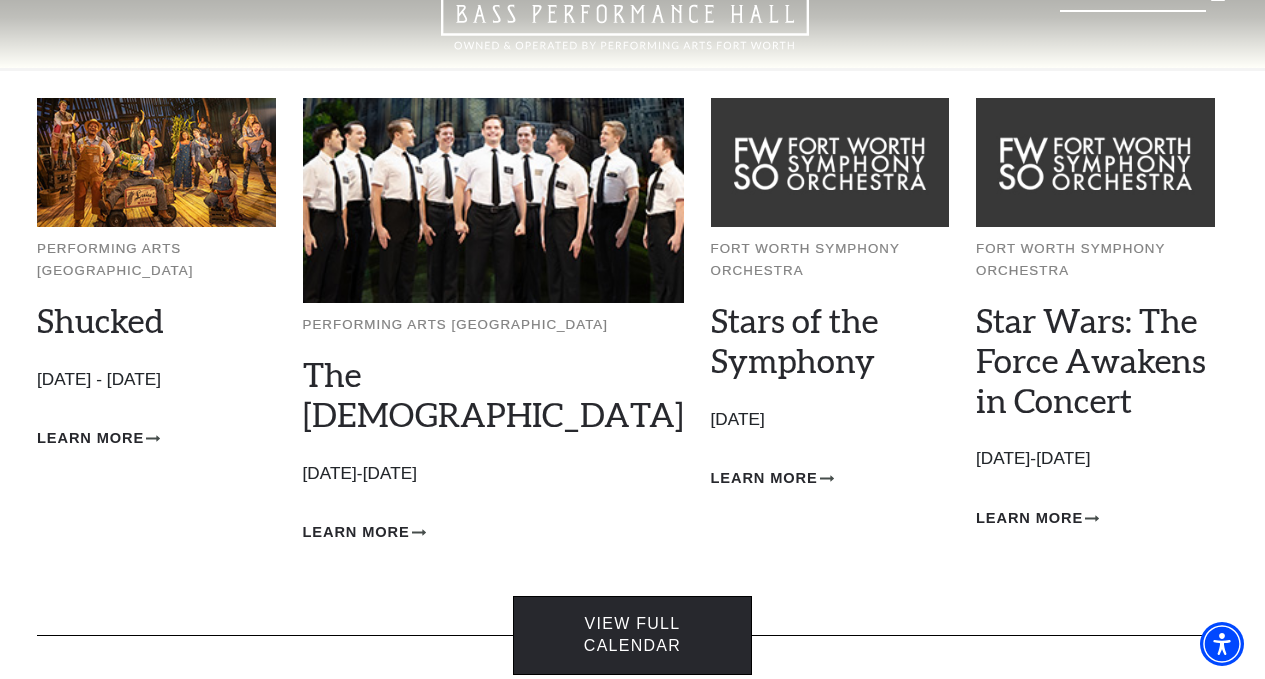 click on "View Full Calendar" at bounding box center (632, 635) 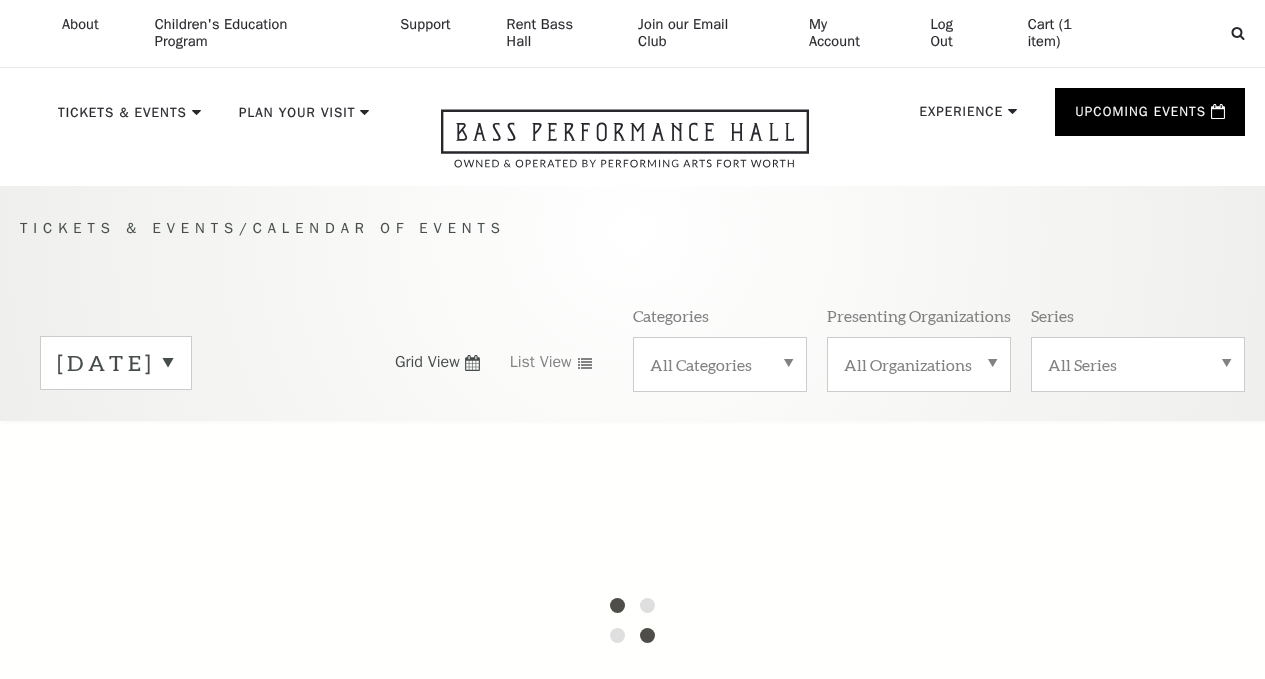 scroll, scrollTop: 0, scrollLeft: 0, axis: both 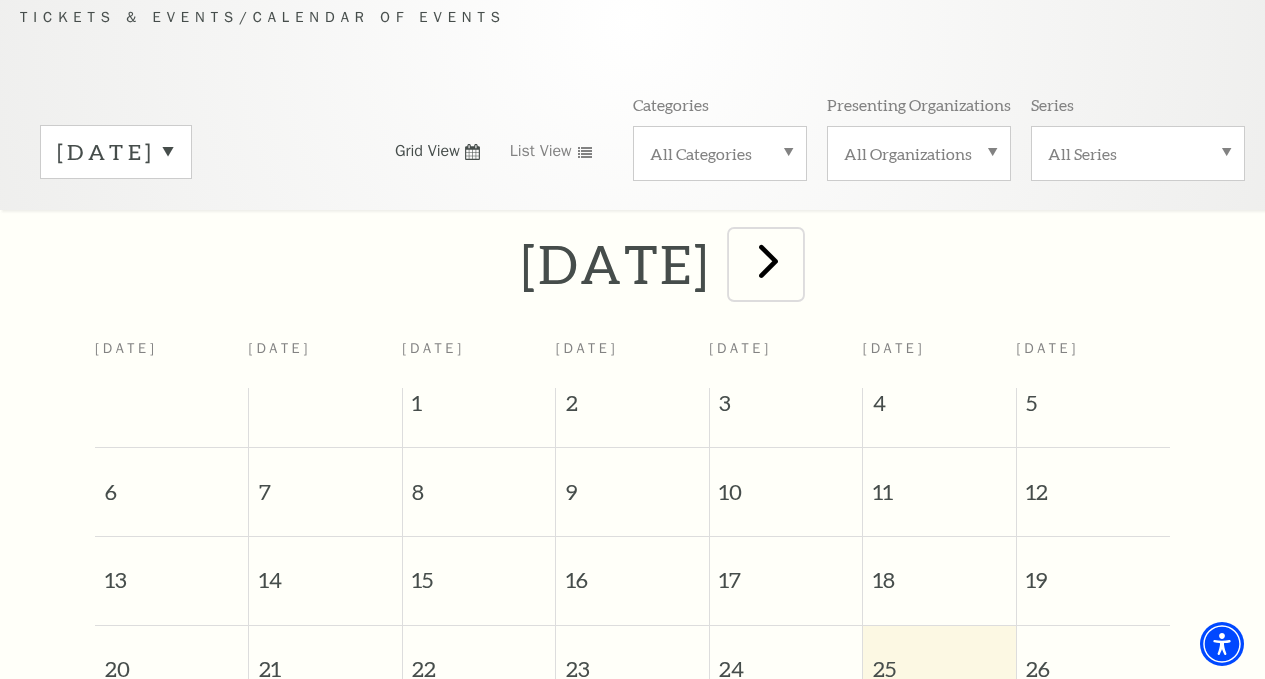 click at bounding box center (768, 260) 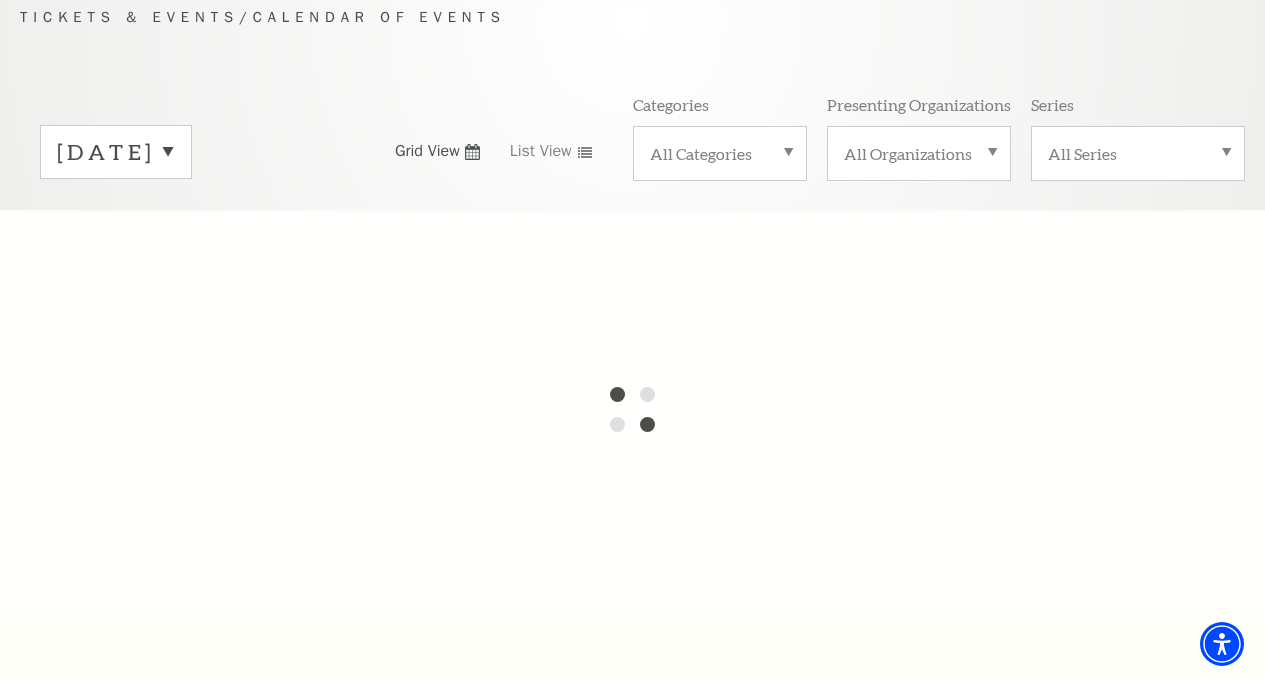 click on "July 2025" at bounding box center (116, 152) 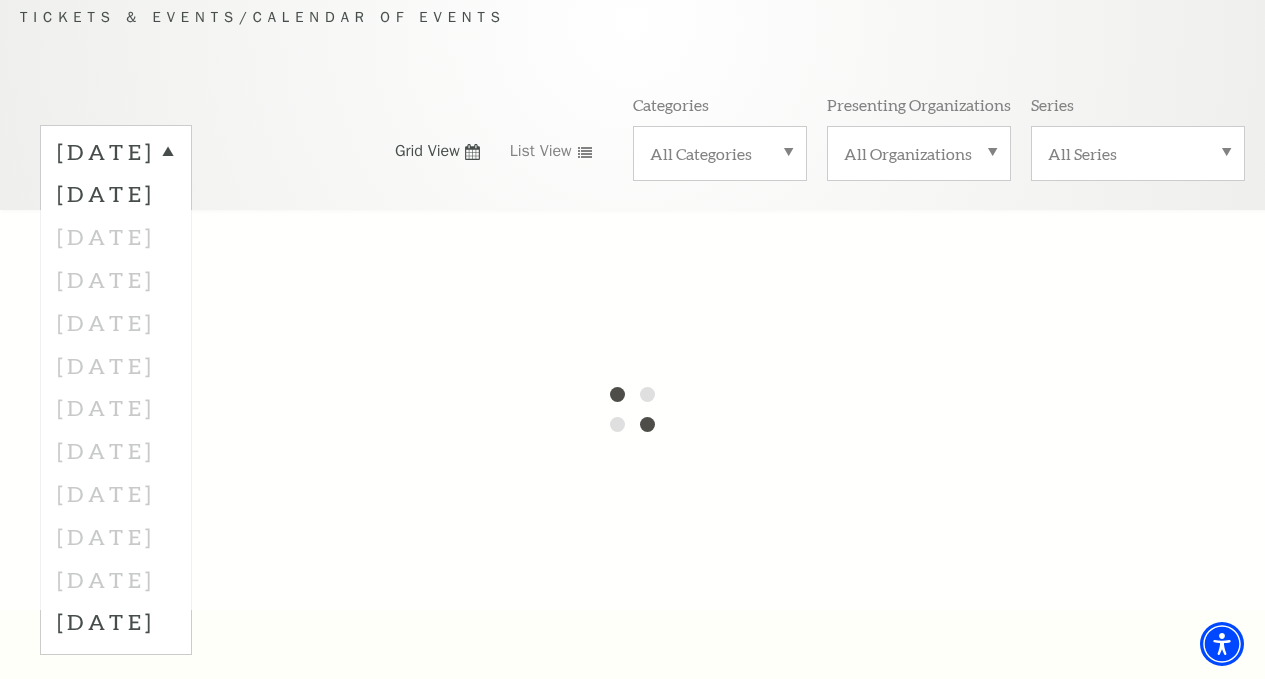click at bounding box center (632, 410) 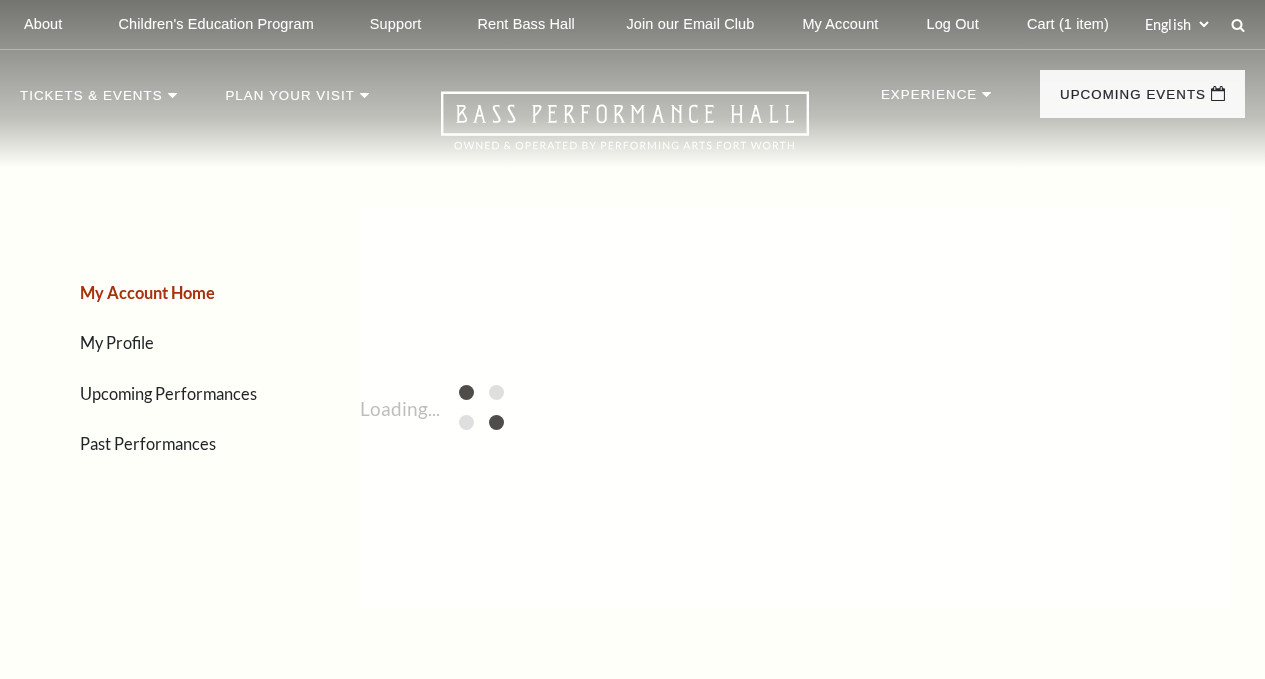 scroll, scrollTop: 100, scrollLeft: 0, axis: vertical 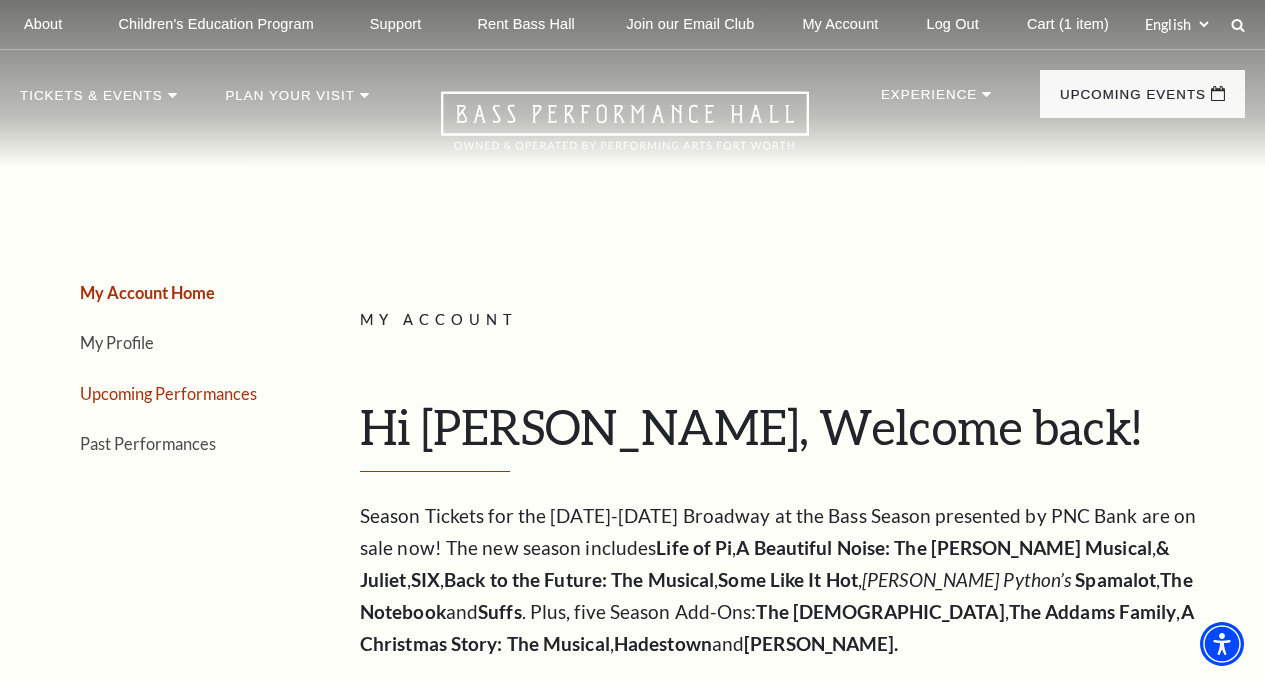 click on "Upcoming Performances" at bounding box center (168, 393) 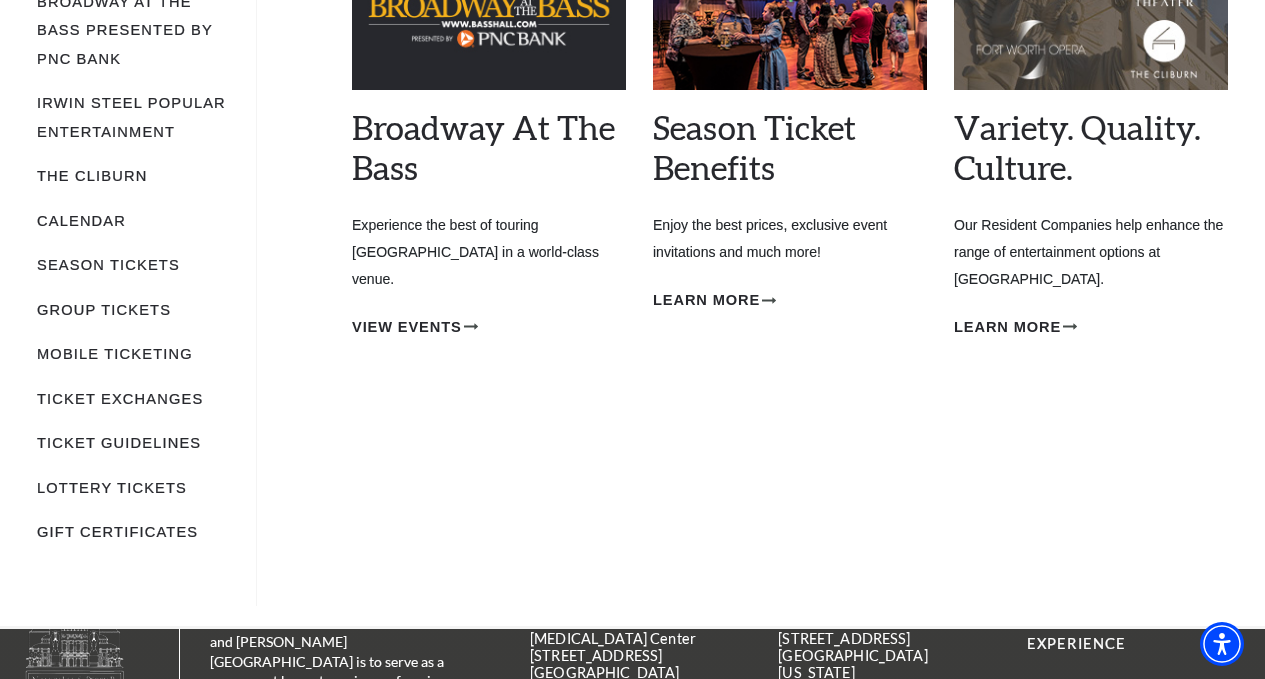 scroll, scrollTop: 300, scrollLeft: 0, axis: vertical 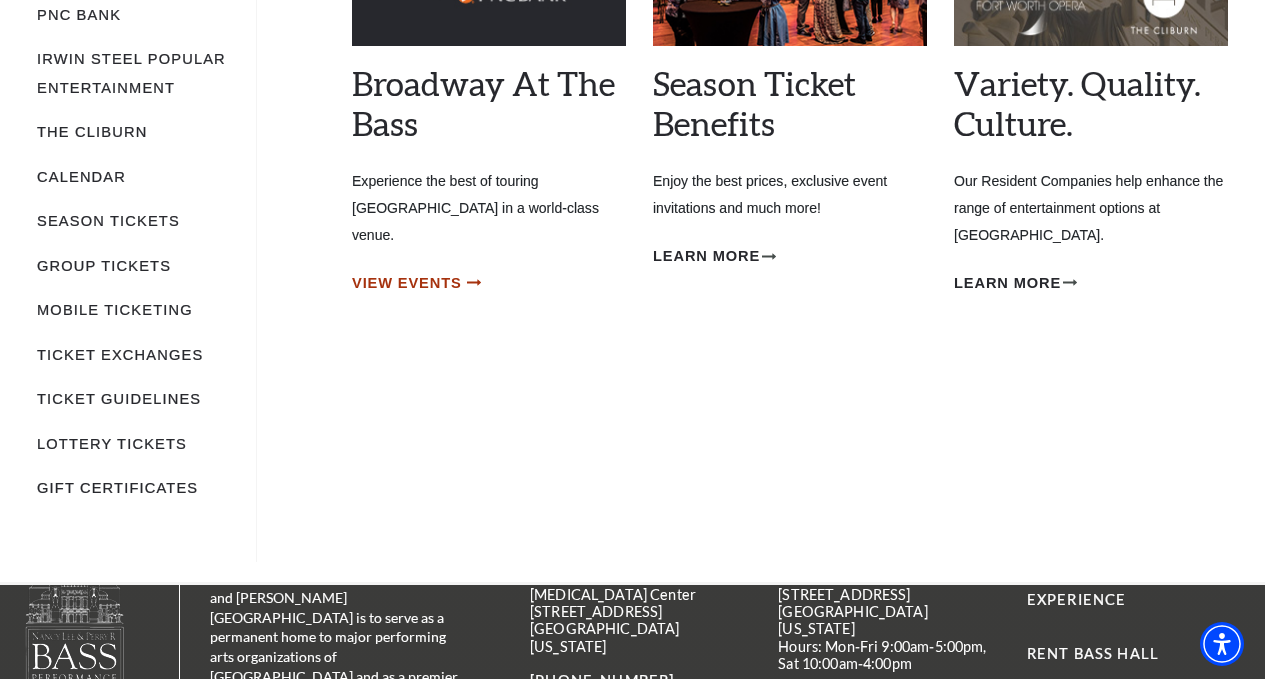 click on "View Events" at bounding box center [407, 283] 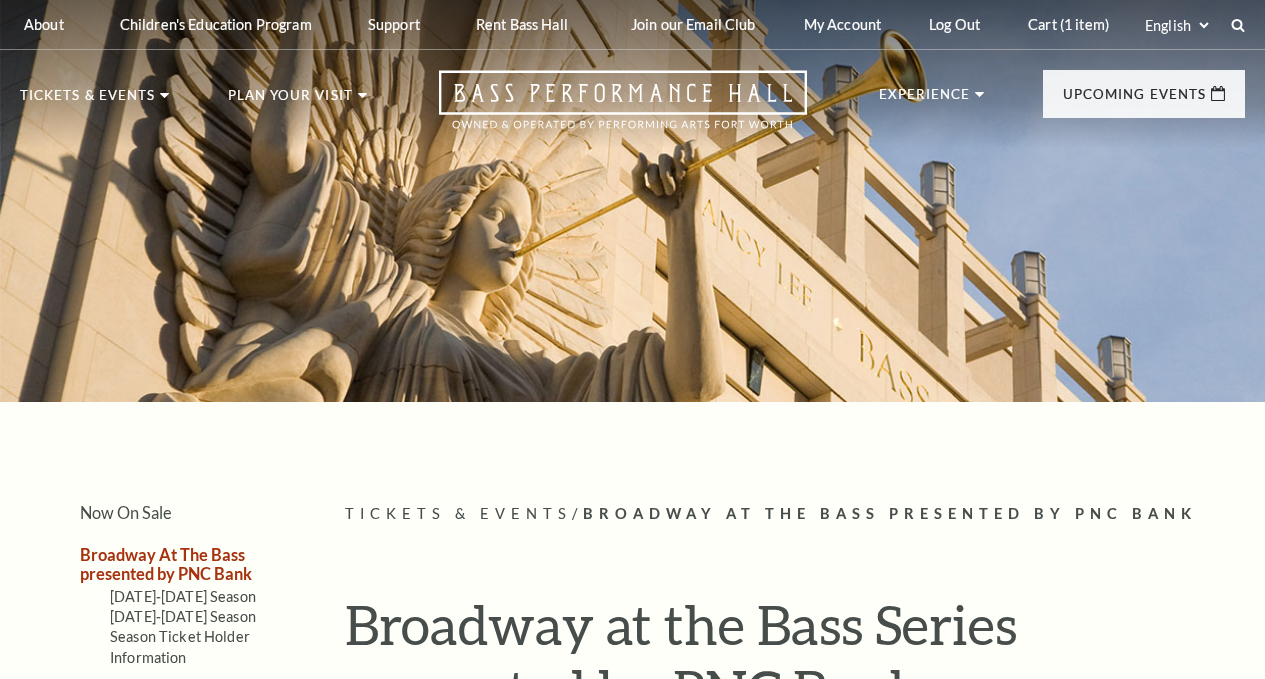 scroll, scrollTop: 0, scrollLeft: 0, axis: both 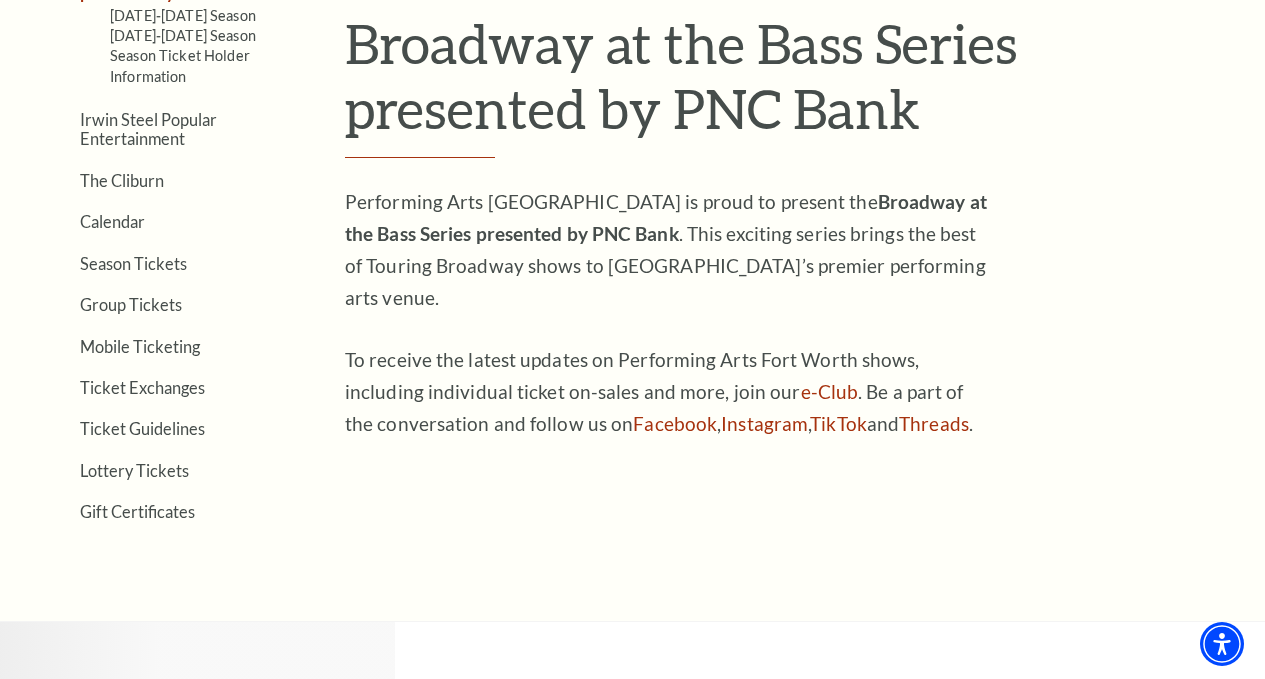 click on "Now On Sale
Broadway At The Bass presented by PNC Bank
[DATE]-[DATE] Season
[DATE]-[DATE] Season
Season Ticket Holder Information
[PERSON_NAME] Steel Popular Entertainment
The [PERSON_NAME]
Calendar
Season Tickets
Group Tickets
Mobile Ticketing
Ticket Exchanges
Ticket Guidelines
Lottery Tickets
Gift Certificates" at bounding box center [152, 220] 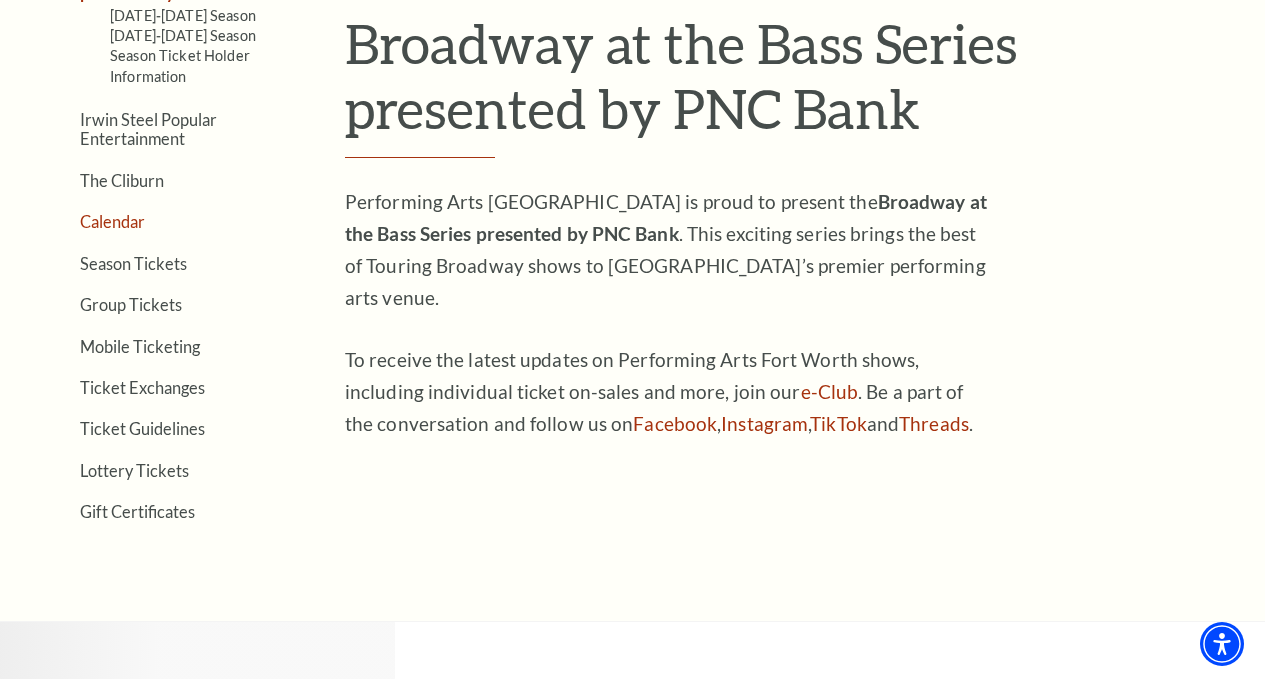 click on "Calendar" at bounding box center [112, 221] 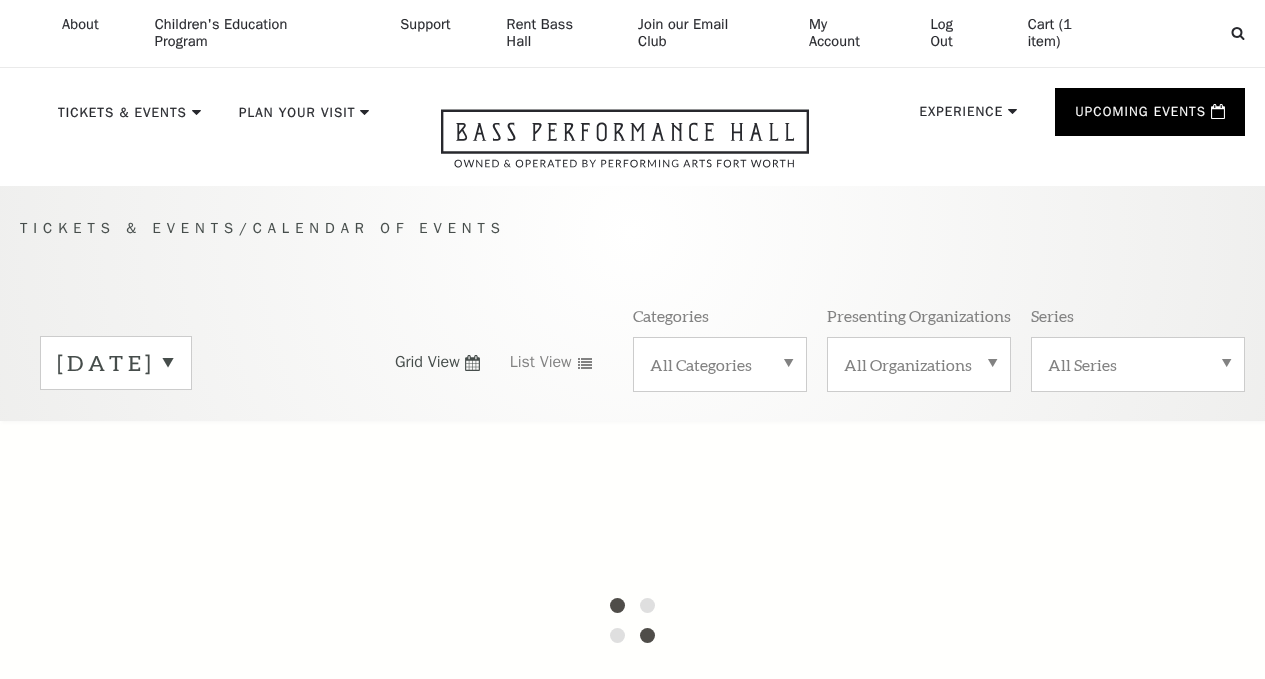 scroll, scrollTop: 0, scrollLeft: 0, axis: both 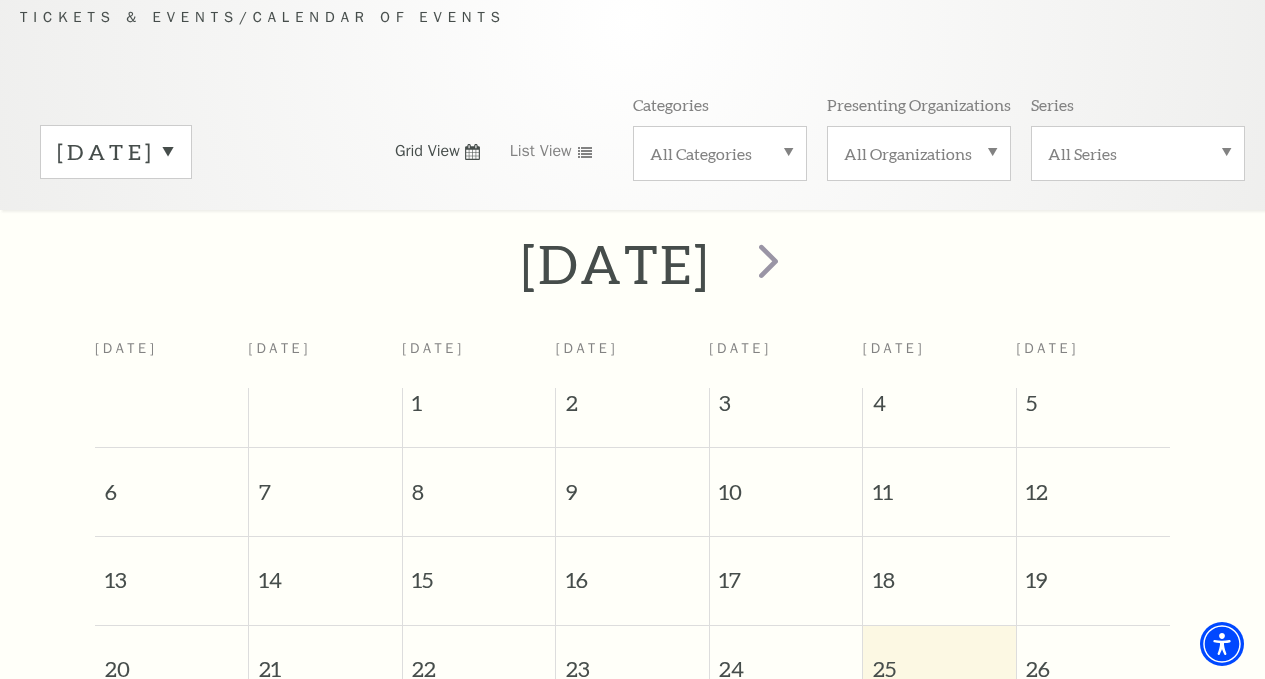 click on "July 2025" at bounding box center (116, 152) 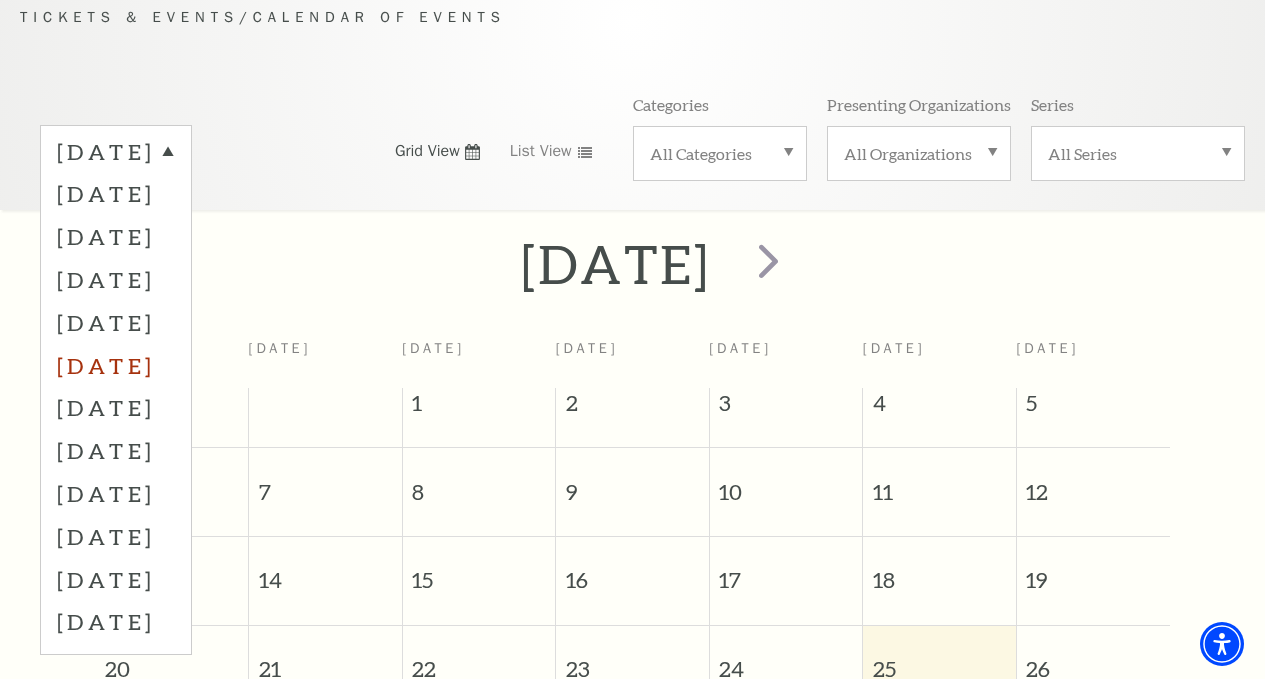 click on "December 2025" at bounding box center [116, 365] 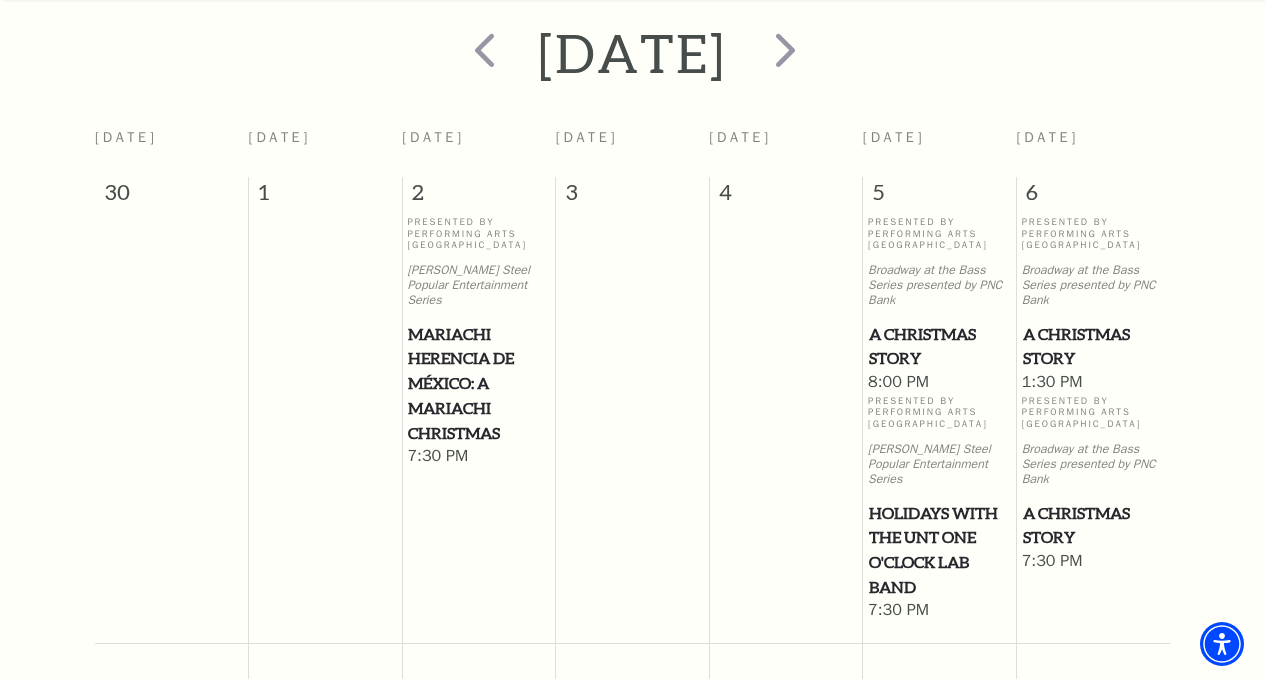 scroll, scrollTop: 494, scrollLeft: 0, axis: vertical 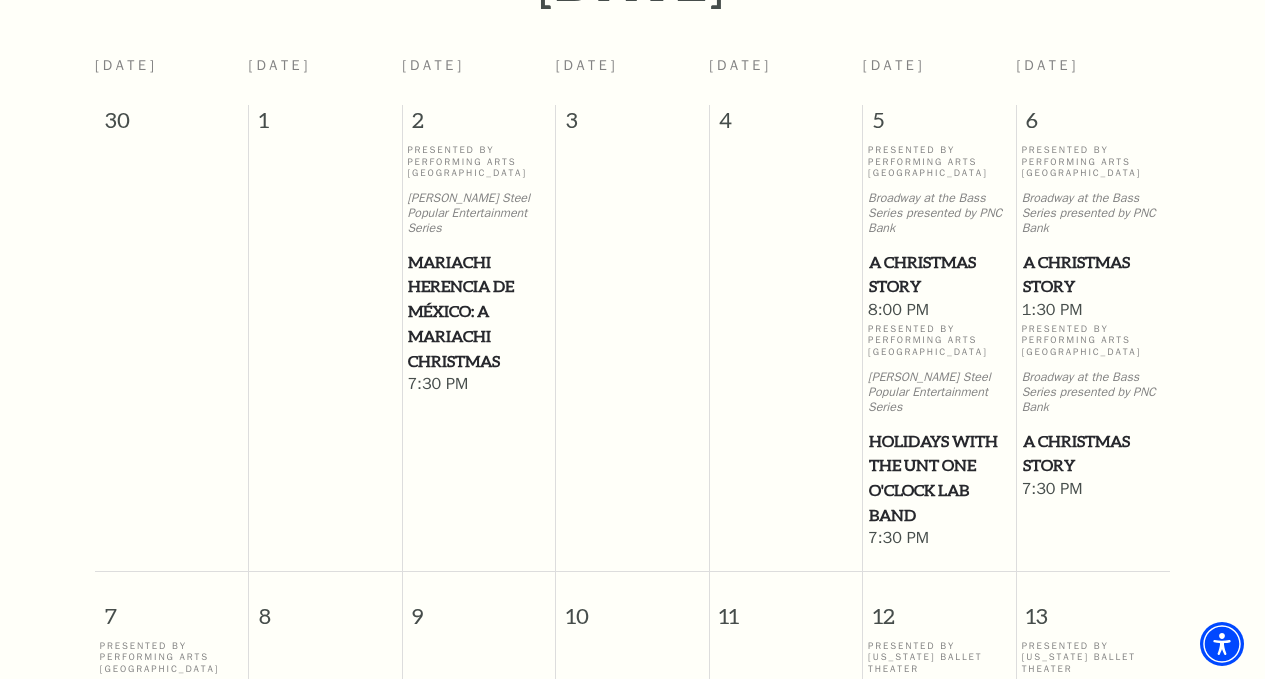 click on "A Christmas Story" at bounding box center (1094, 274) 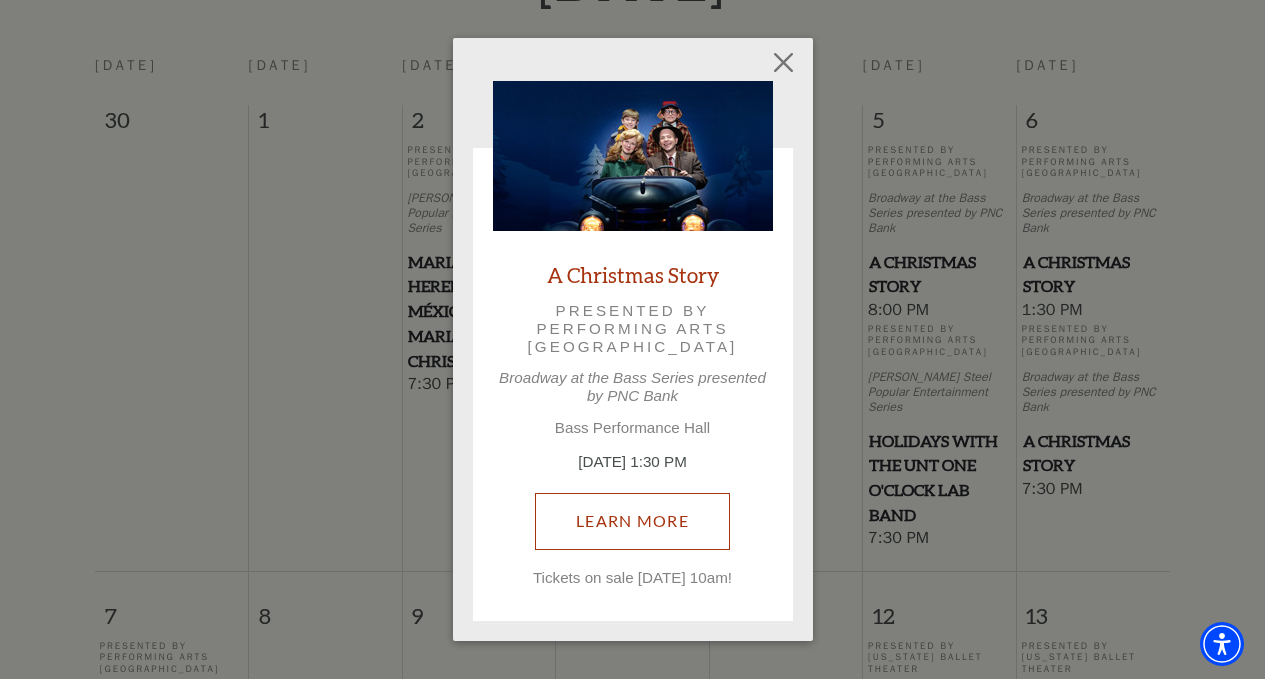 click on "Learn More" at bounding box center [632, 521] 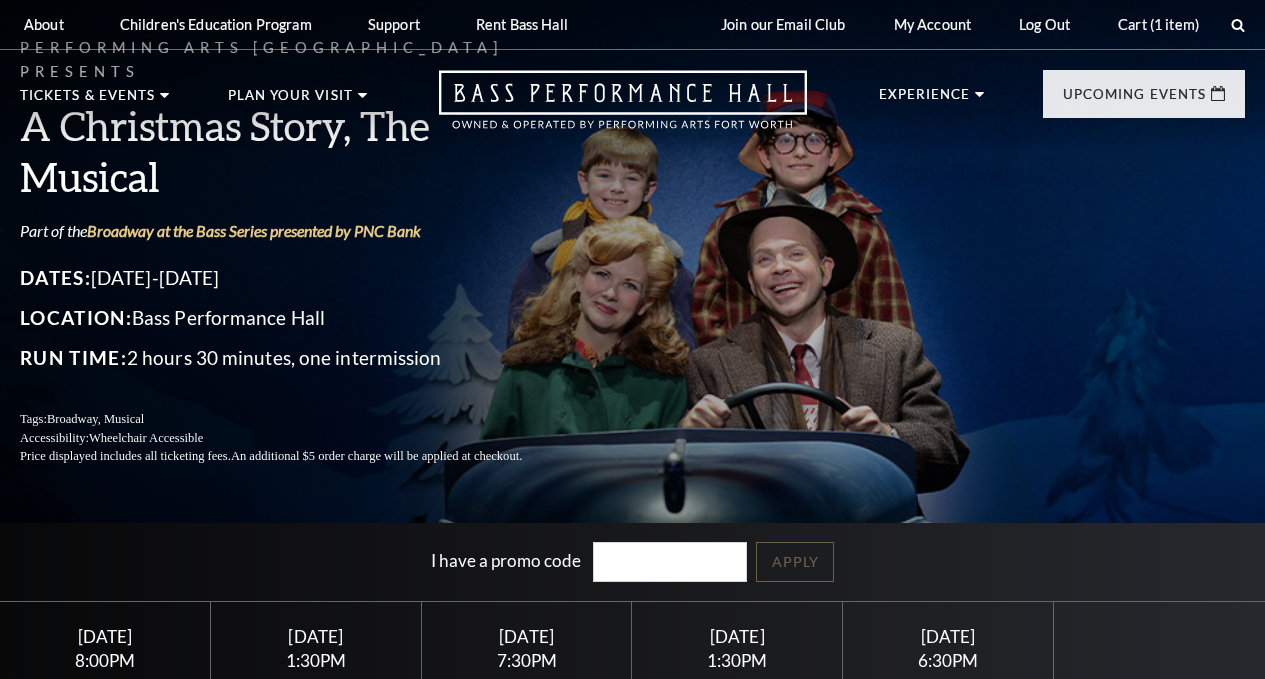 scroll, scrollTop: 0, scrollLeft: 0, axis: both 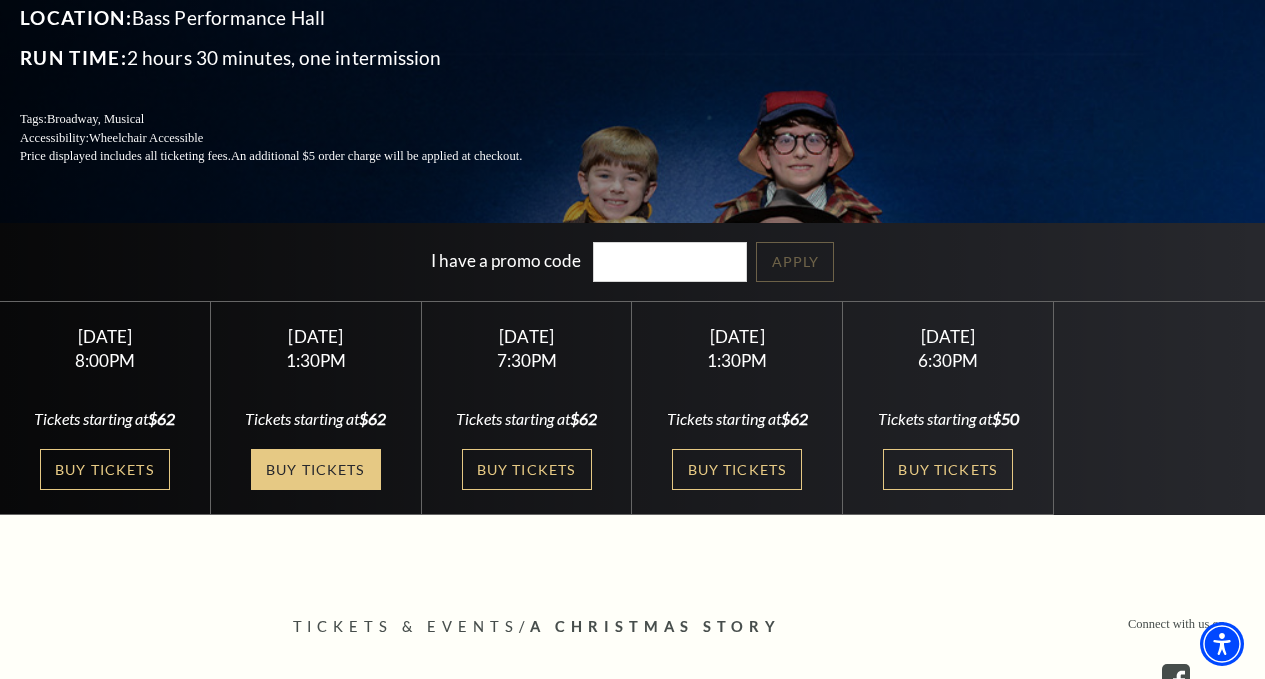 click on "Buy Tickets" at bounding box center (316, 469) 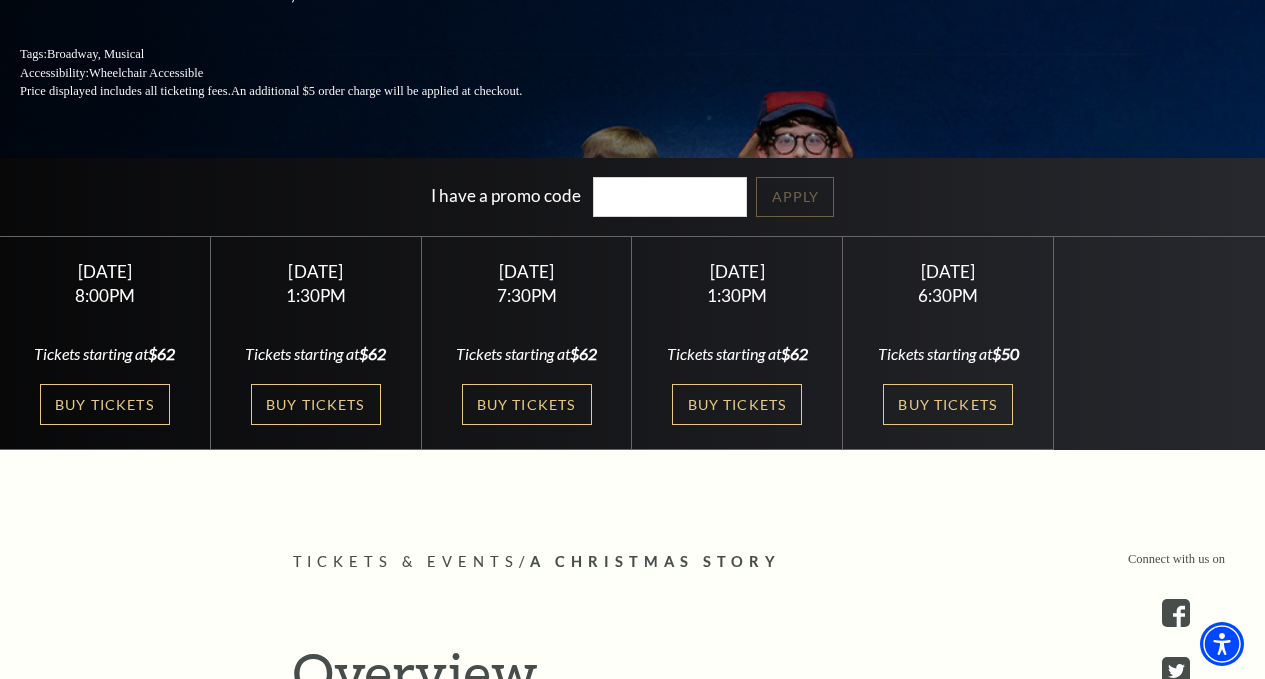 scroll, scrollTop: 400, scrollLeft: 0, axis: vertical 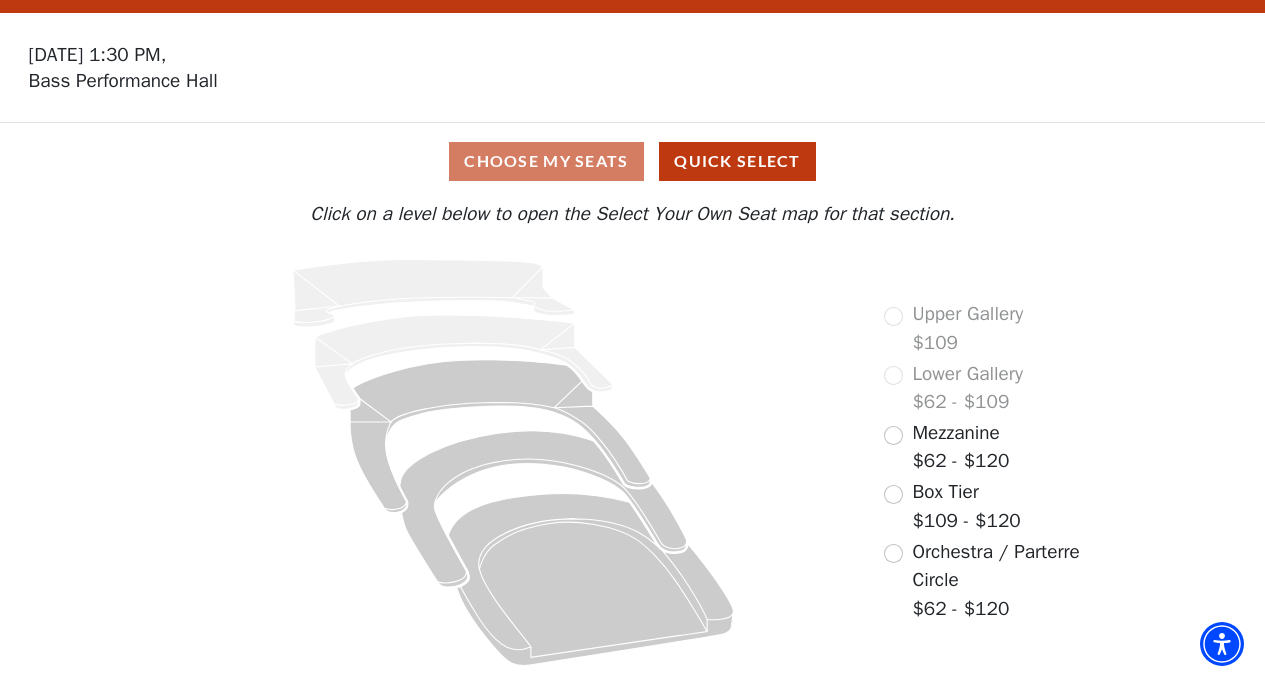 click on "Mezzanine" at bounding box center (955, 433) 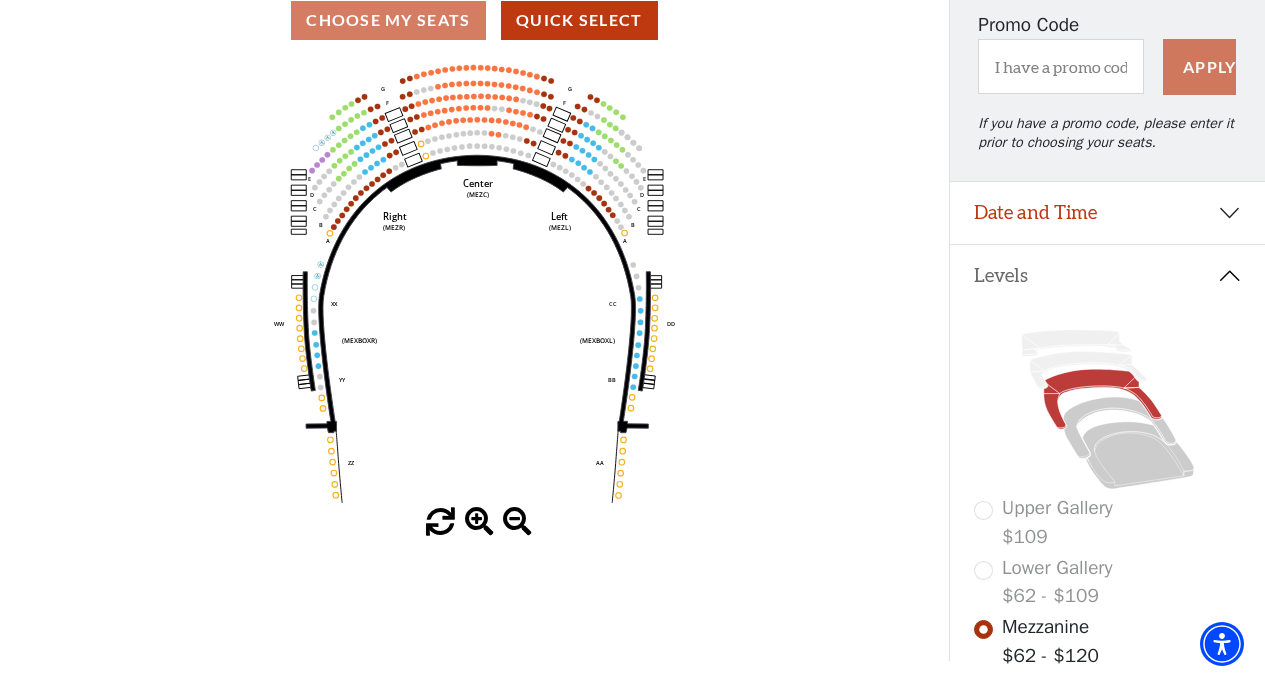 scroll, scrollTop: 93, scrollLeft: 0, axis: vertical 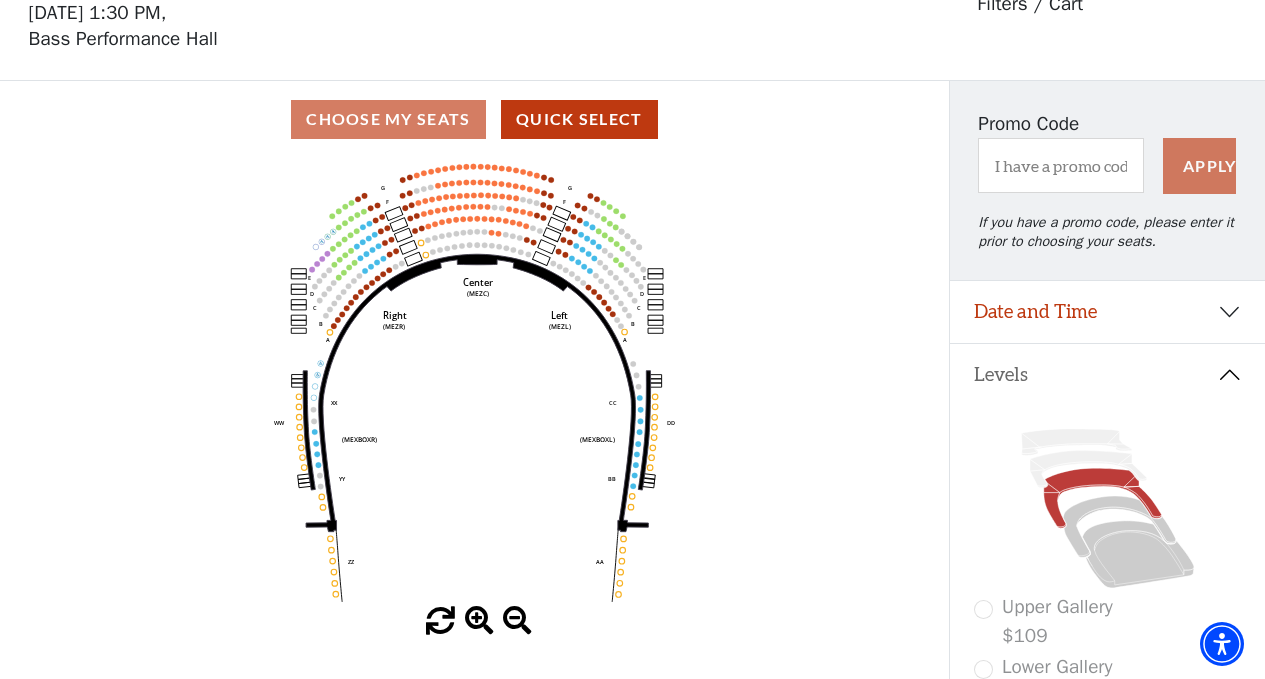 click at bounding box center (479, 621) 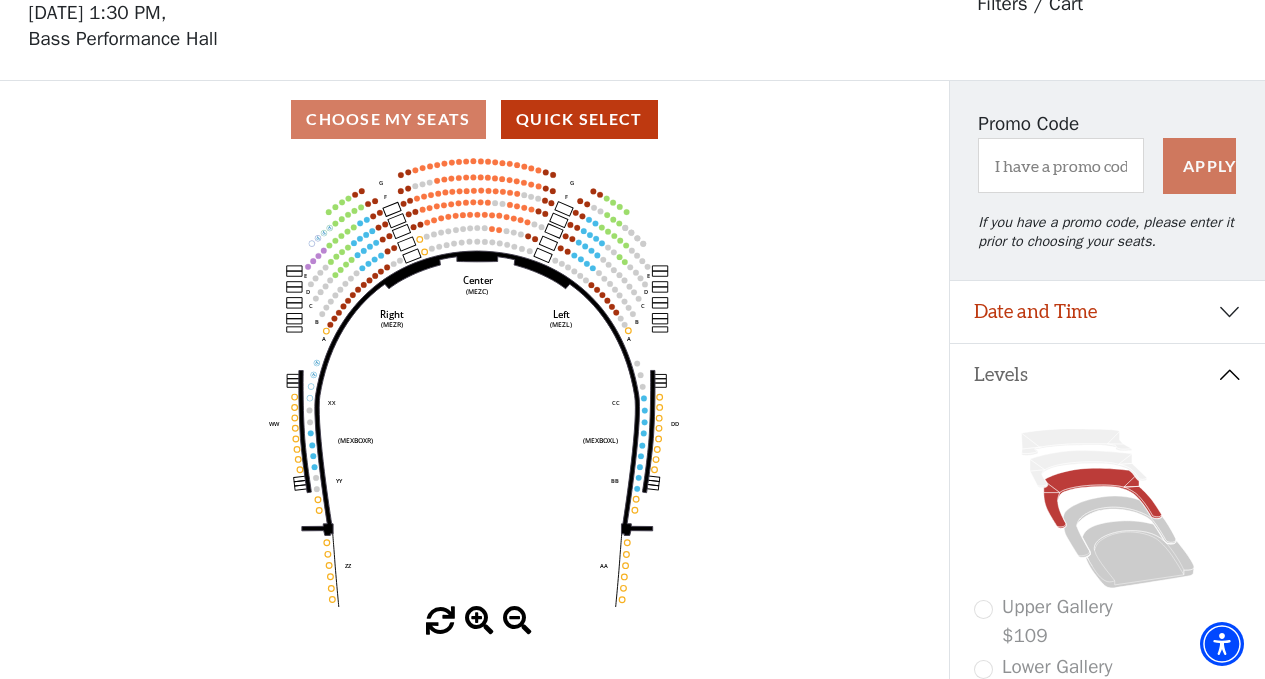 click at bounding box center (479, 621) 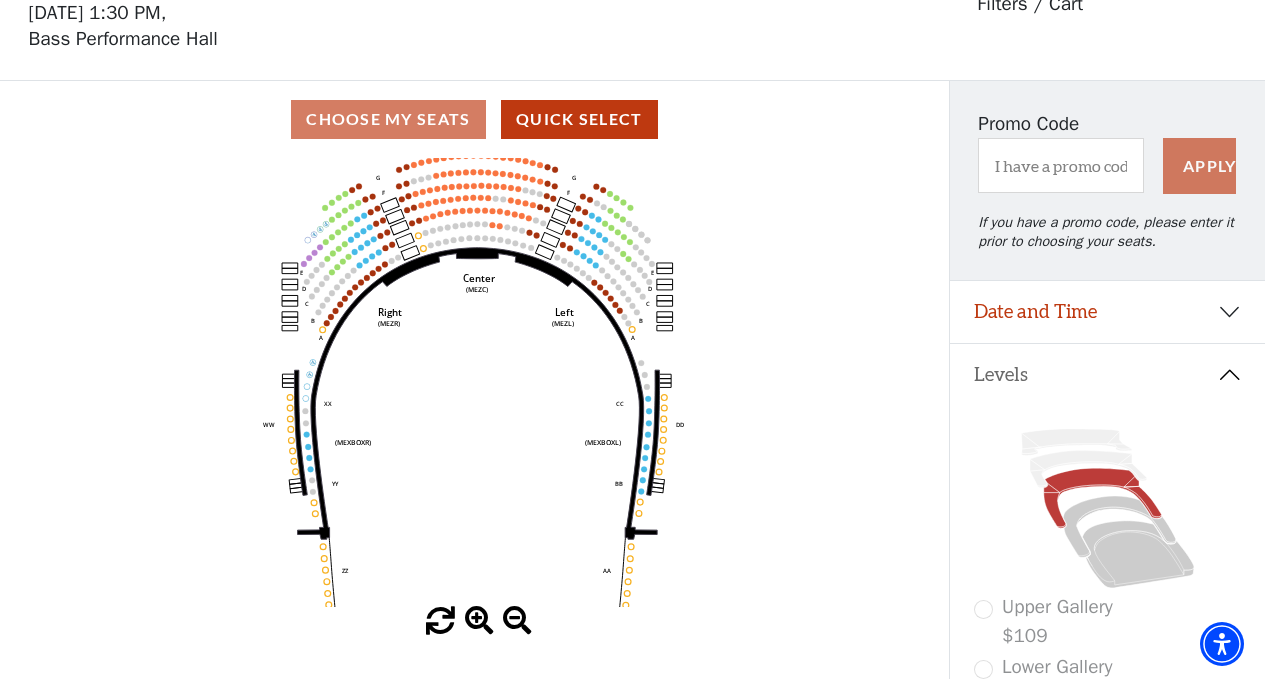 click at bounding box center [479, 621] 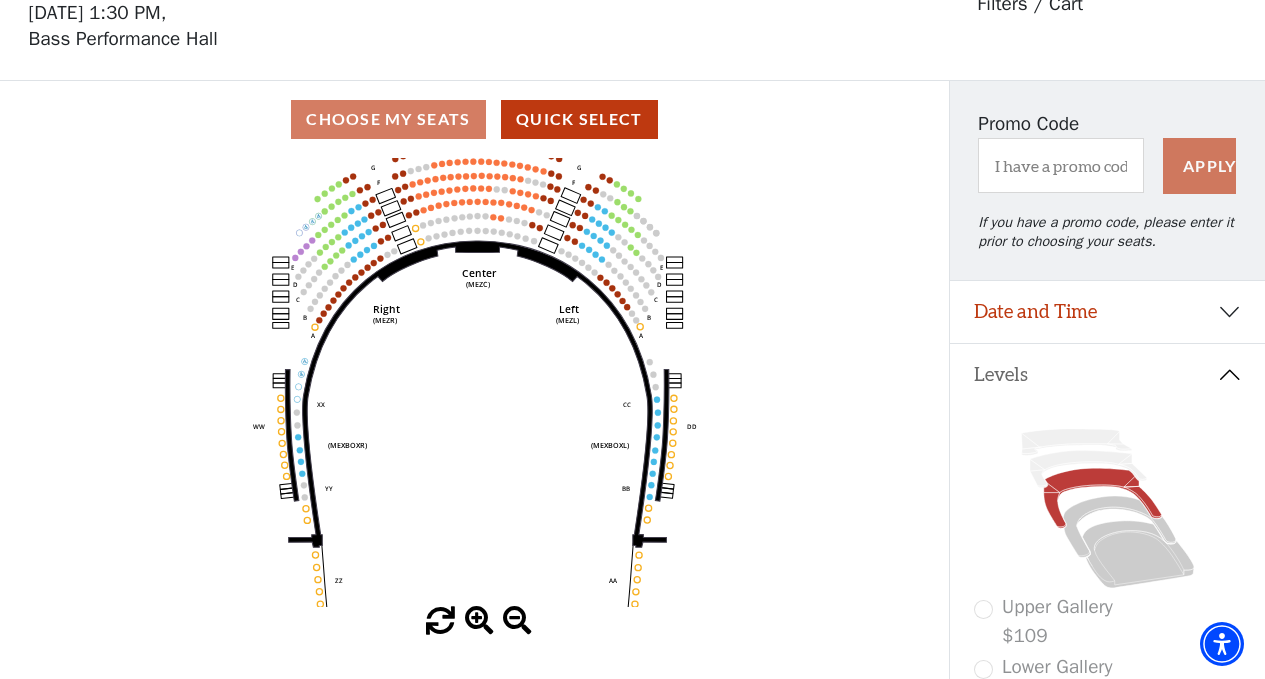 click at bounding box center (479, 621) 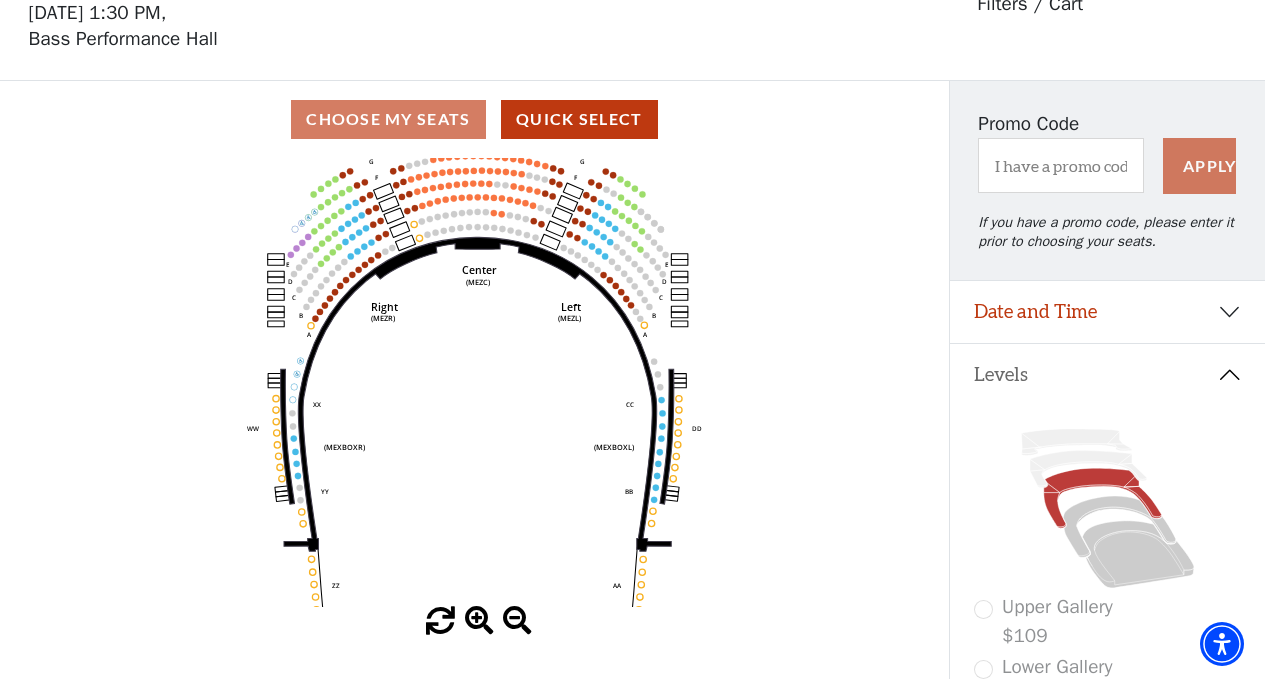 click at bounding box center (479, 621) 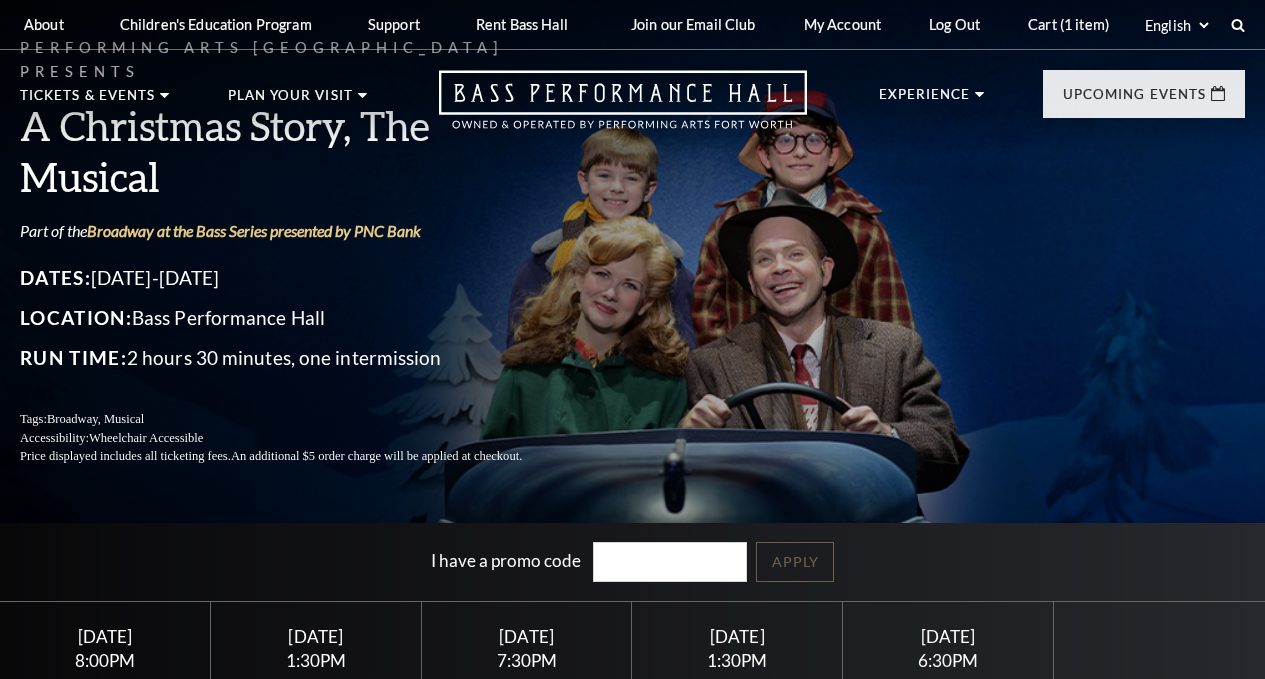 scroll, scrollTop: 0, scrollLeft: 0, axis: both 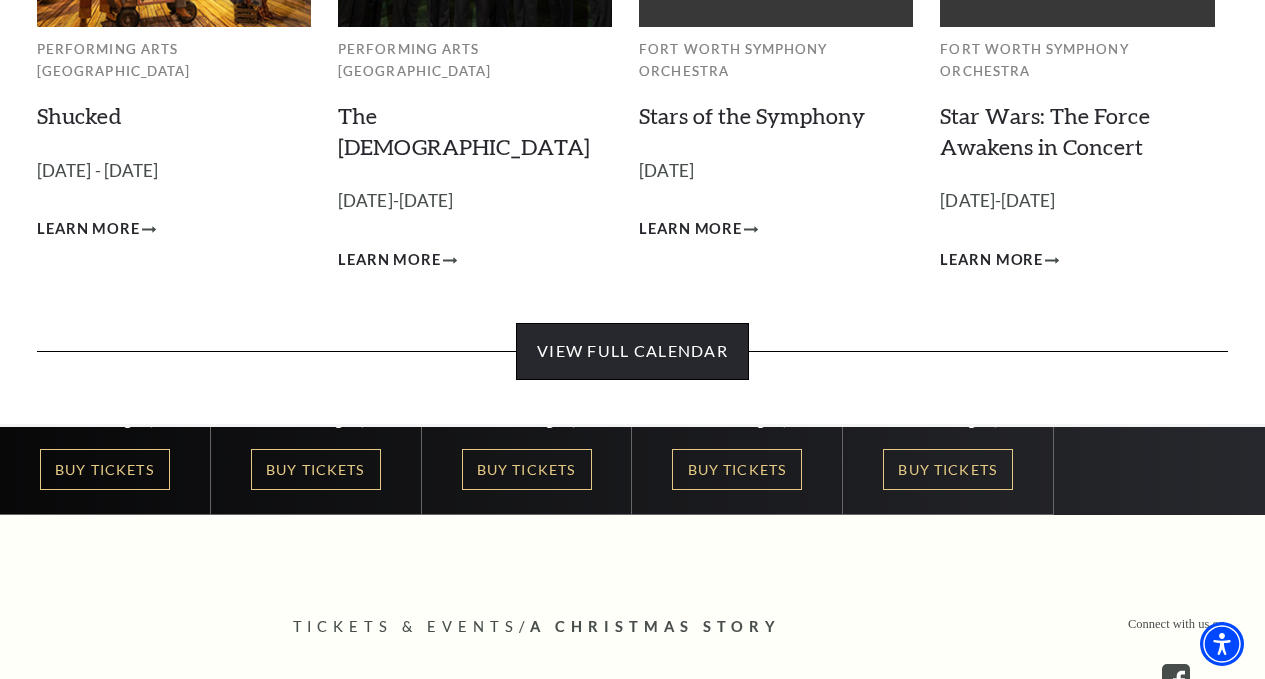 click on "View Full Calendar" at bounding box center (632, 351) 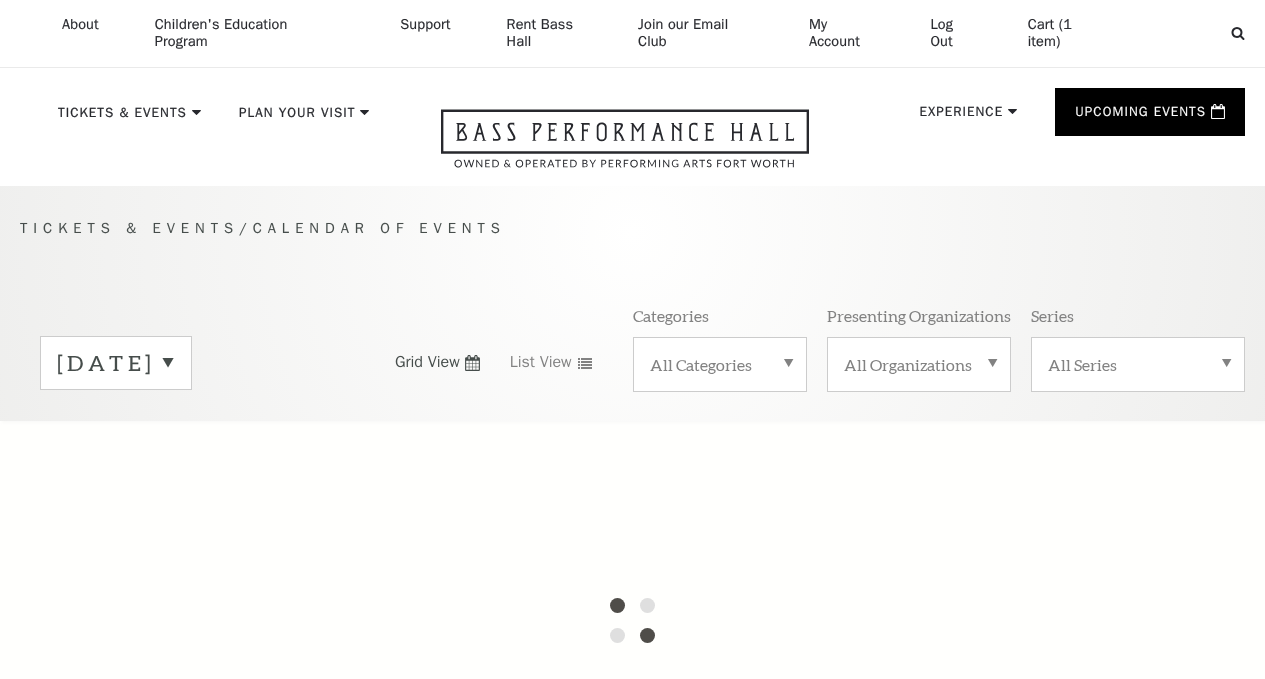 scroll, scrollTop: 0, scrollLeft: 0, axis: both 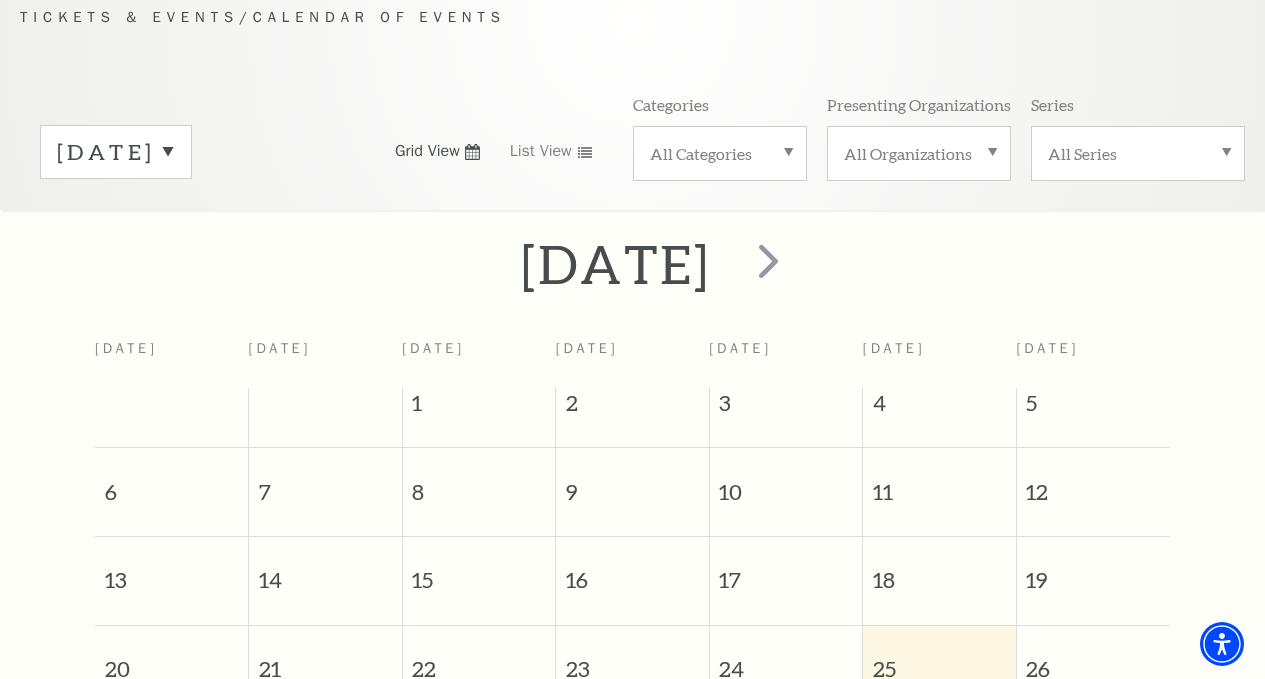click on "July 2025" at bounding box center [116, 152] 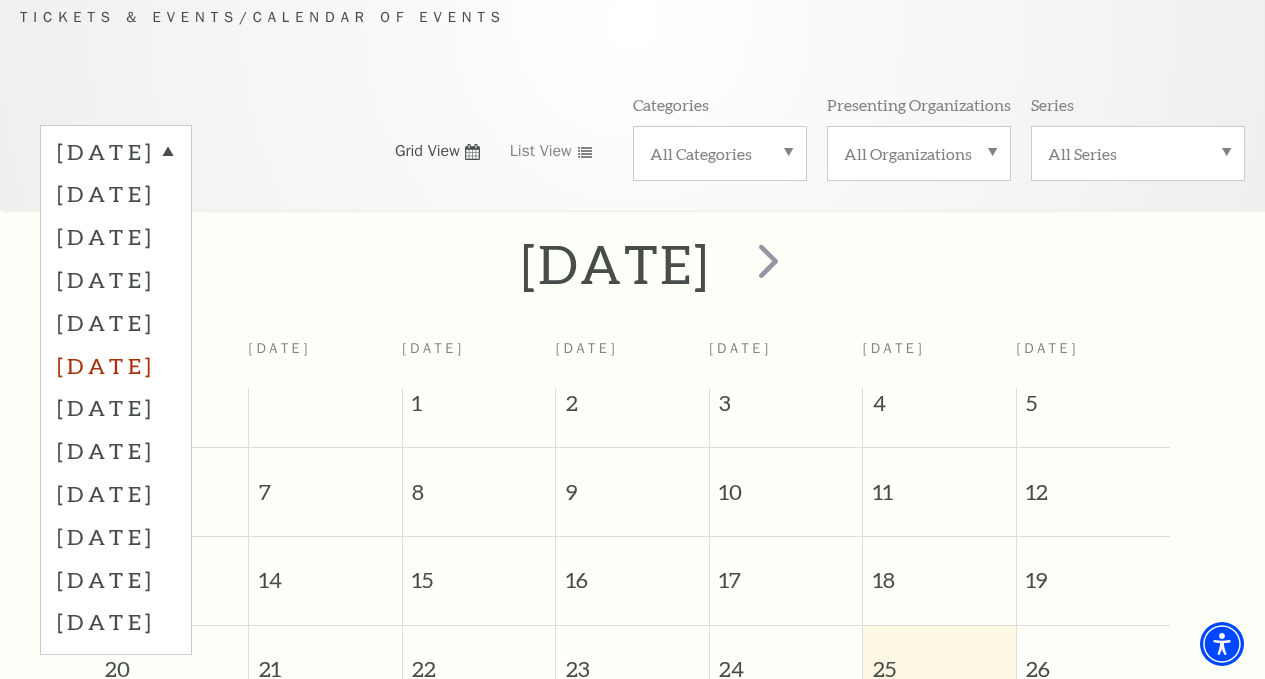 click on "December 2025" at bounding box center [116, 365] 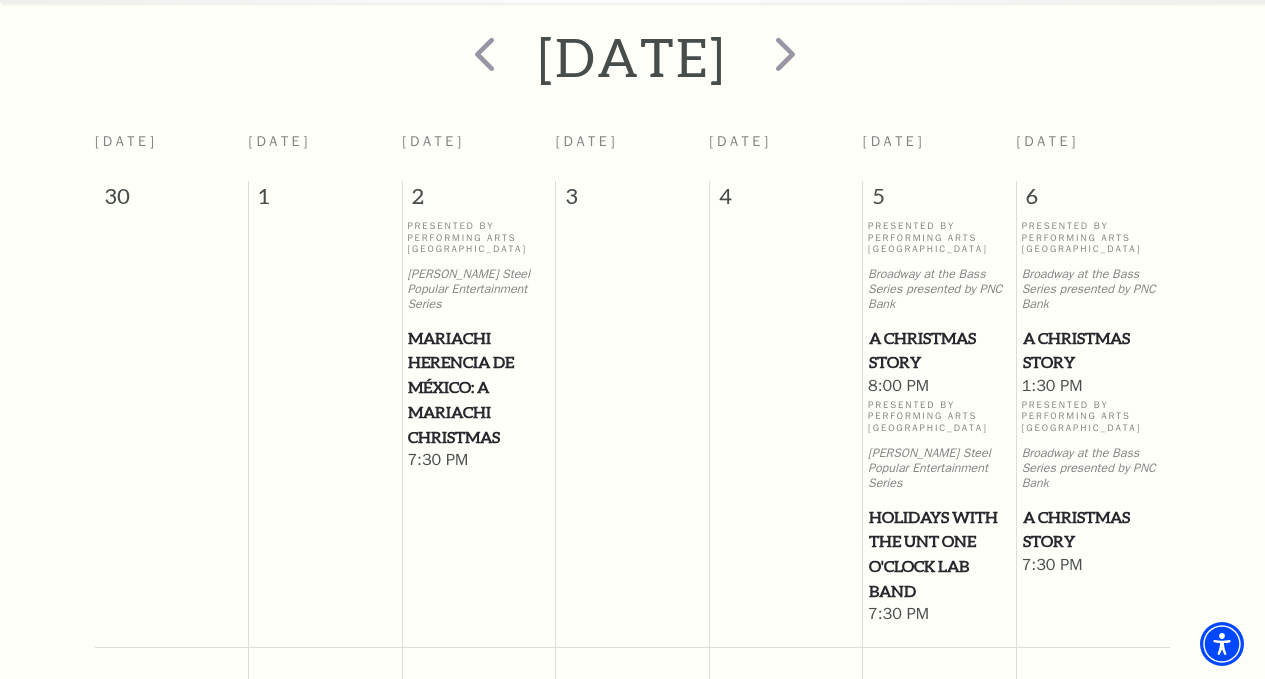 scroll, scrollTop: 494, scrollLeft: 0, axis: vertical 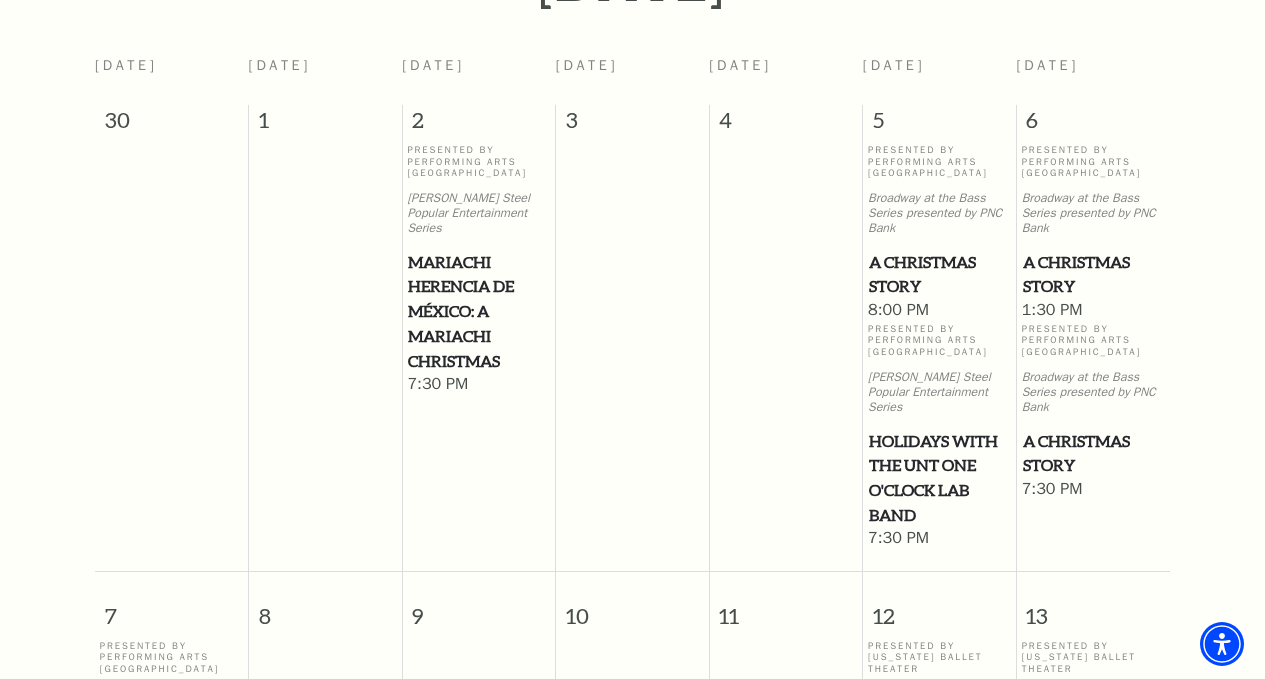 click on "A Christmas Story" at bounding box center [1094, 274] 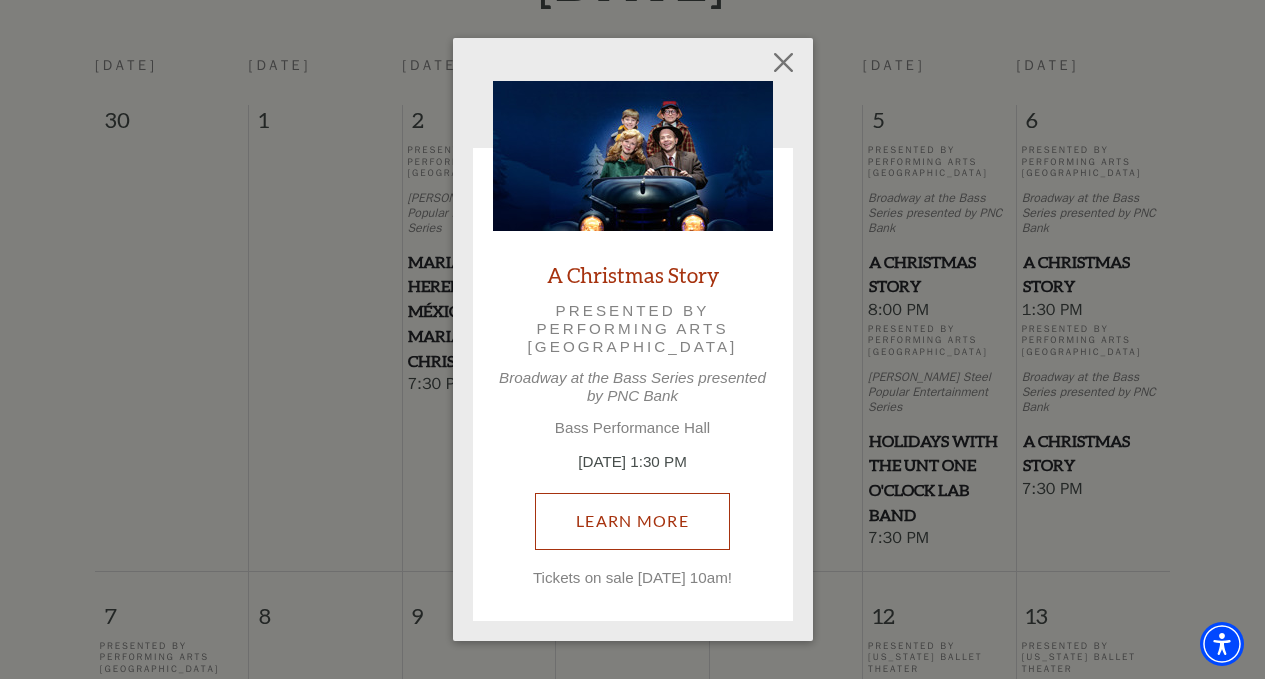 click on "Learn More" at bounding box center [632, 521] 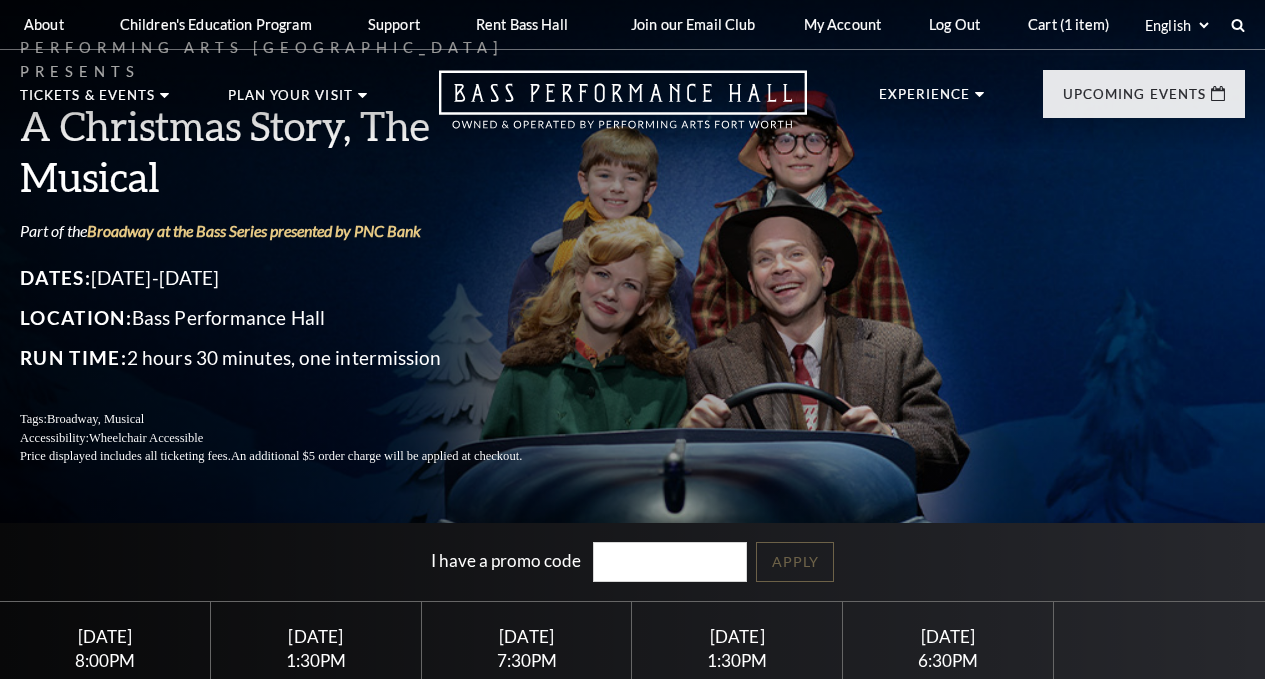 scroll, scrollTop: 0, scrollLeft: 0, axis: both 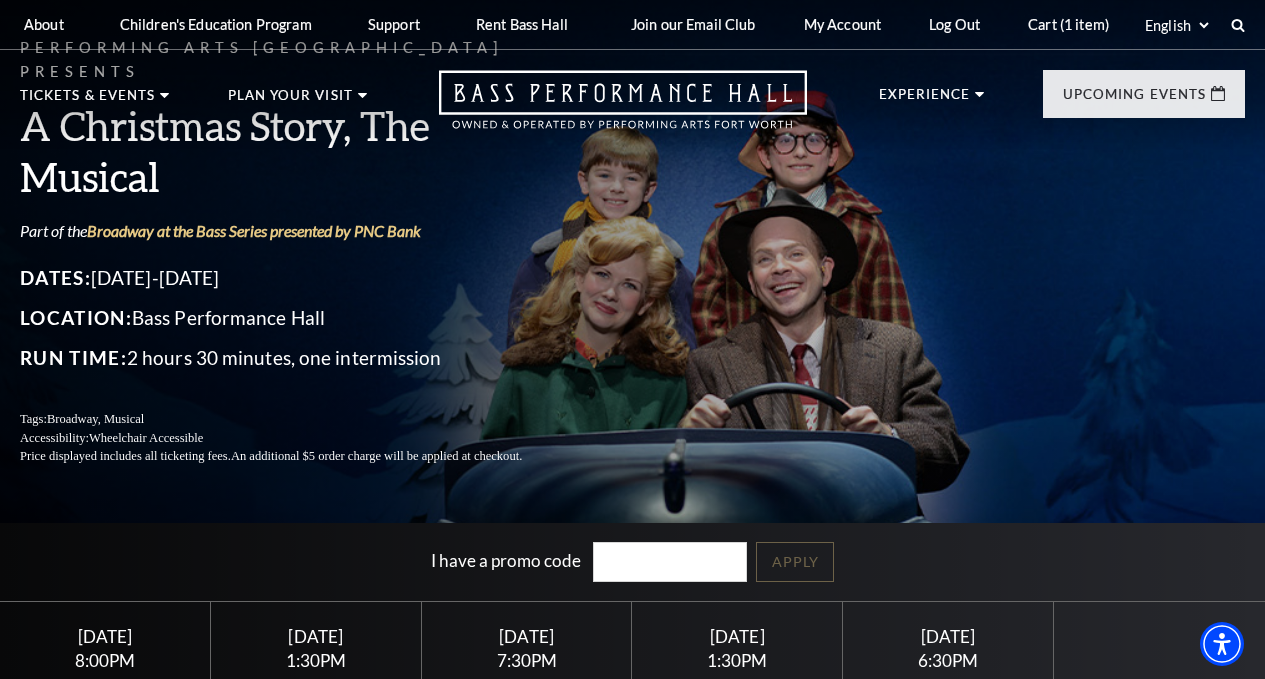 click on "Select: English Español" at bounding box center [1176, 25] 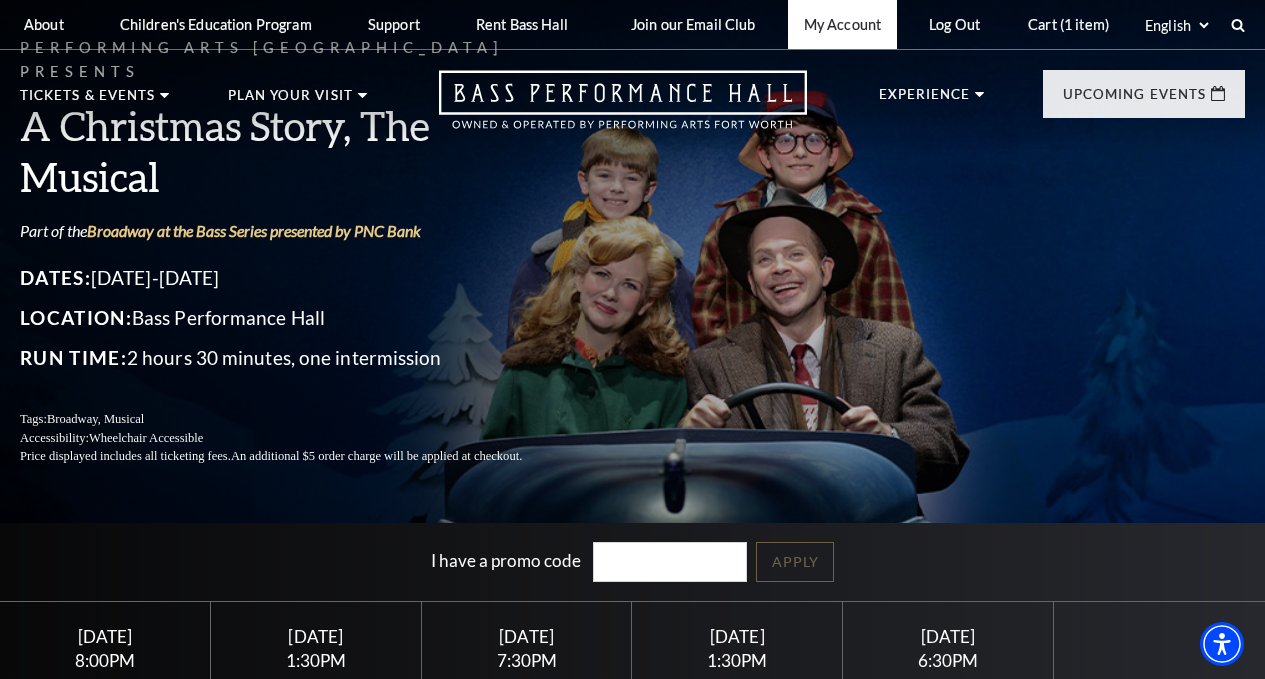 click on "My Account" at bounding box center (842, 24) 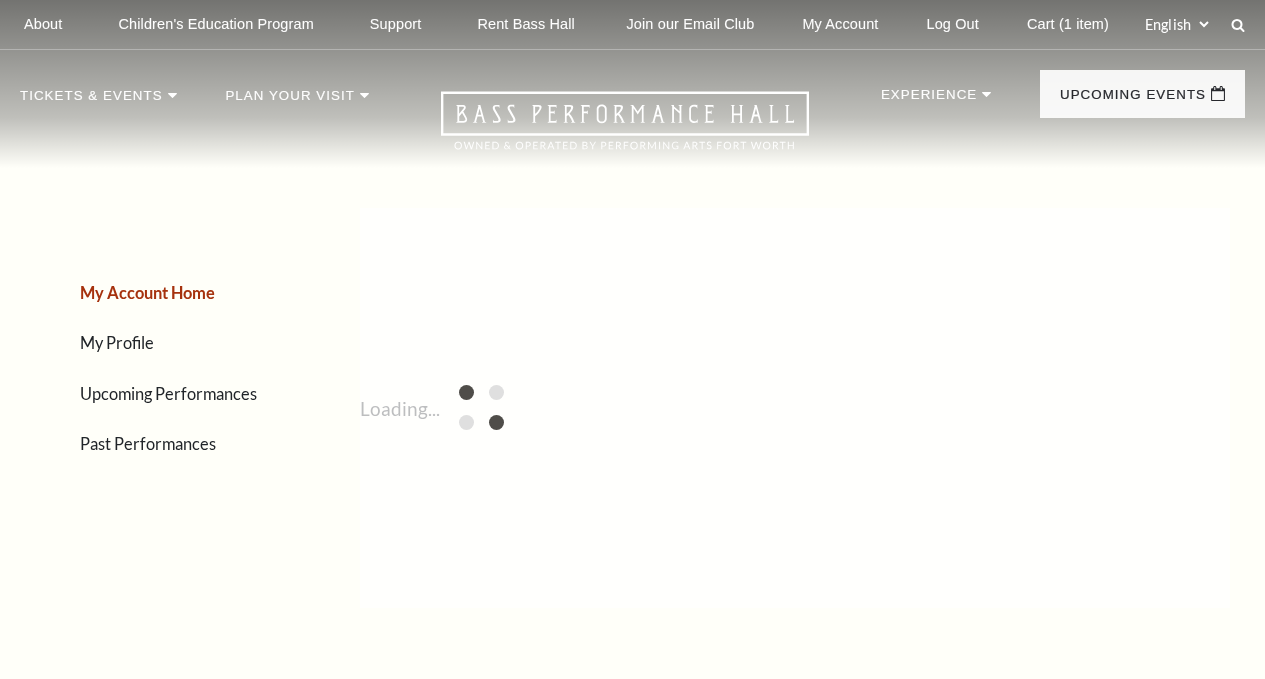 scroll, scrollTop: 0, scrollLeft: 0, axis: both 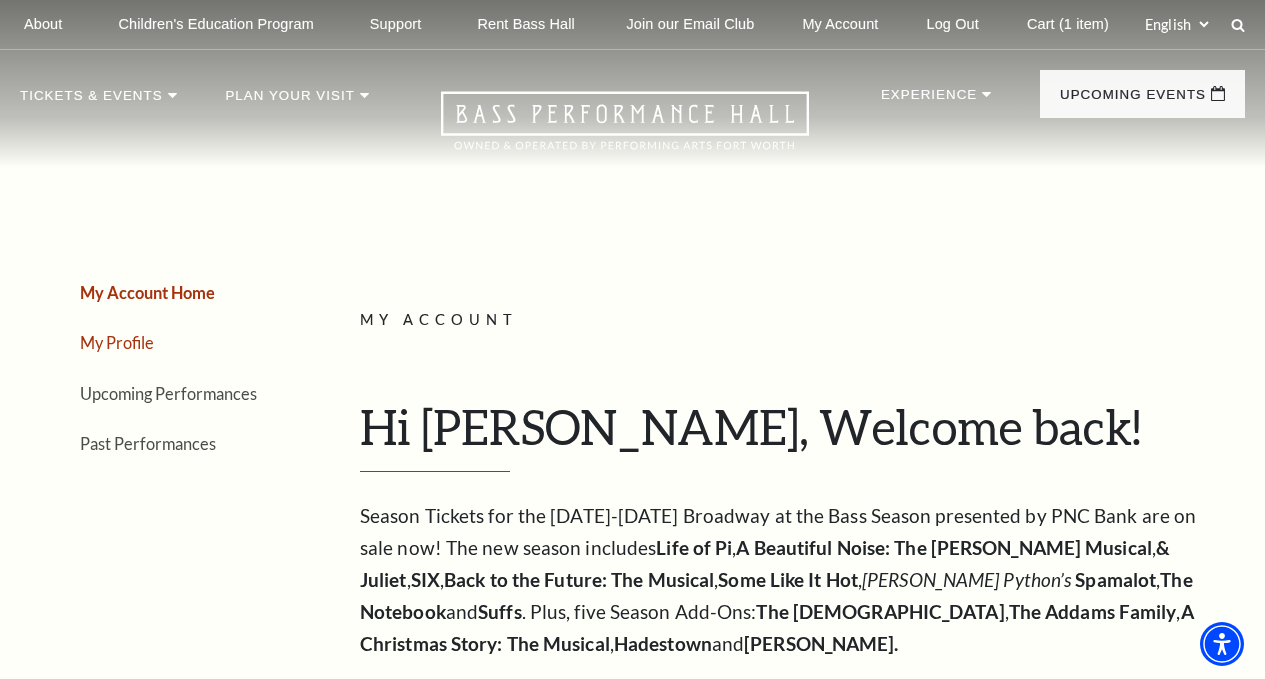 click on "My Profile" at bounding box center (117, 342) 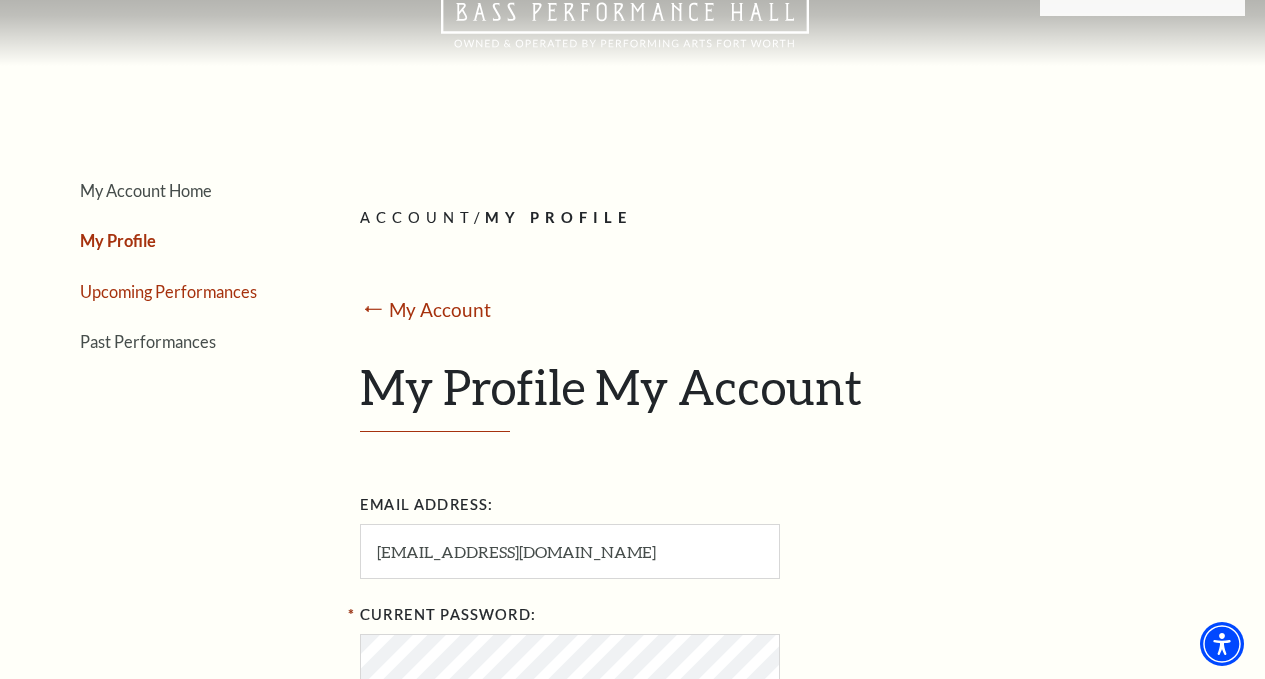 scroll, scrollTop: 100, scrollLeft: 0, axis: vertical 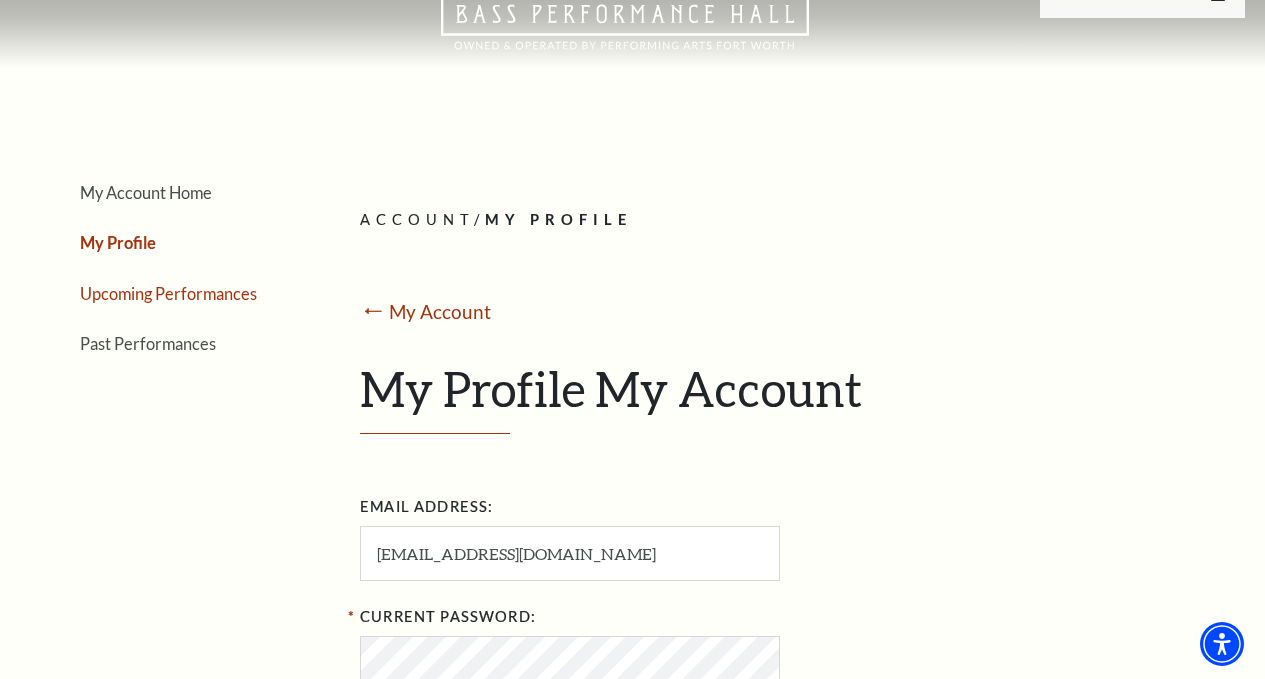 click on "Upcoming Performances" at bounding box center [168, 293] 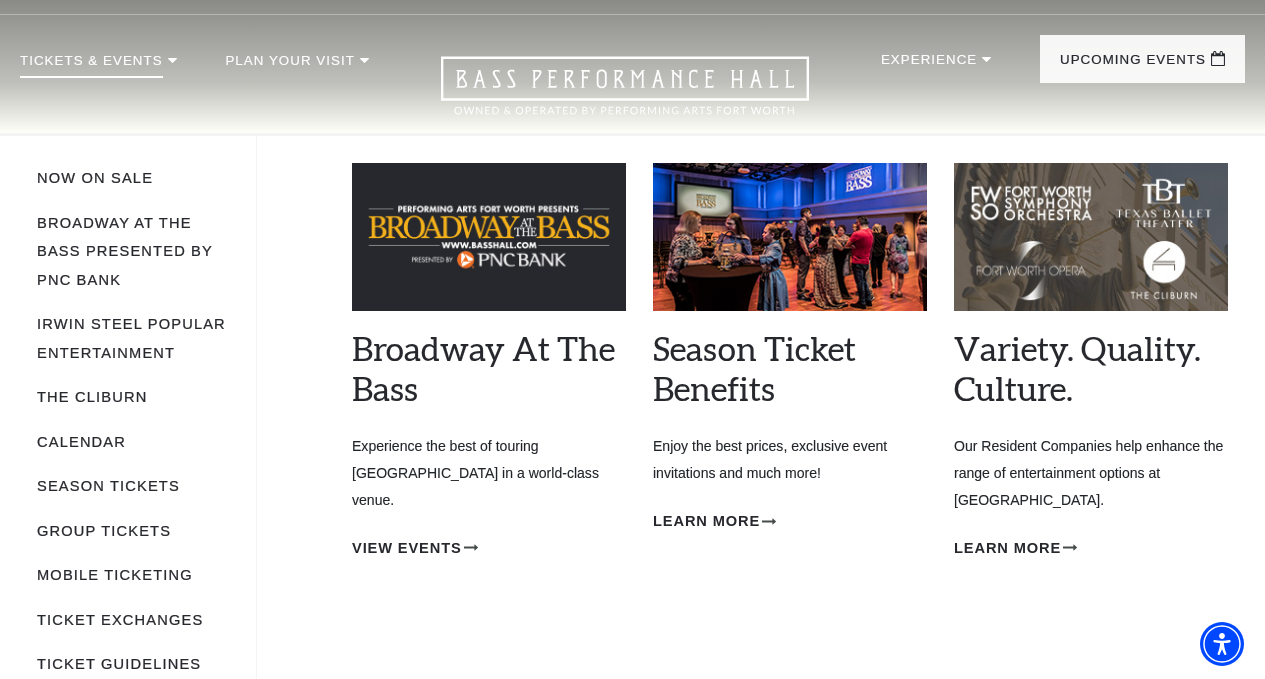 scroll, scrollTop: 0, scrollLeft: 0, axis: both 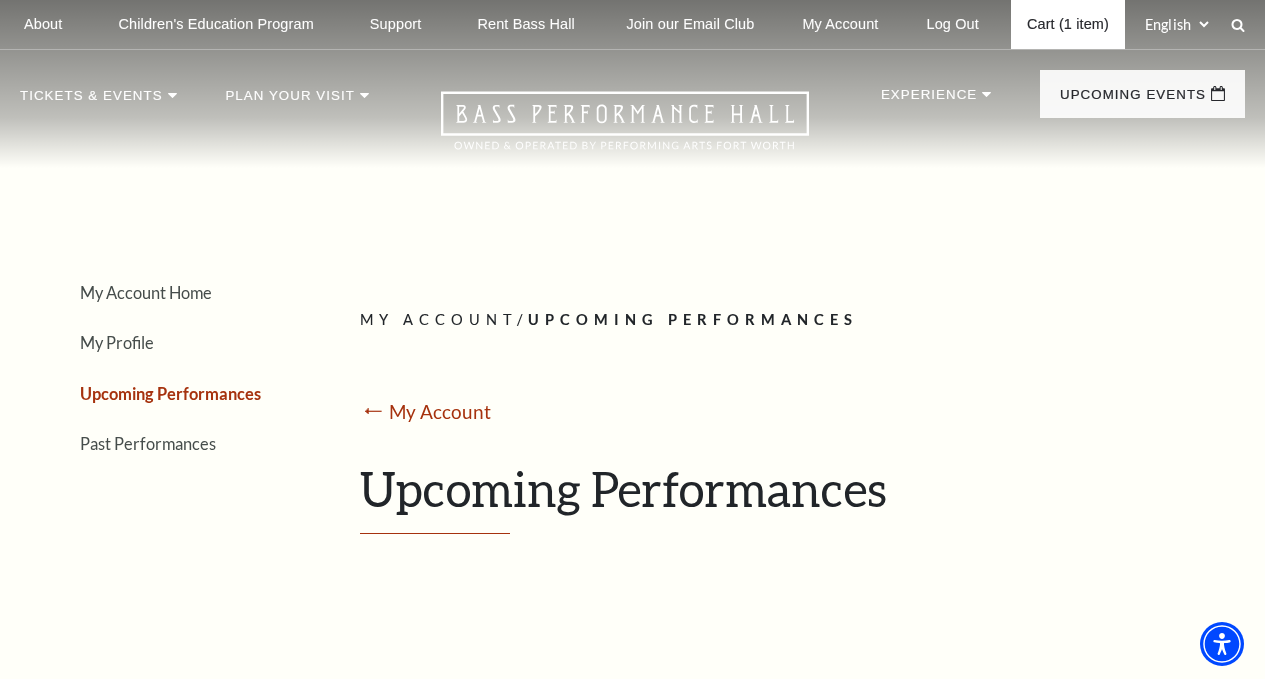 click on "Cart (1 item)" at bounding box center [1068, 24] 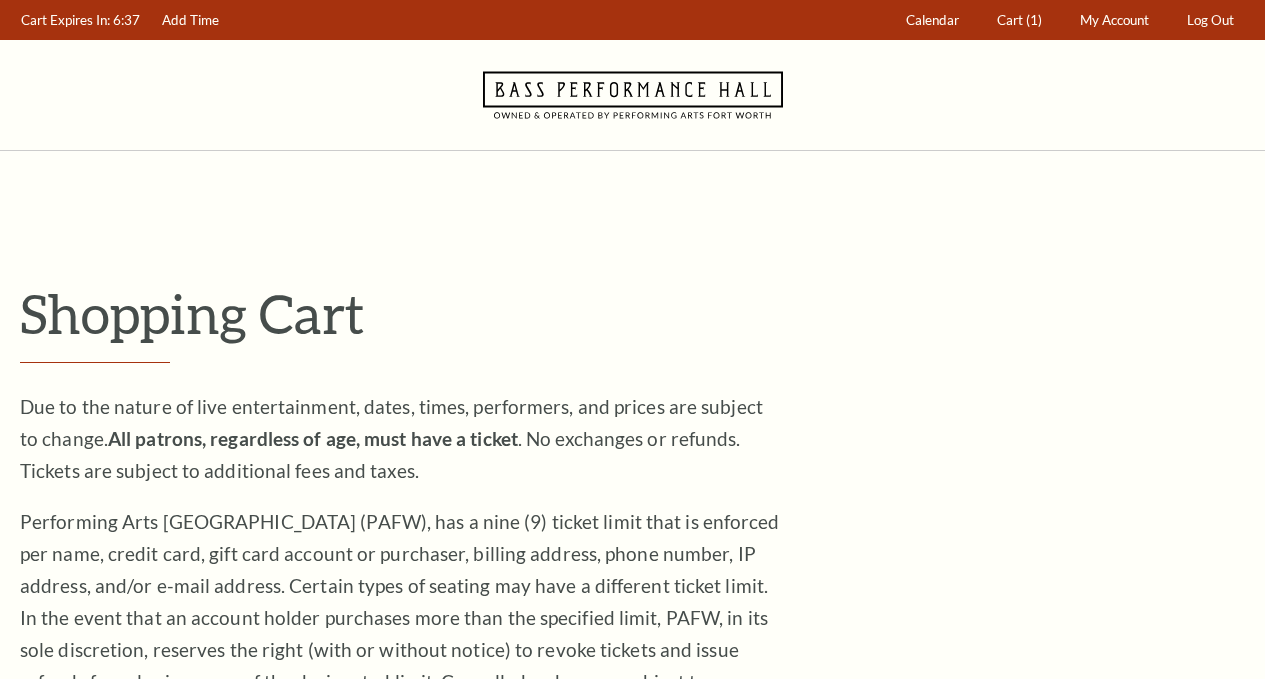 scroll, scrollTop: 0, scrollLeft: 0, axis: both 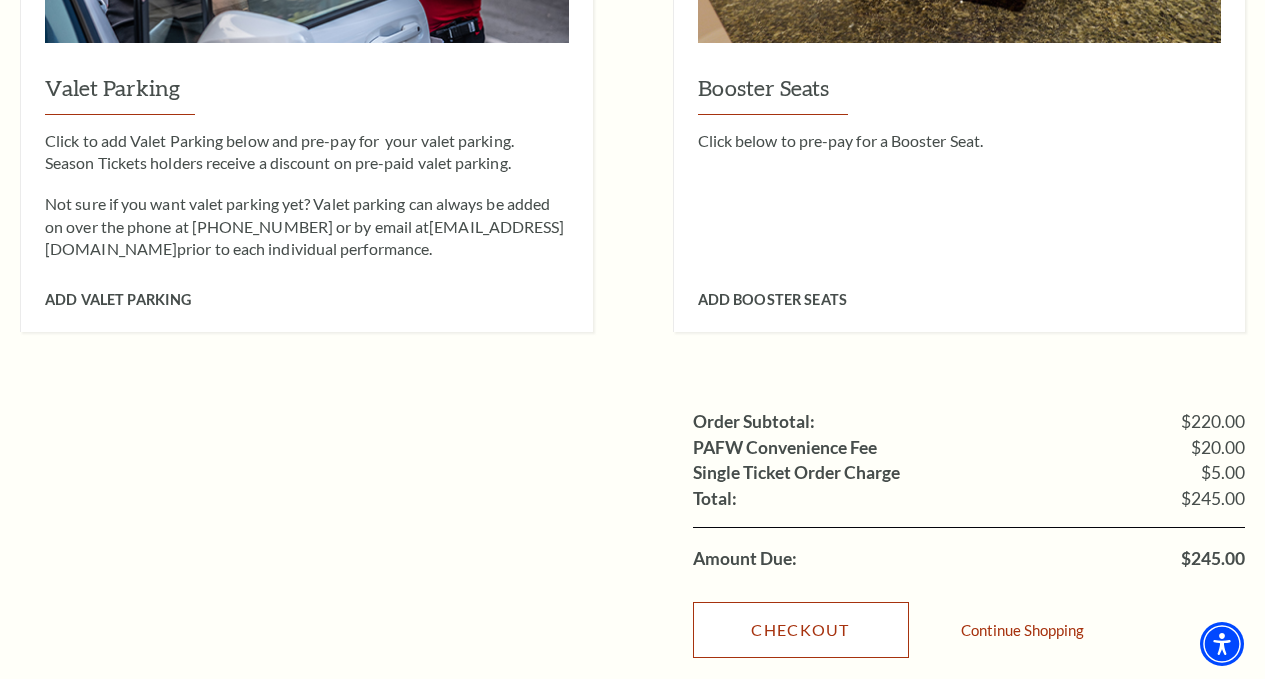 click on "Checkout" at bounding box center [801, 630] 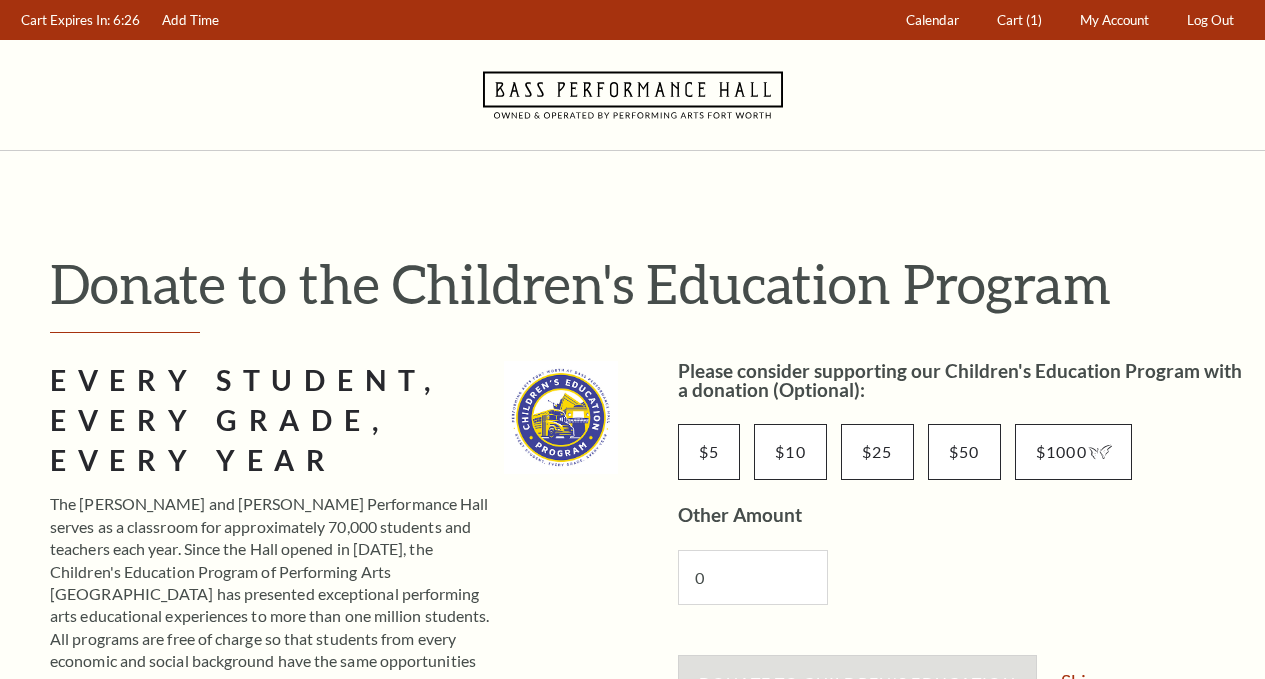 scroll, scrollTop: 0, scrollLeft: 0, axis: both 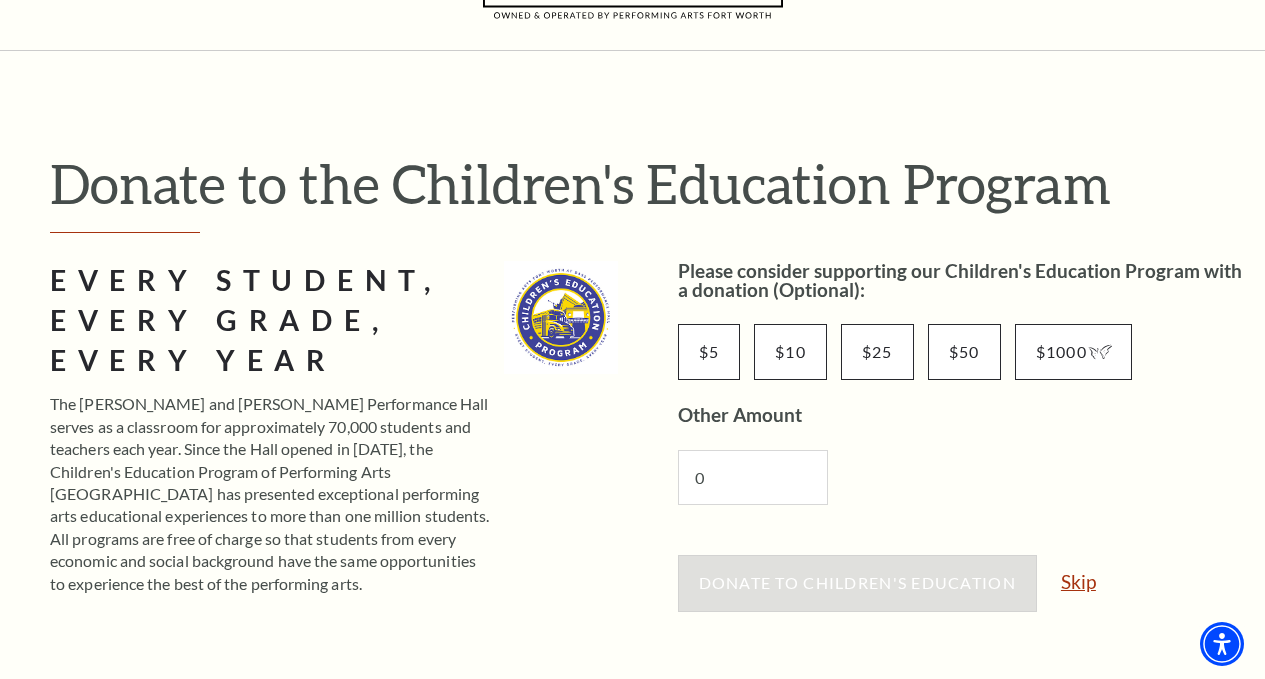 click on "Skip" at bounding box center [1078, 581] 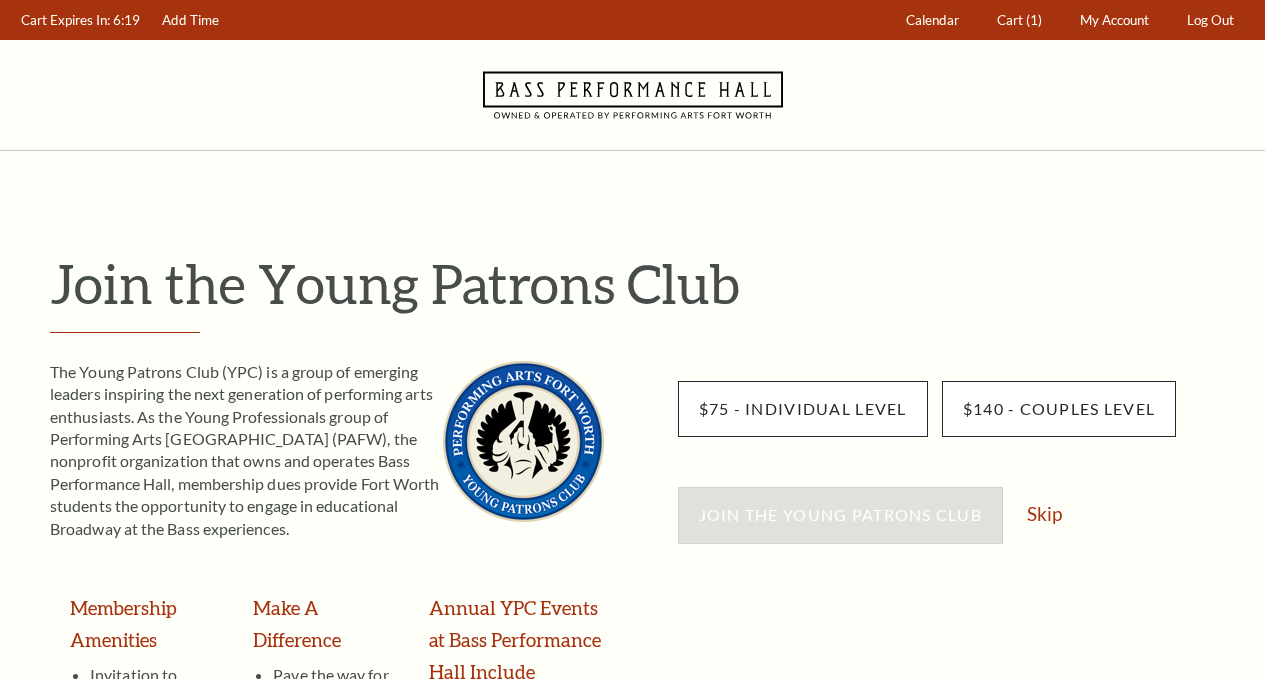 scroll, scrollTop: 0, scrollLeft: 0, axis: both 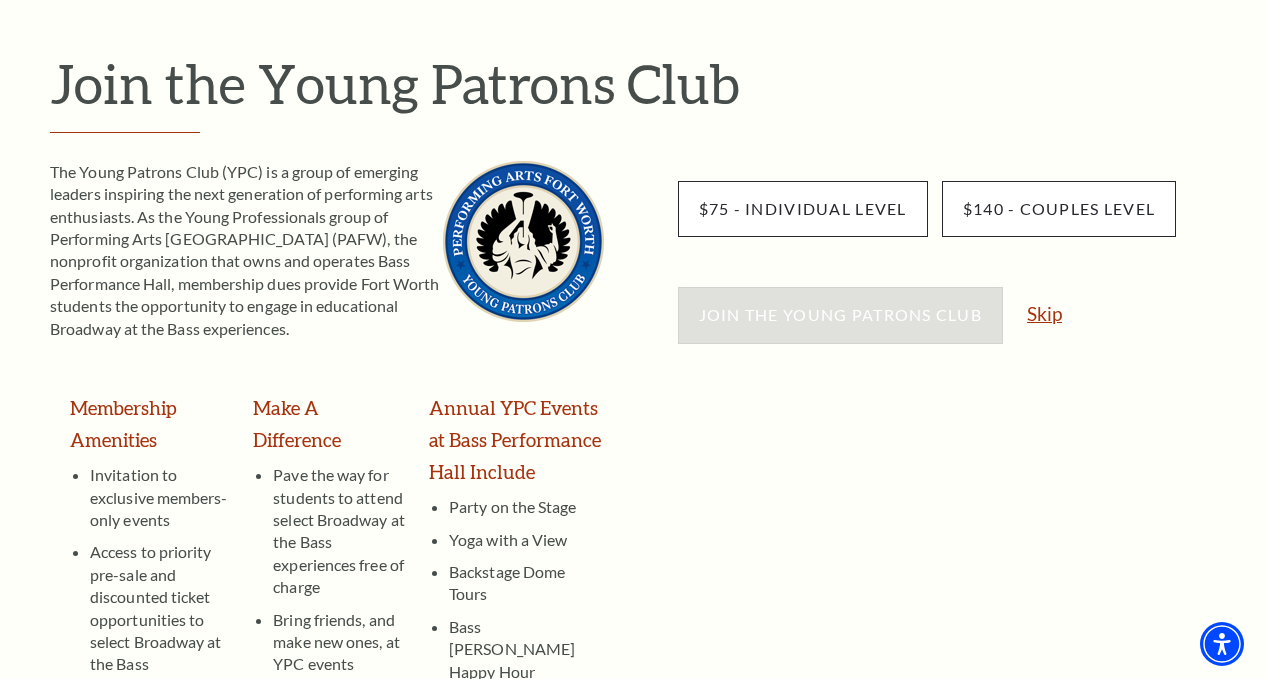 click on "Skip" at bounding box center [1044, 313] 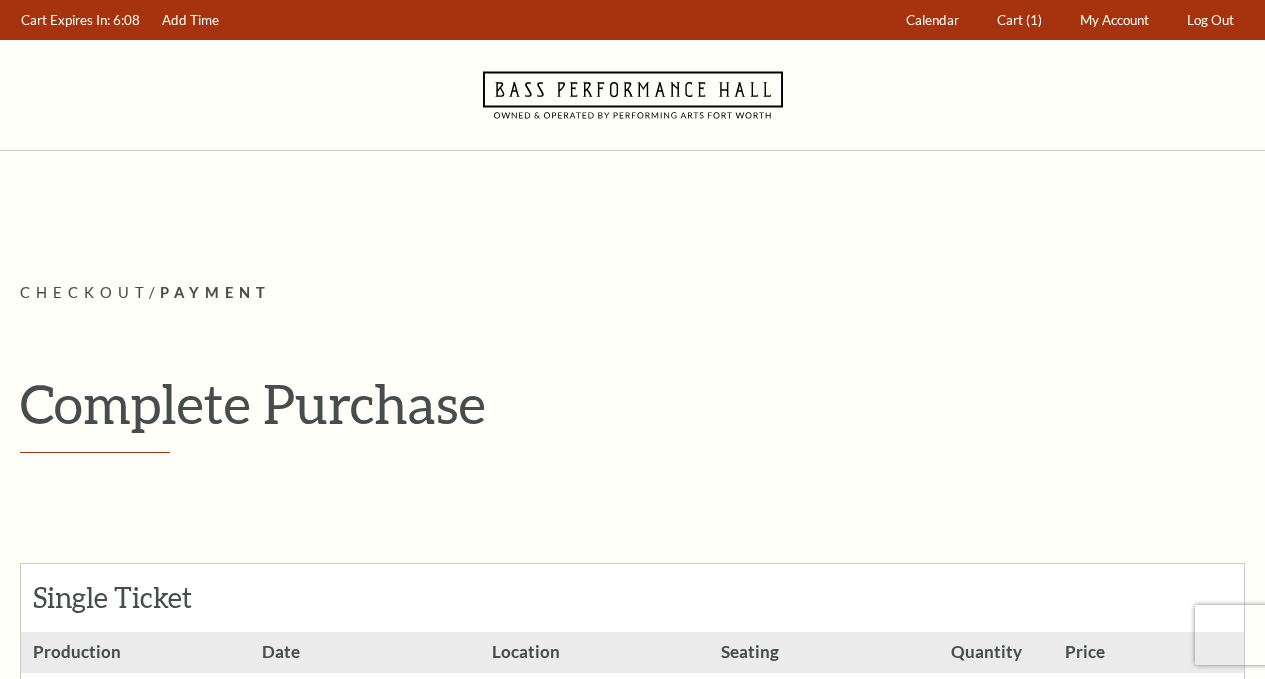 scroll, scrollTop: 0, scrollLeft: 0, axis: both 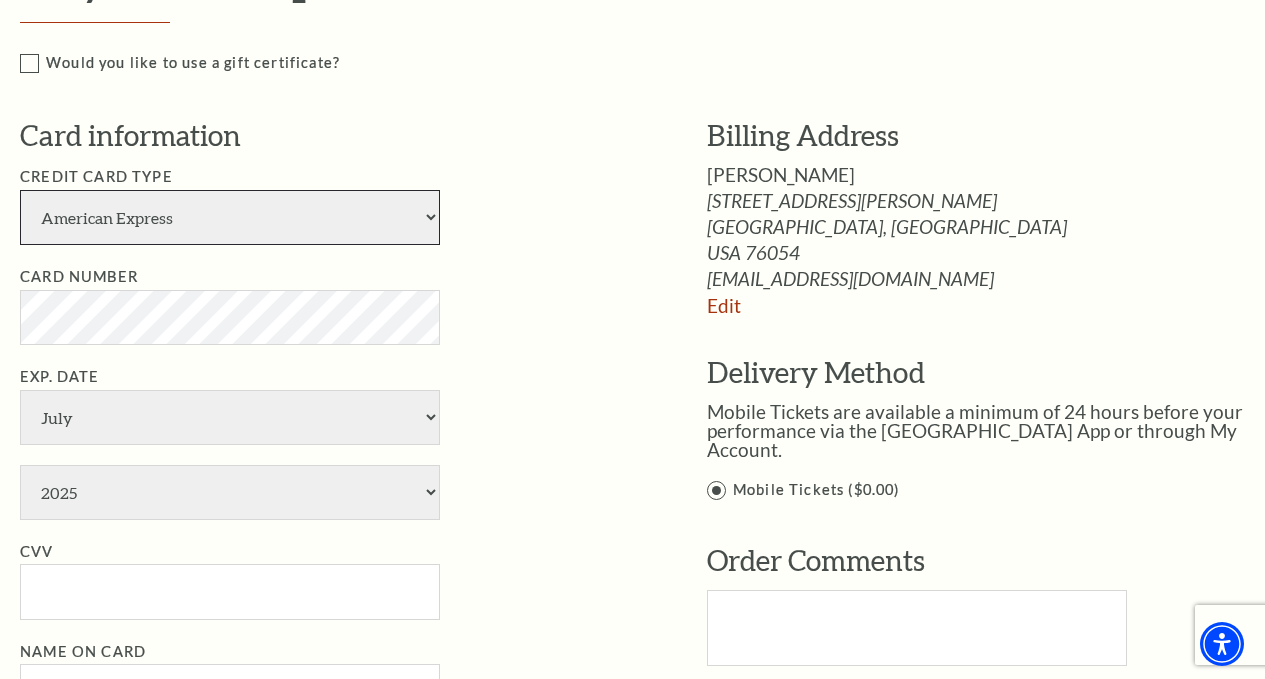 click on "American Express
Visa
Master Card
Discover" at bounding box center [230, 217] 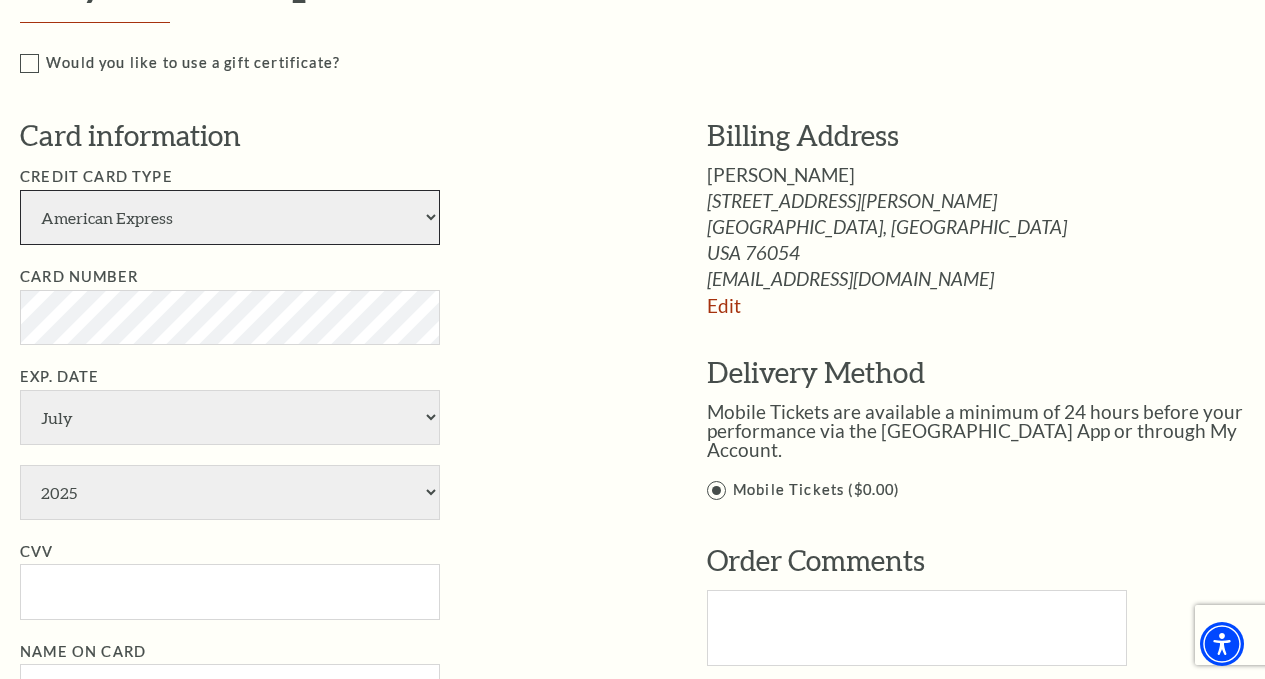 select on "25" 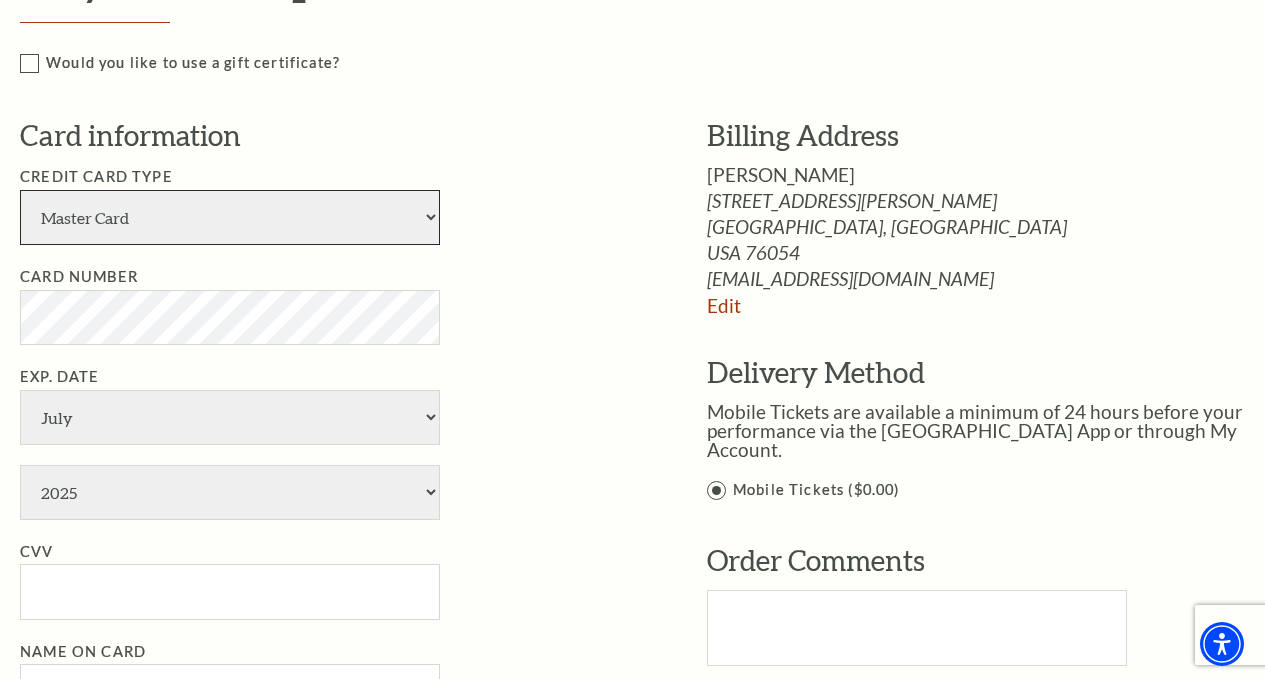 click on "American Express
Visa
Master Card
Discover" at bounding box center (230, 217) 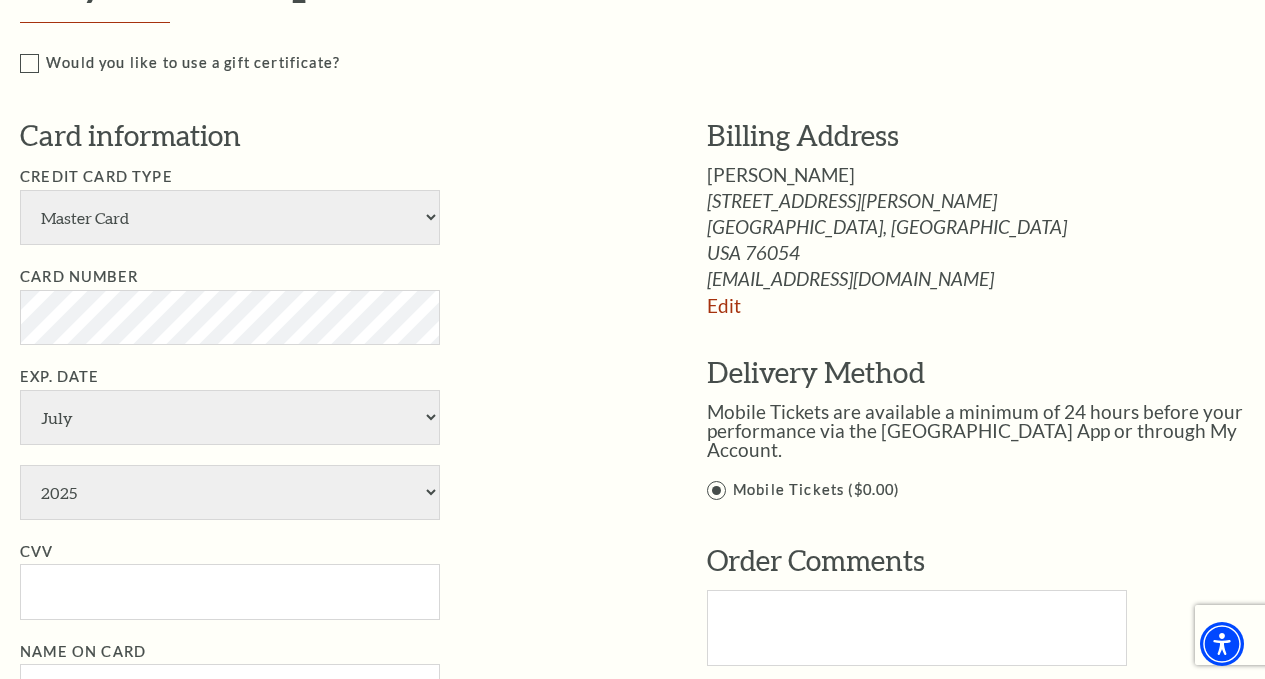click on "Card Number" at bounding box center (333, 305) 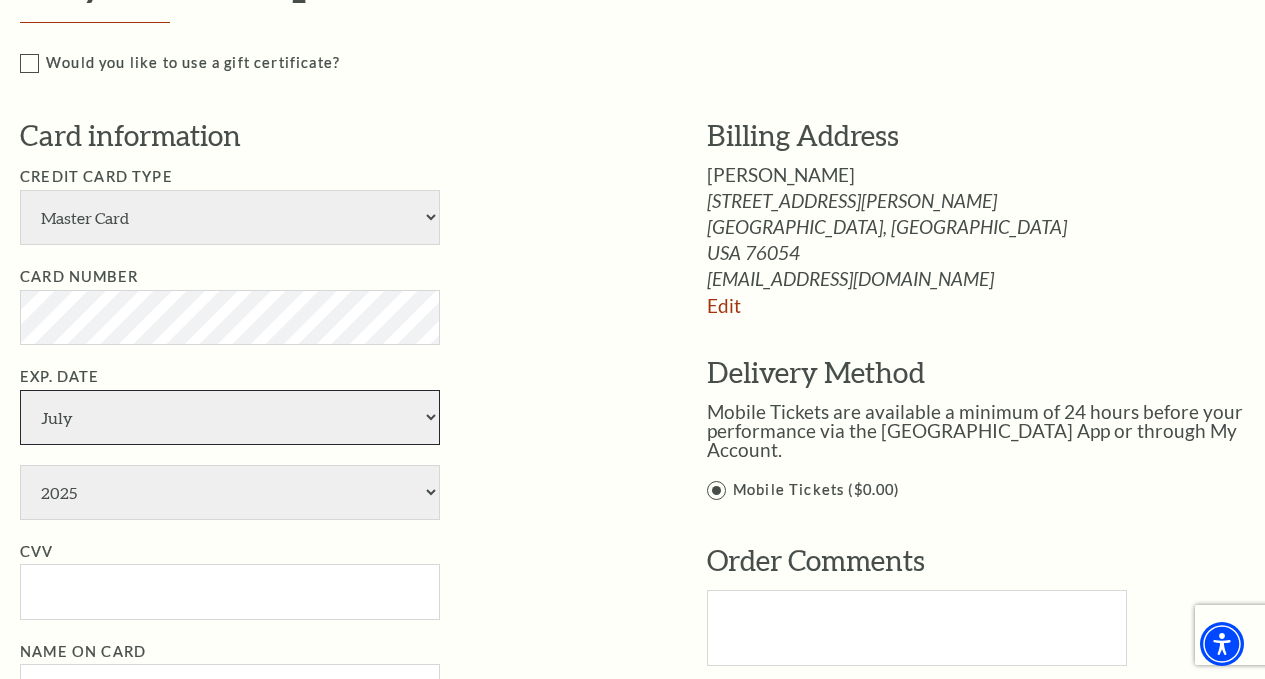 click on "January
February
March
April
May
June
July
August
September
October
November
December" at bounding box center (230, 417) 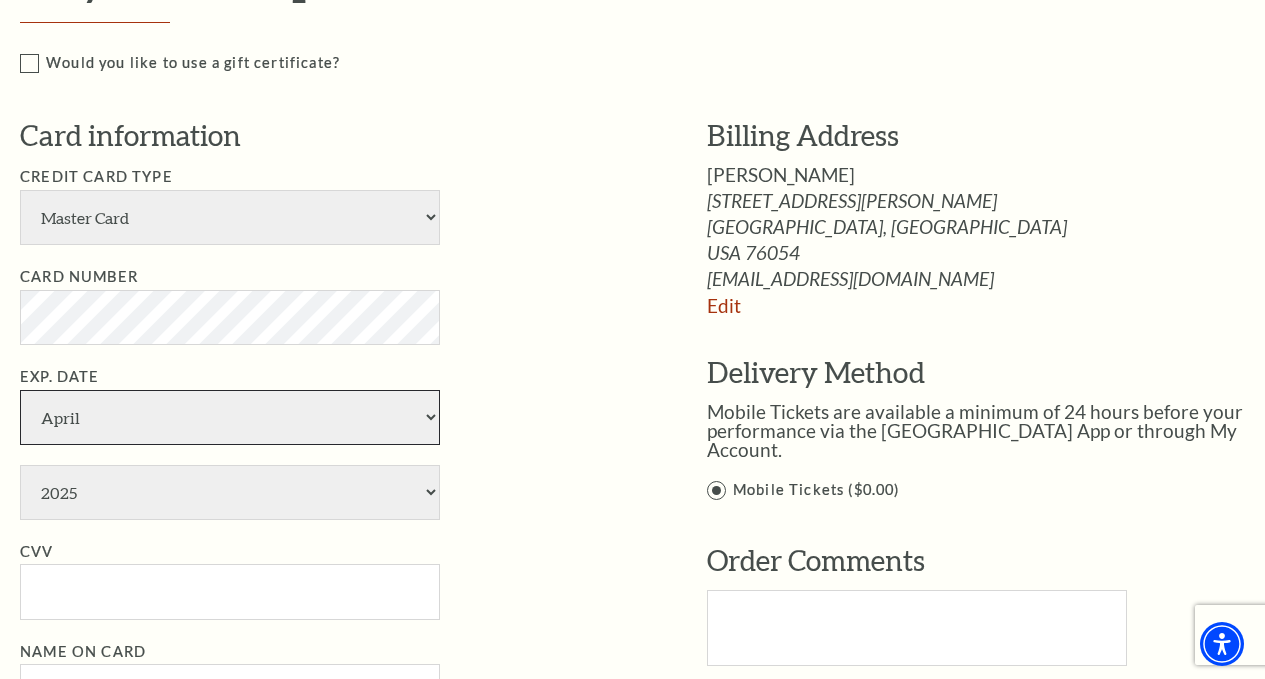 click on "January
February
March
April
May
June
July
August
September
October
November
December" at bounding box center [230, 417] 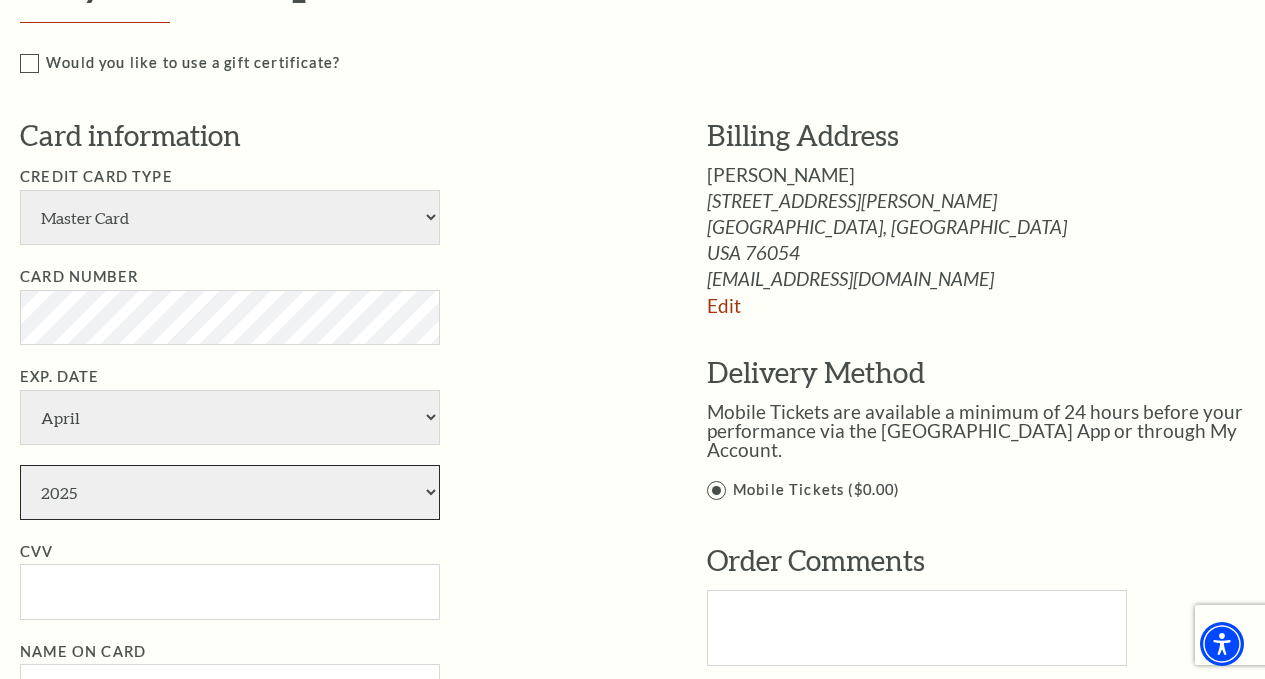 click on "2025
2026
2027
2028
2029
2030
2031
2032
2033
2034" at bounding box center (230, 492) 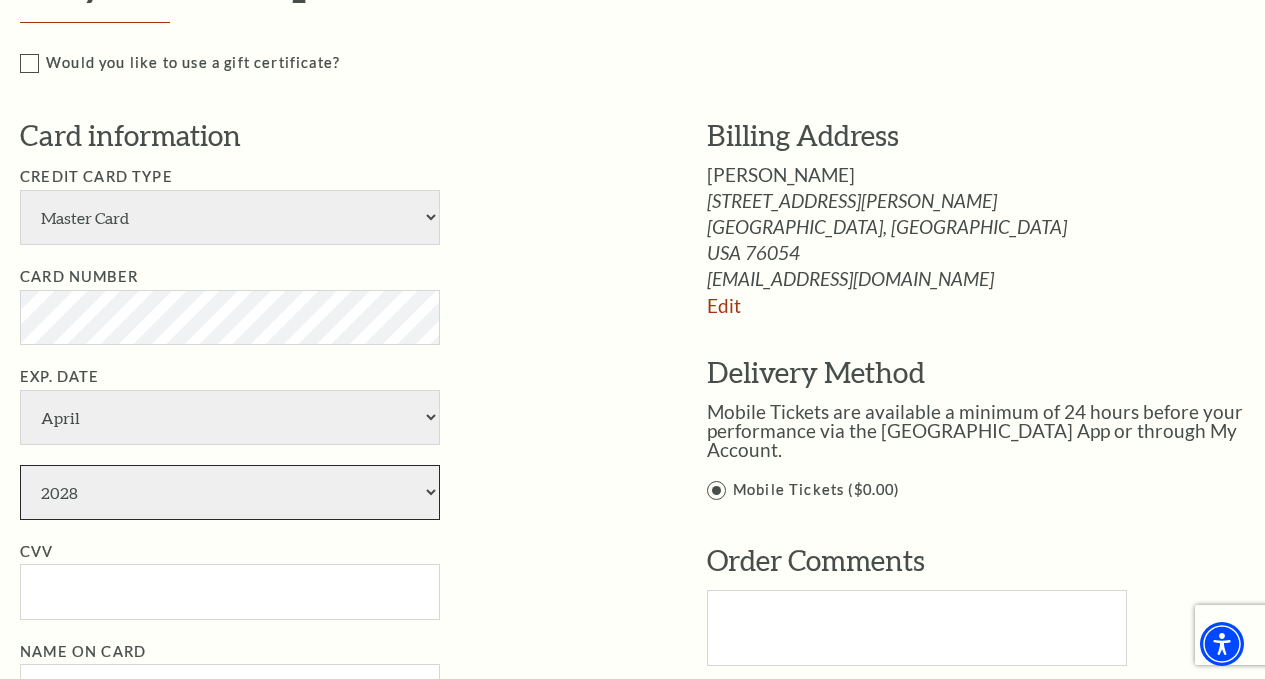 click on "2025
2026
2027
2028
2029
2030
2031
2032
2033
2034" at bounding box center (230, 492) 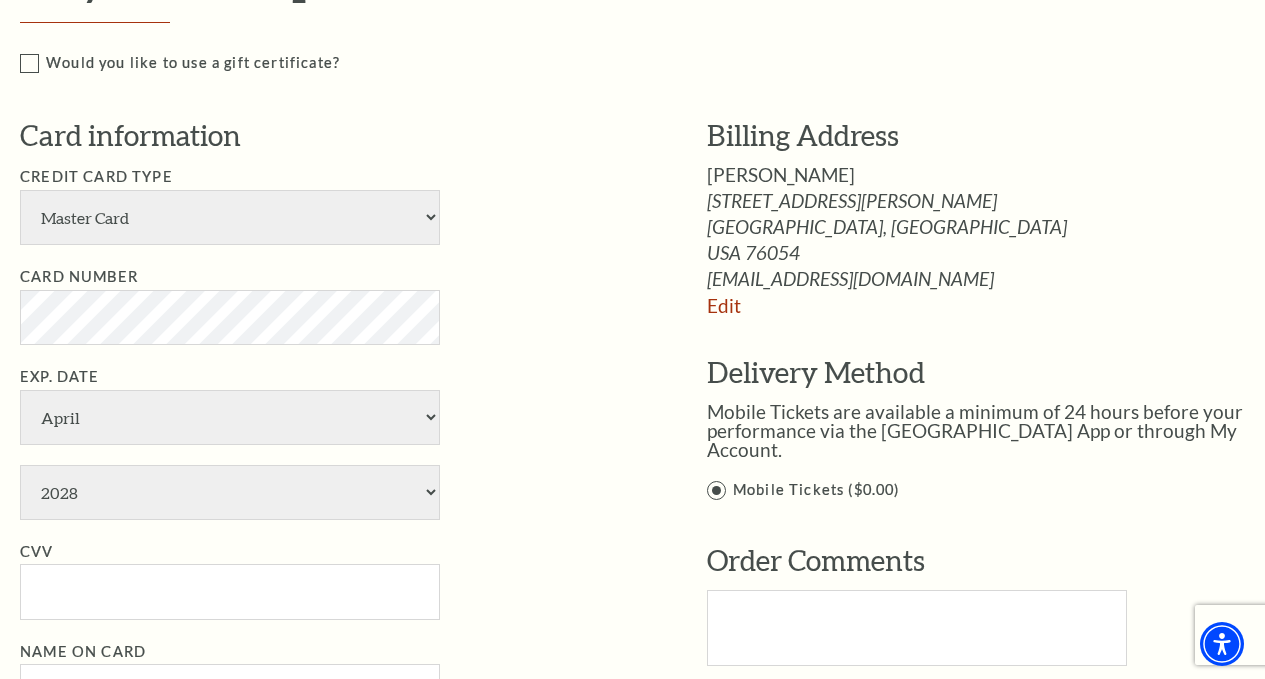 click on "Exp. Date
January
February
March
April
May
June
July
August
September
October
November
[DATE]
2026
2027
2028
2029
2030
2031
2032
2033
2034" at bounding box center [333, 442] 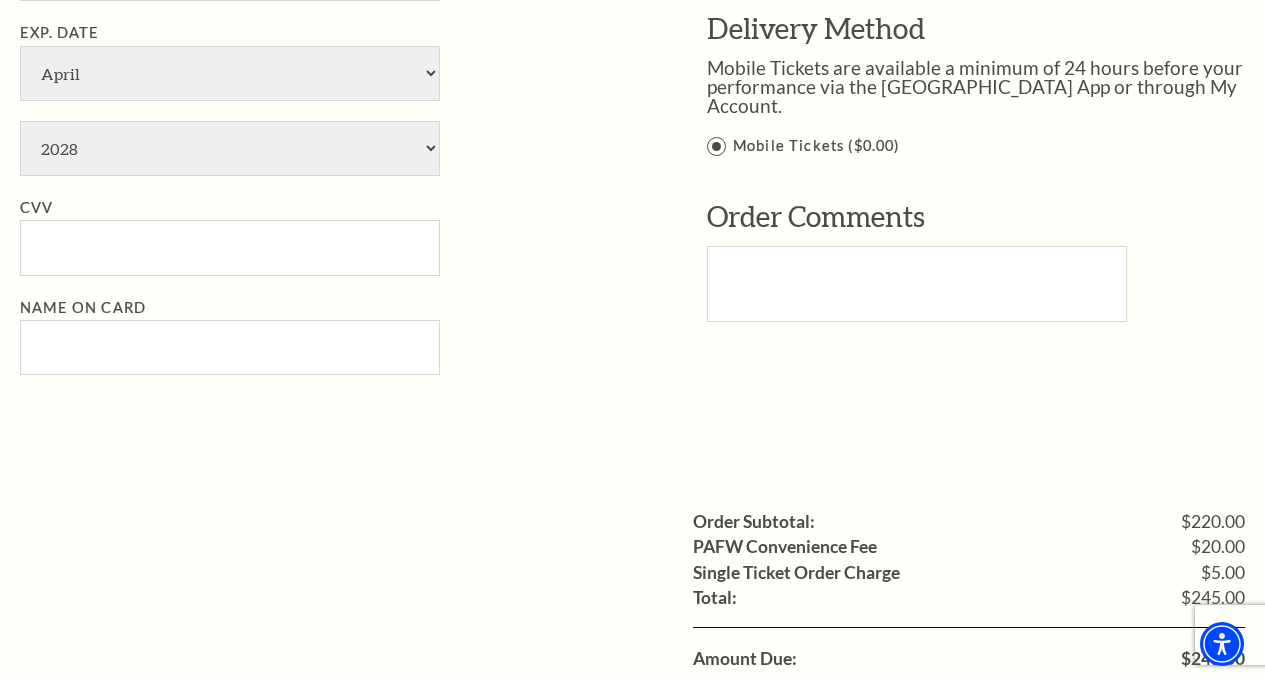 scroll, scrollTop: 1400, scrollLeft: 0, axis: vertical 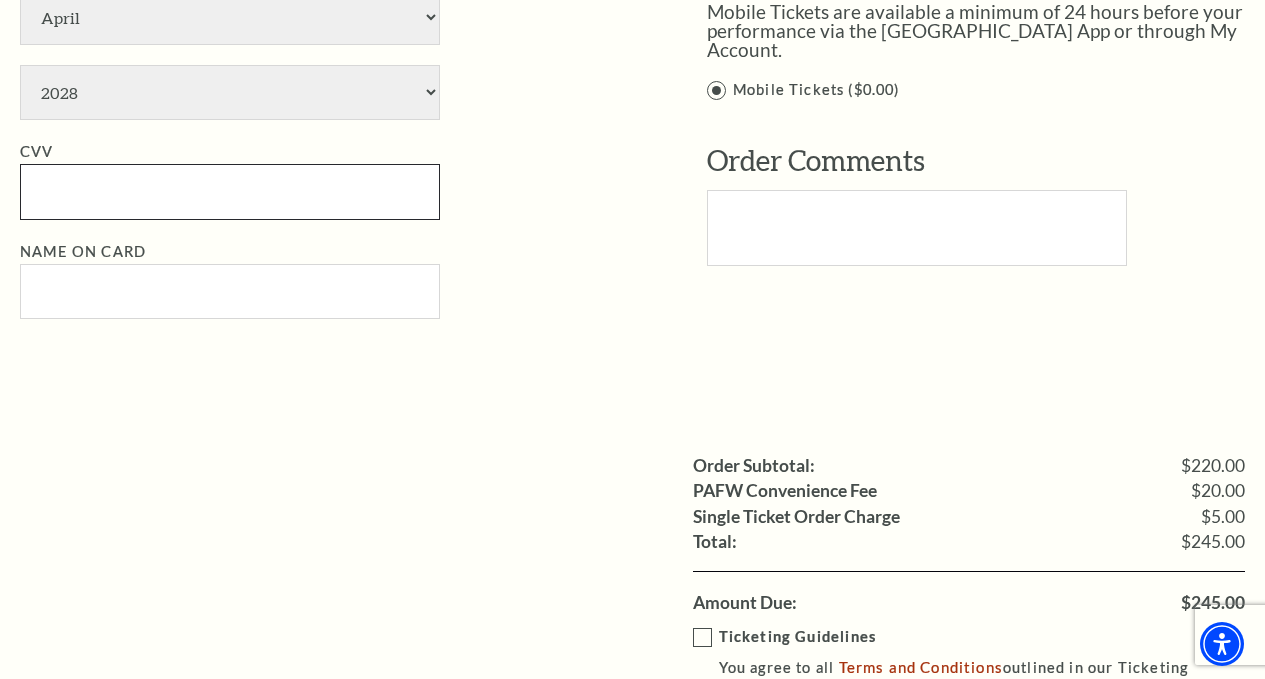 click on "CVV" at bounding box center [230, 191] 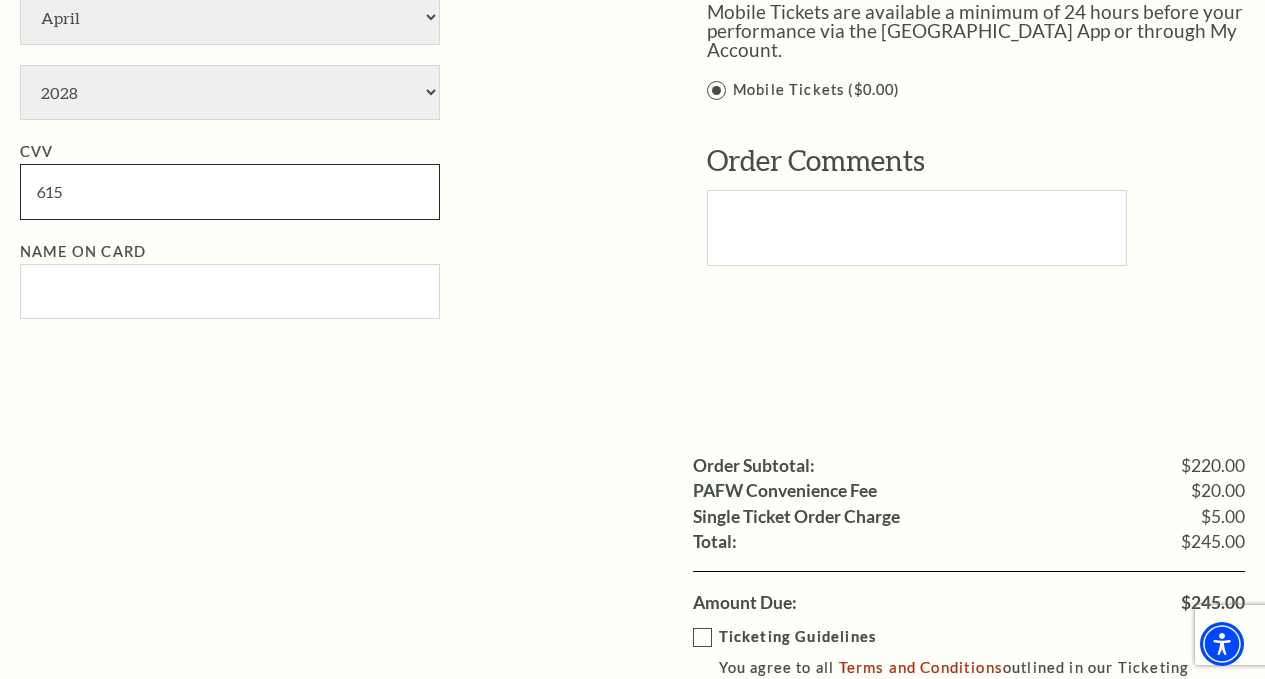 type on "615" 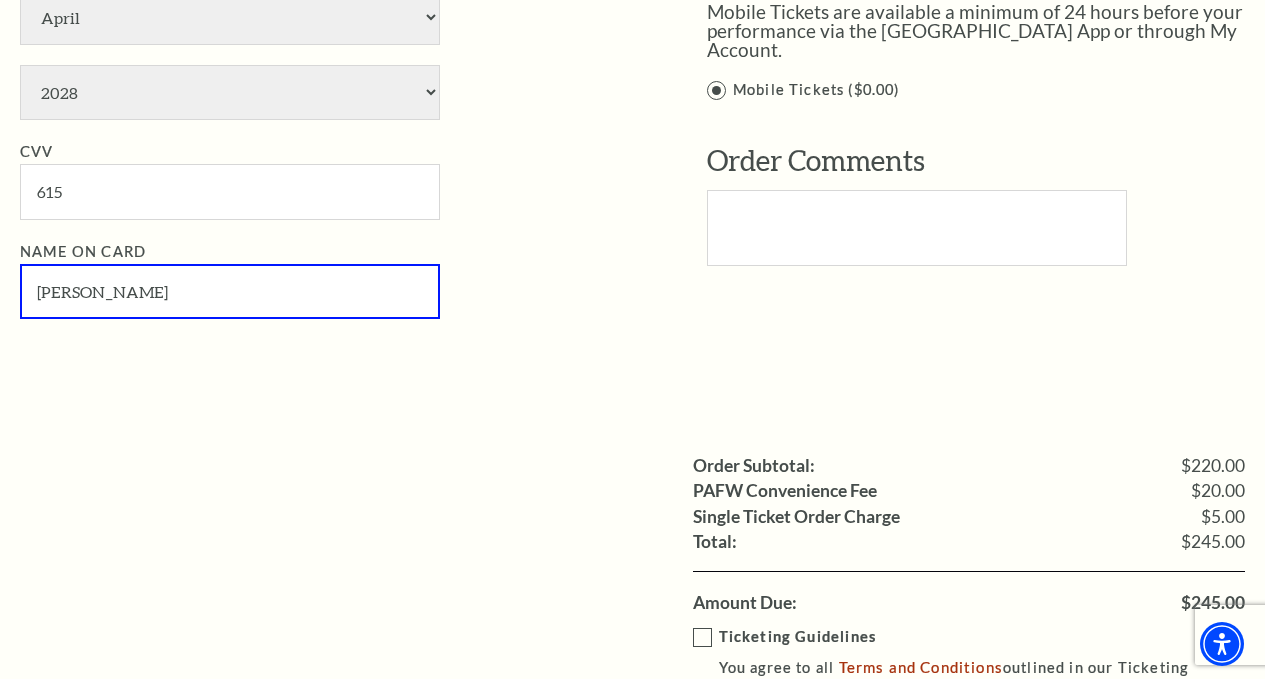 type on "[PERSON_NAME]" 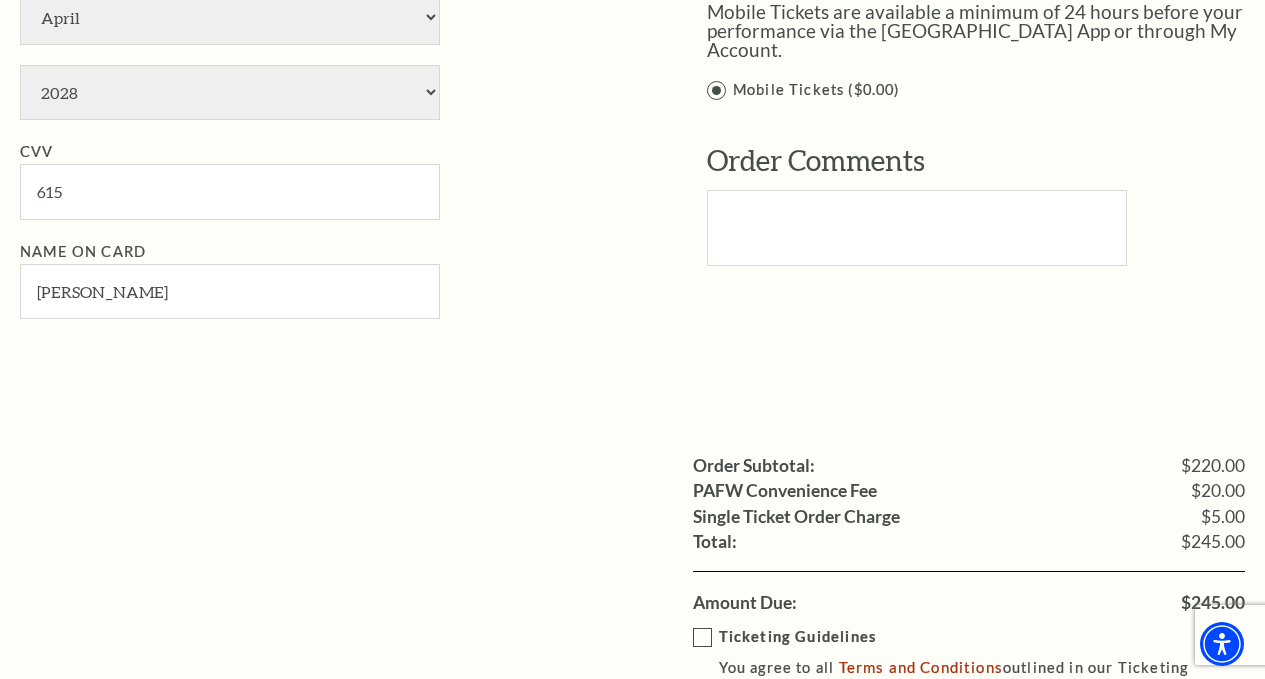 click on "Payment Options
Would you like to use a gift certificate?
Gift Certificate Number
Apply
Card information
Visa" at bounding box center [647, -41] 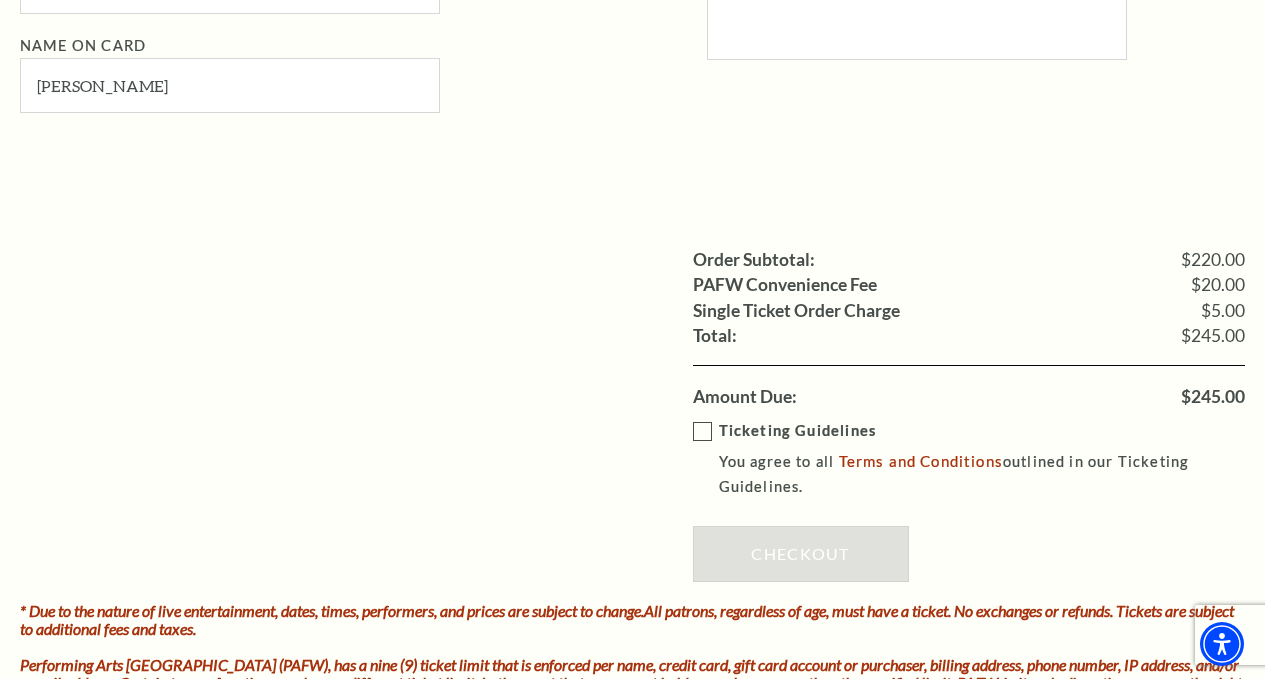scroll, scrollTop: 1700, scrollLeft: 0, axis: vertical 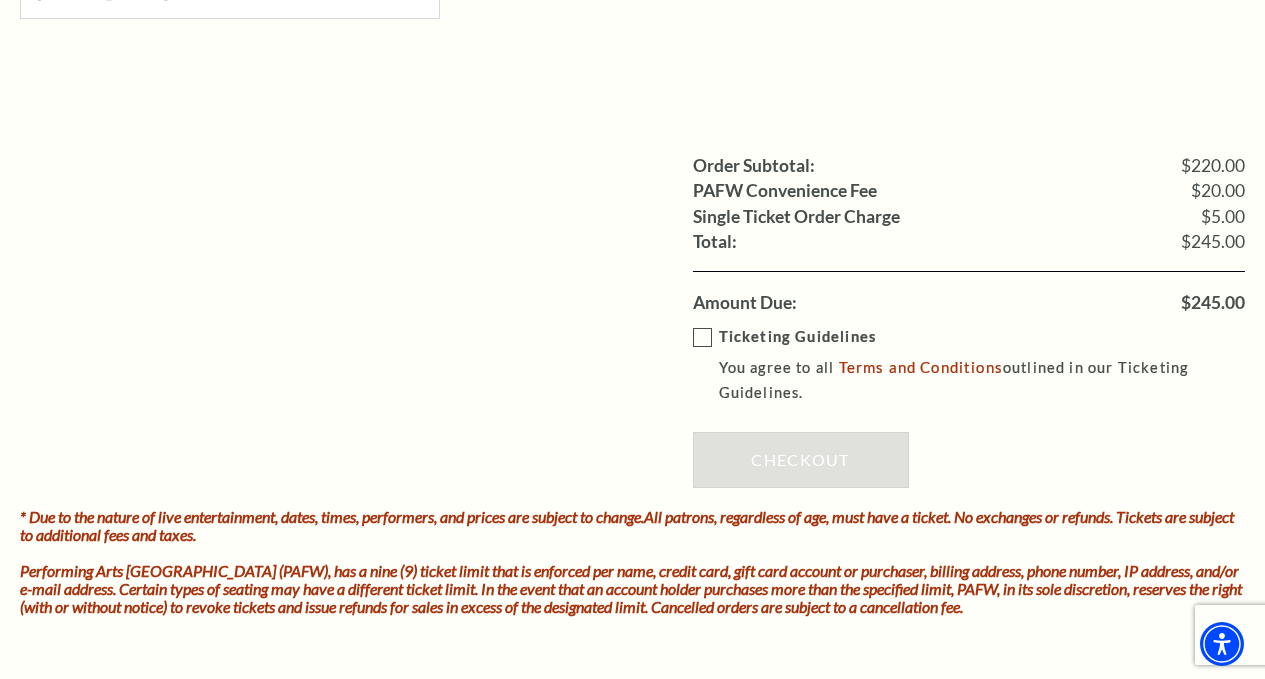click on "Ticketing Guidelines
You agree to all   Terms and Conditions  outlined in our Ticketing Guidelines." at bounding box center [983, 365] 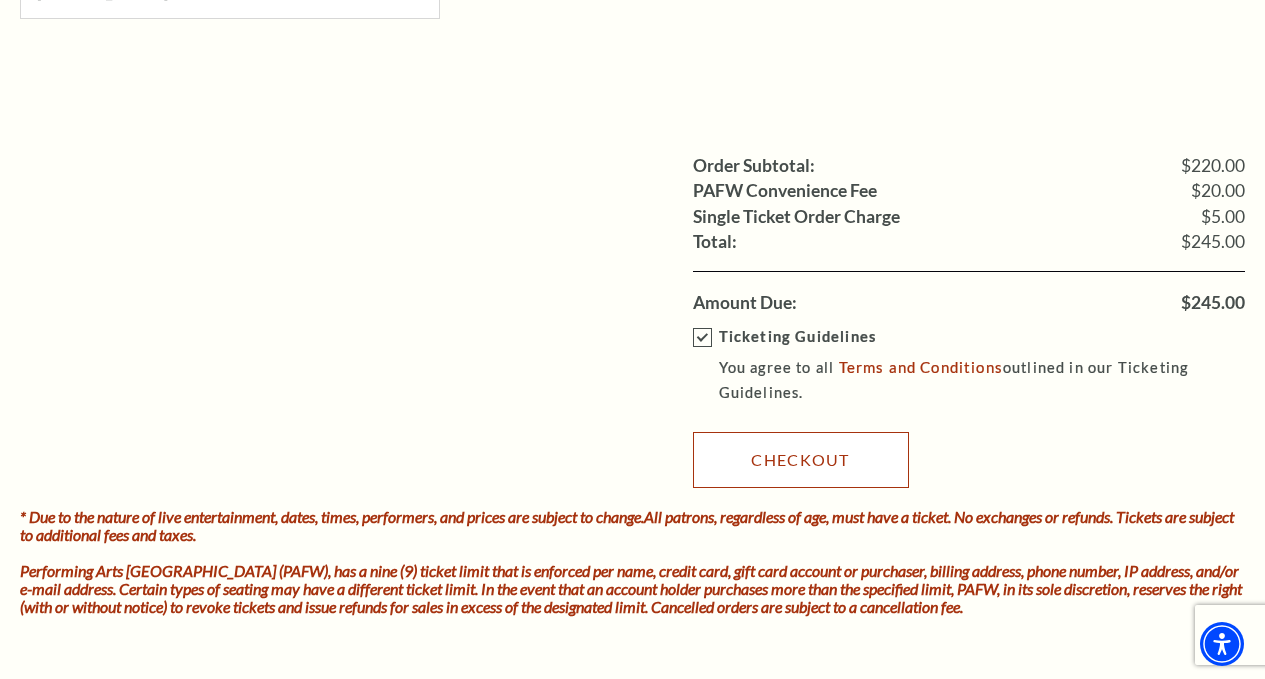 click on "Checkout" at bounding box center [801, 460] 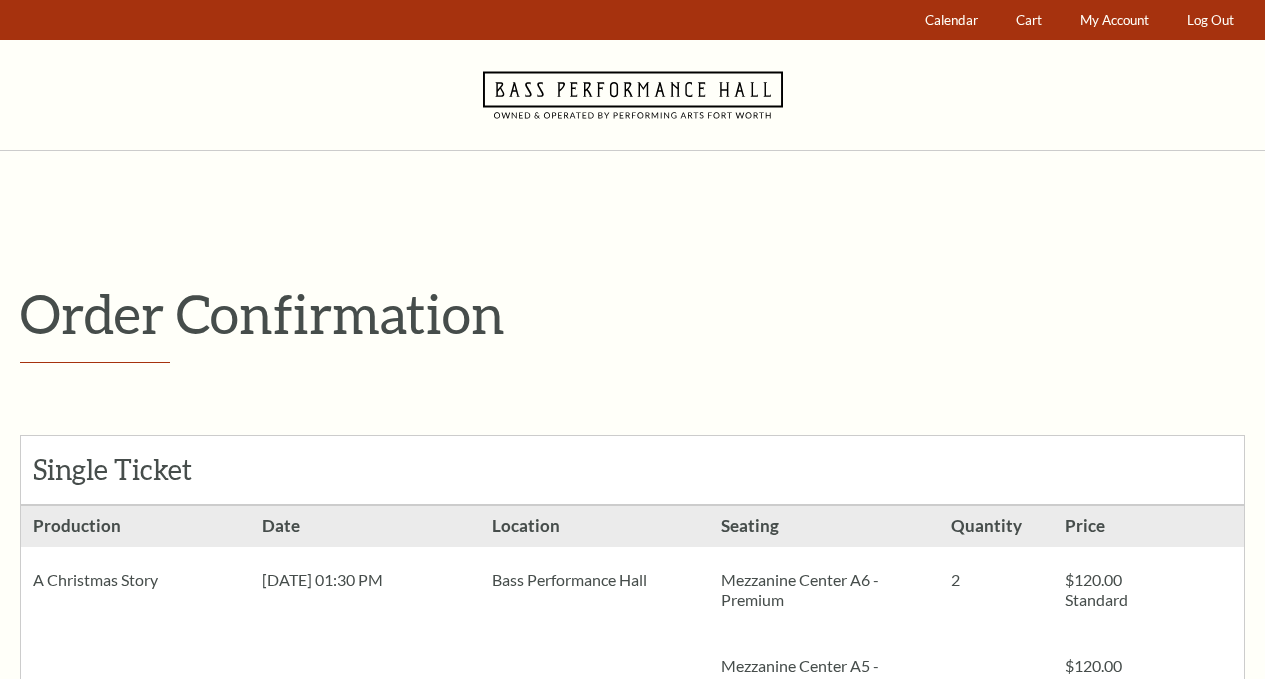 scroll, scrollTop: 0, scrollLeft: 0, axis: both 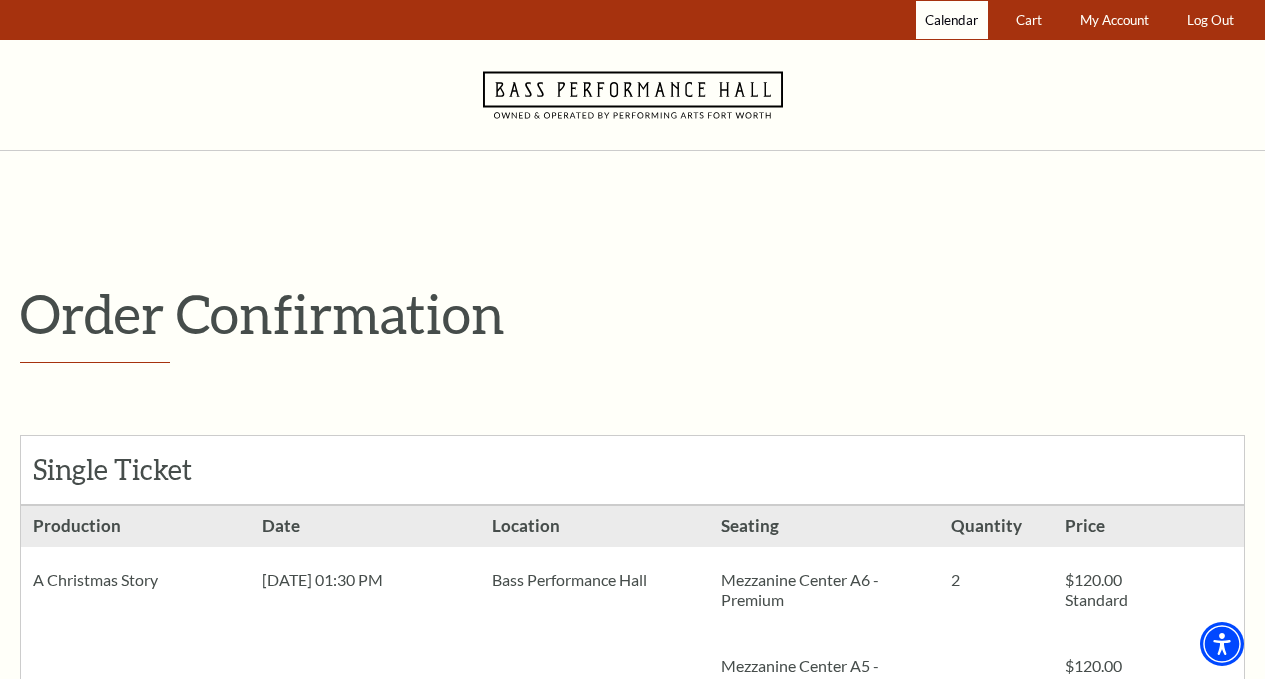 click on "Calendar" at bounding box center [951, 20] 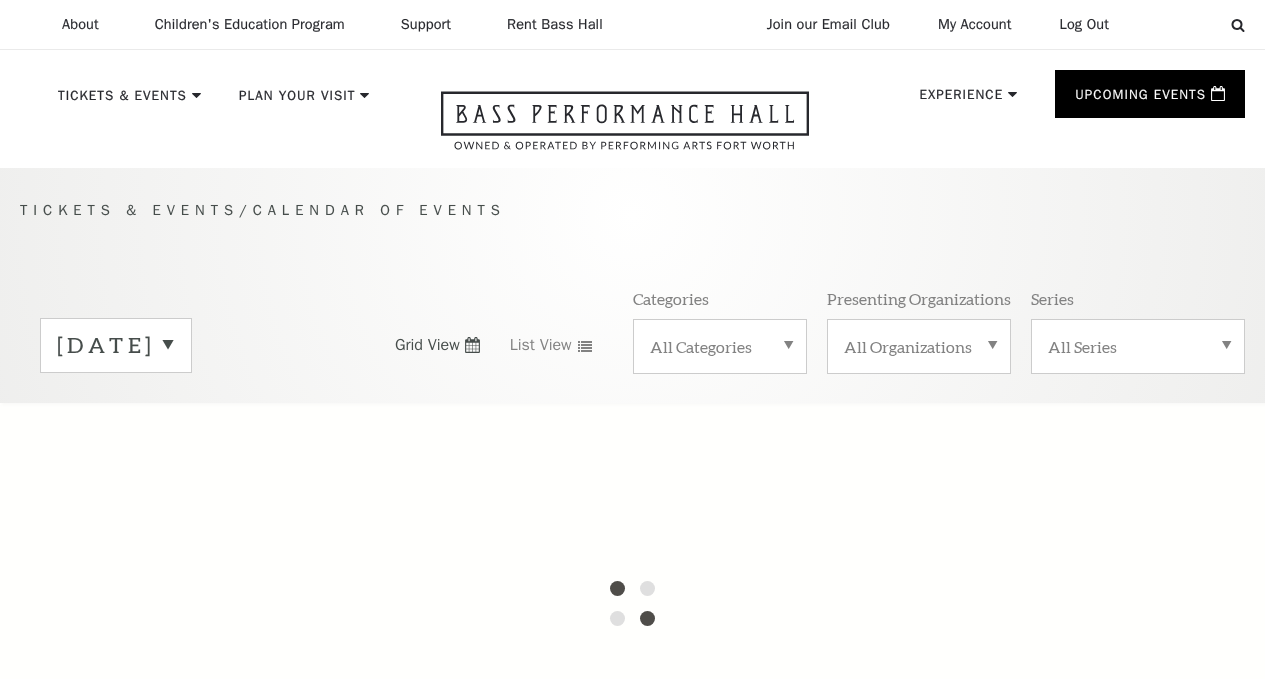 scroll, scrollTop: 0, scrollLeft: 0, axis: both 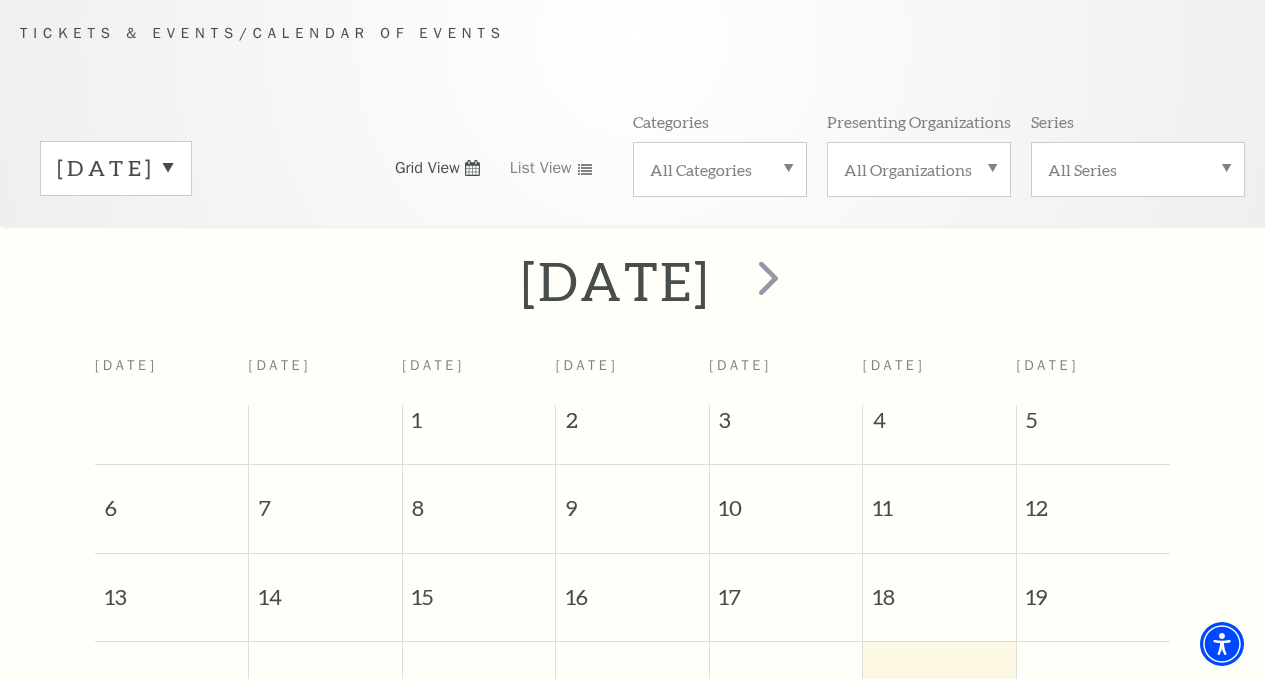 click on "July 2025" at bounding box center [116, 168] 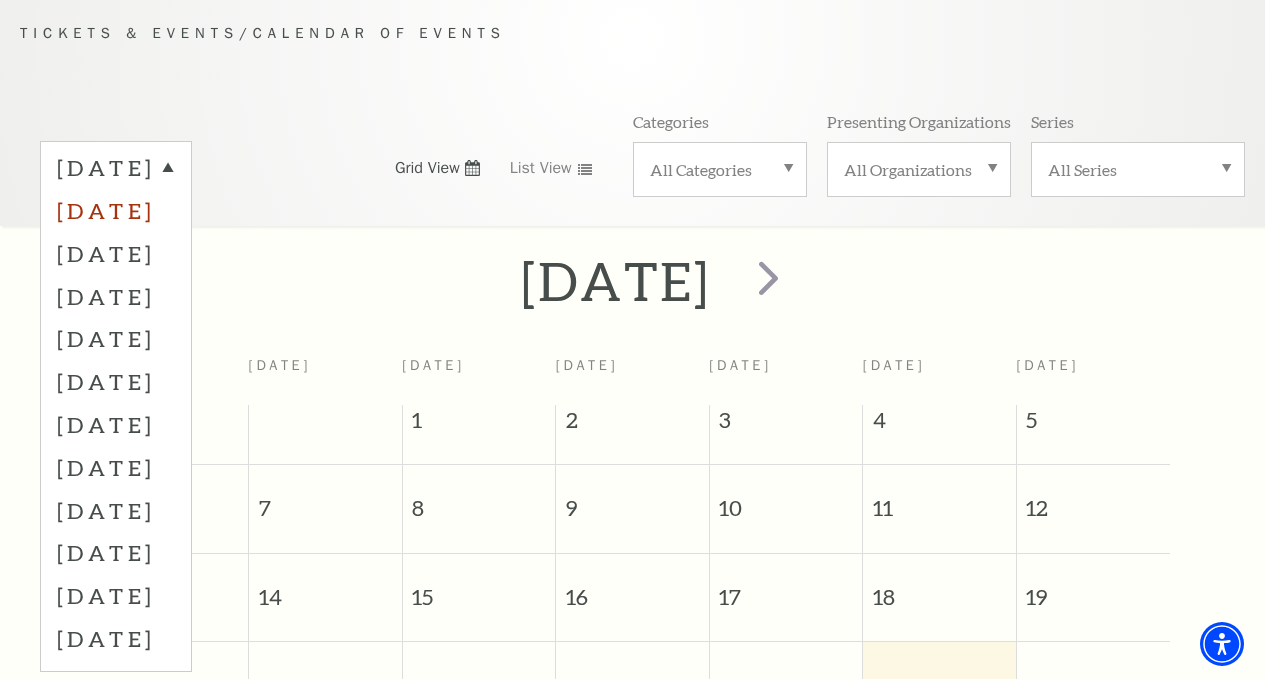 click on "August 2025" at bounding box center (116, 210) 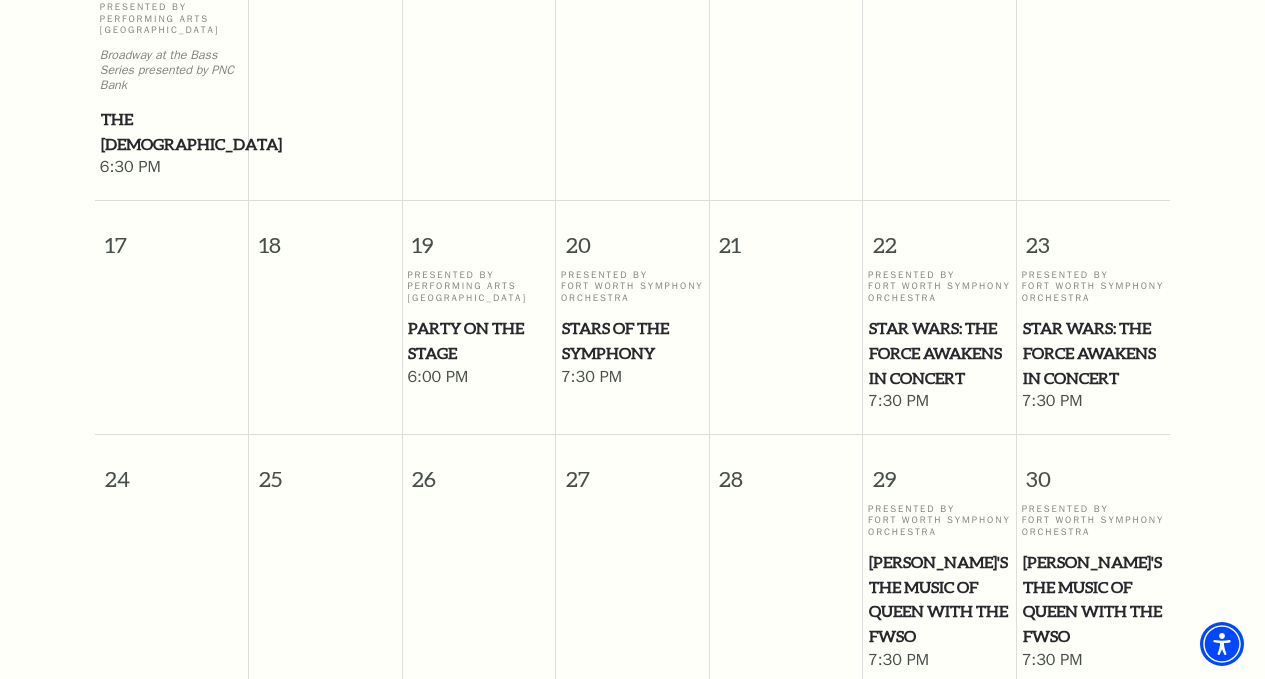 scroll, scrollTop: 1677, scrollLeft: 0, axis: vertical 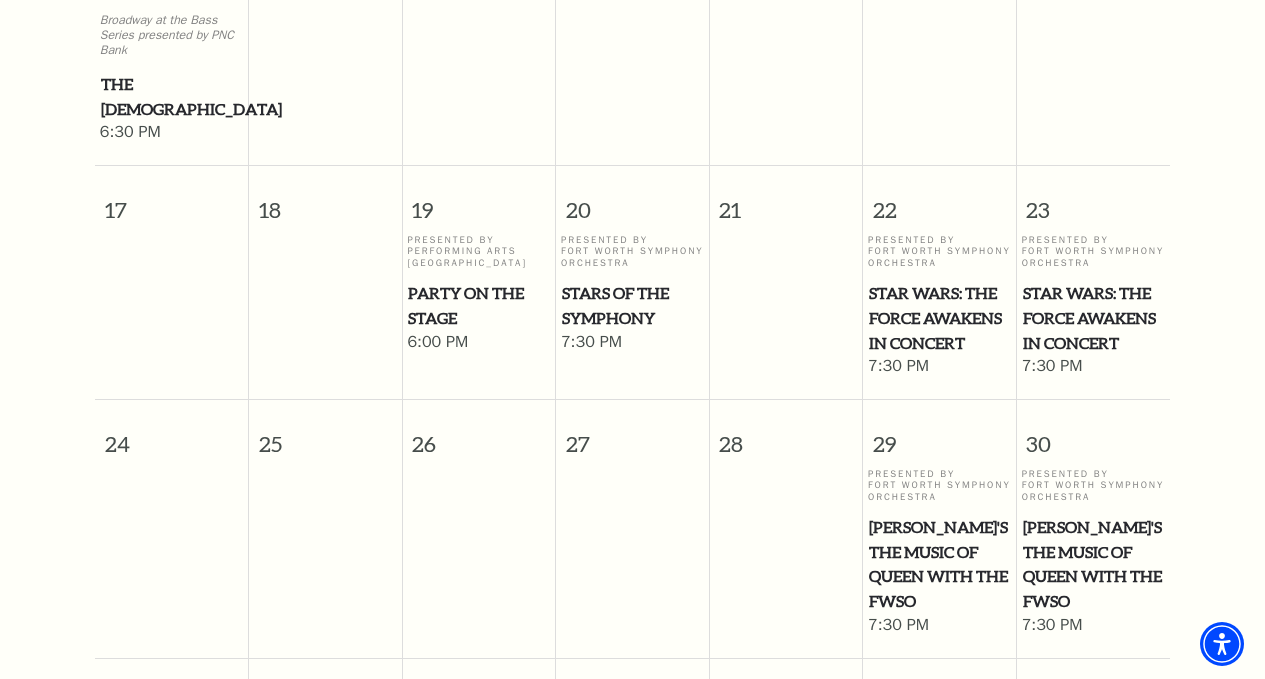 click on "Star Wars: The Force Awakens in Concert" at bounding box center [1094, 318] 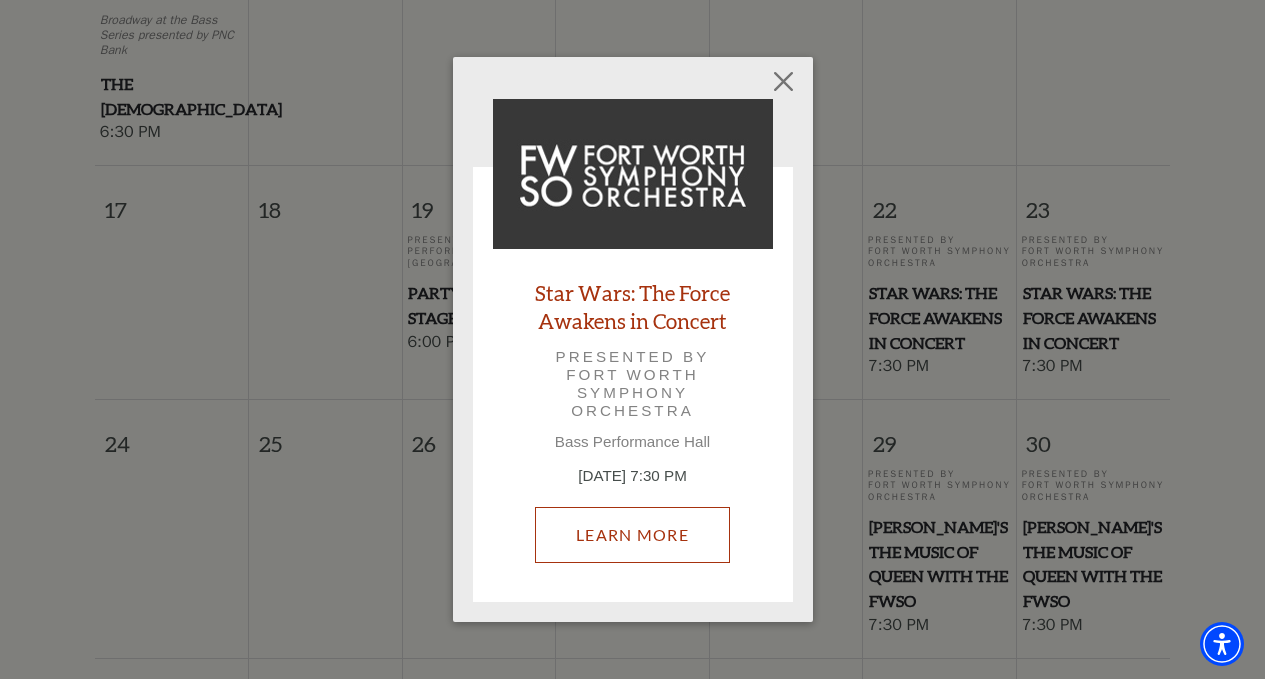click on "Learn More" at bounding box center [632, 535] 